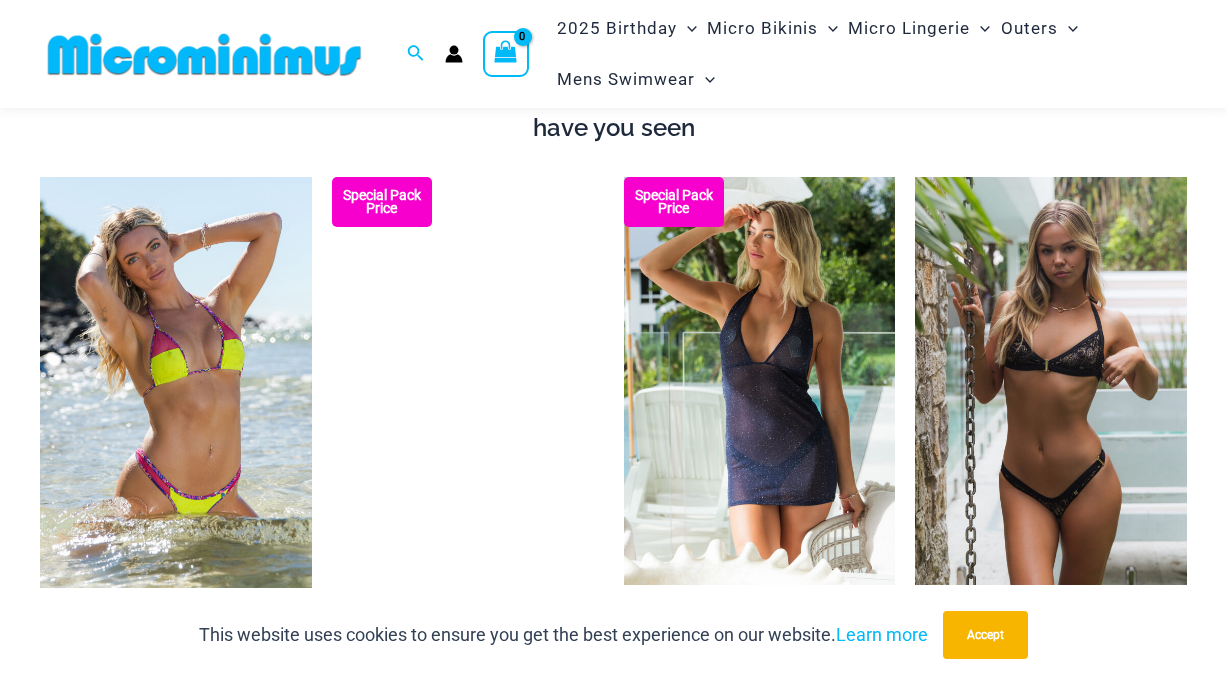 scroll, scrollTop: 1432, scrollLeft: 0, axis: vertical 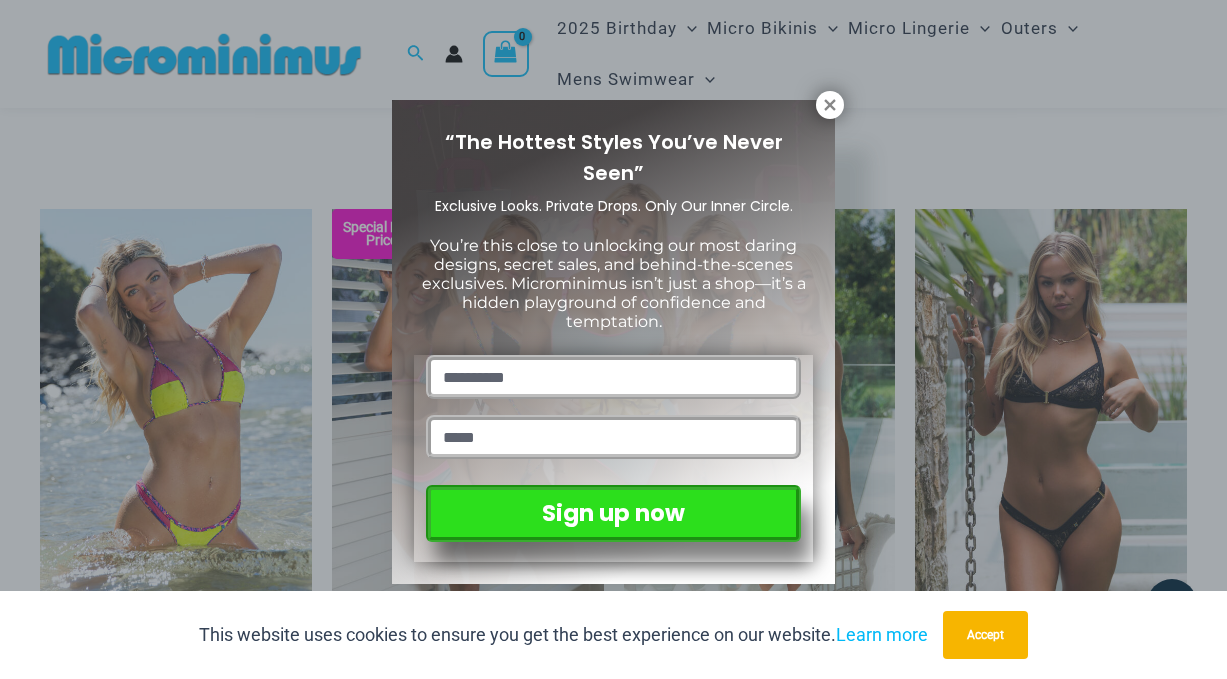 click on "“The Hottest Styles You’ve Never Seen” Exclusive Looks. Private Drops. Only Our Inner Circle. You’re this close to unlocking our most daring designs, secret sales, and behind-the-scenes exclusives. Microminimus isn’t just a shop—it’s a hidden playground of confidence and temptation. Sign up now" at bounding box center [613, 339] 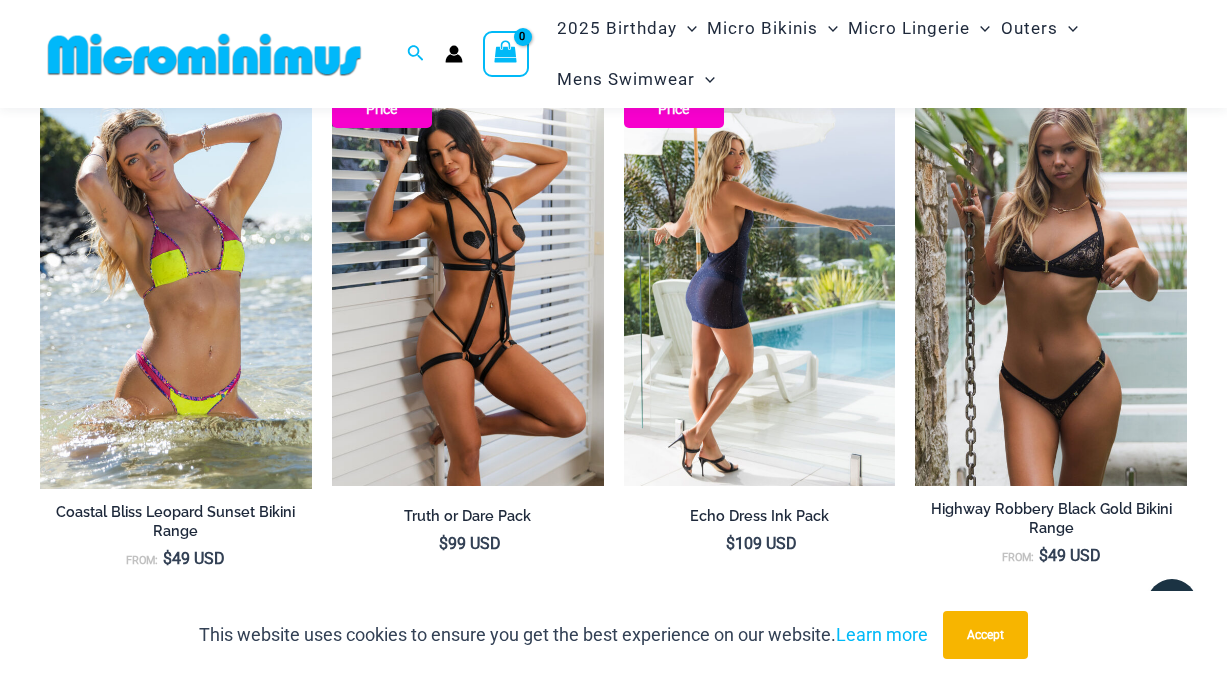 scroll, scrollTop: 1566, scrollLeft: 0, axis: vertical 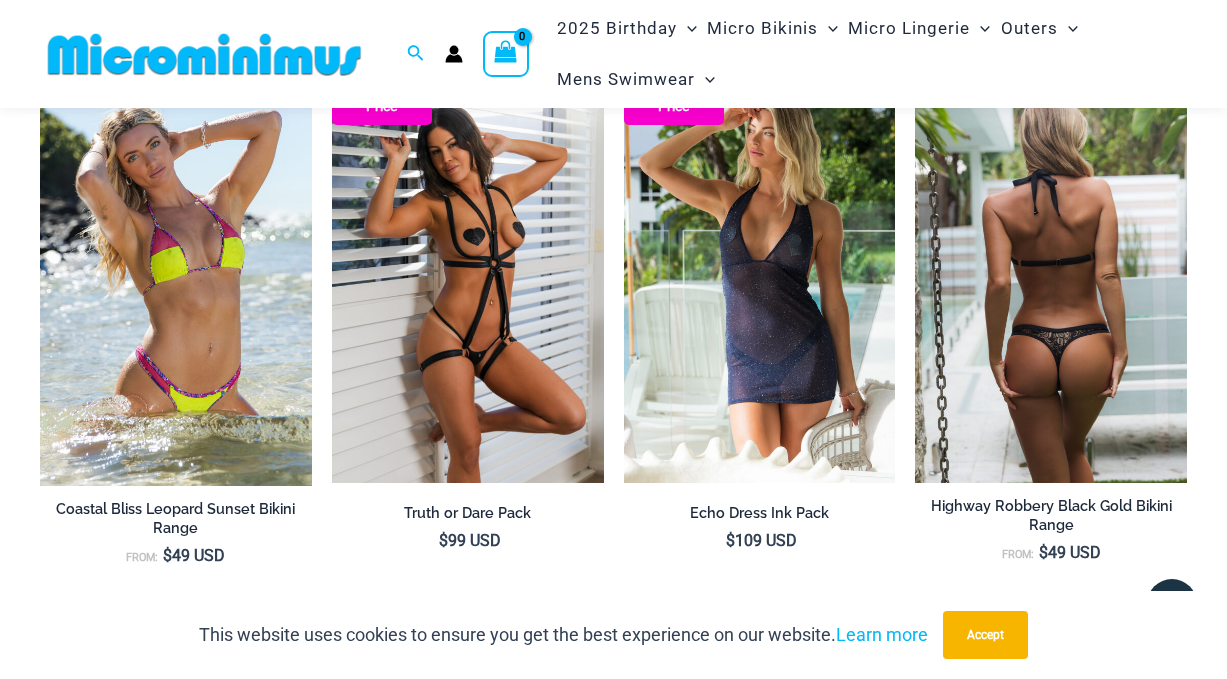 click at bounding box center [1051, 279] 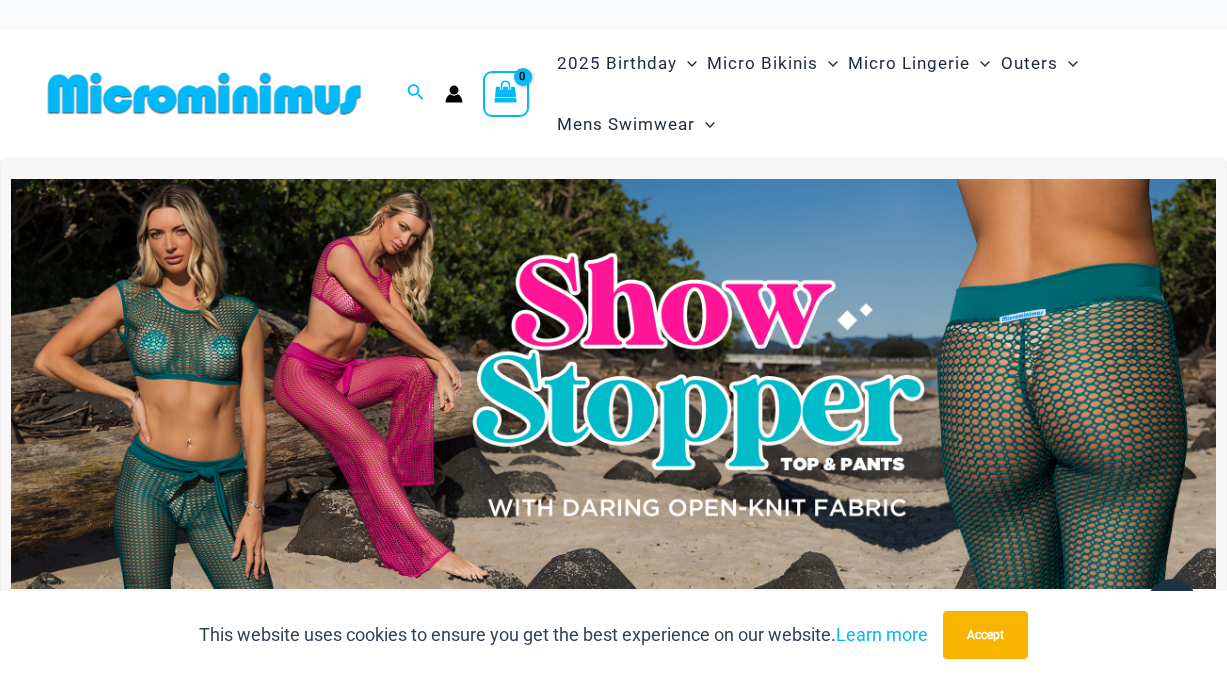 scroll, scrollTop: 0, scrollLeft: 0, axis: both 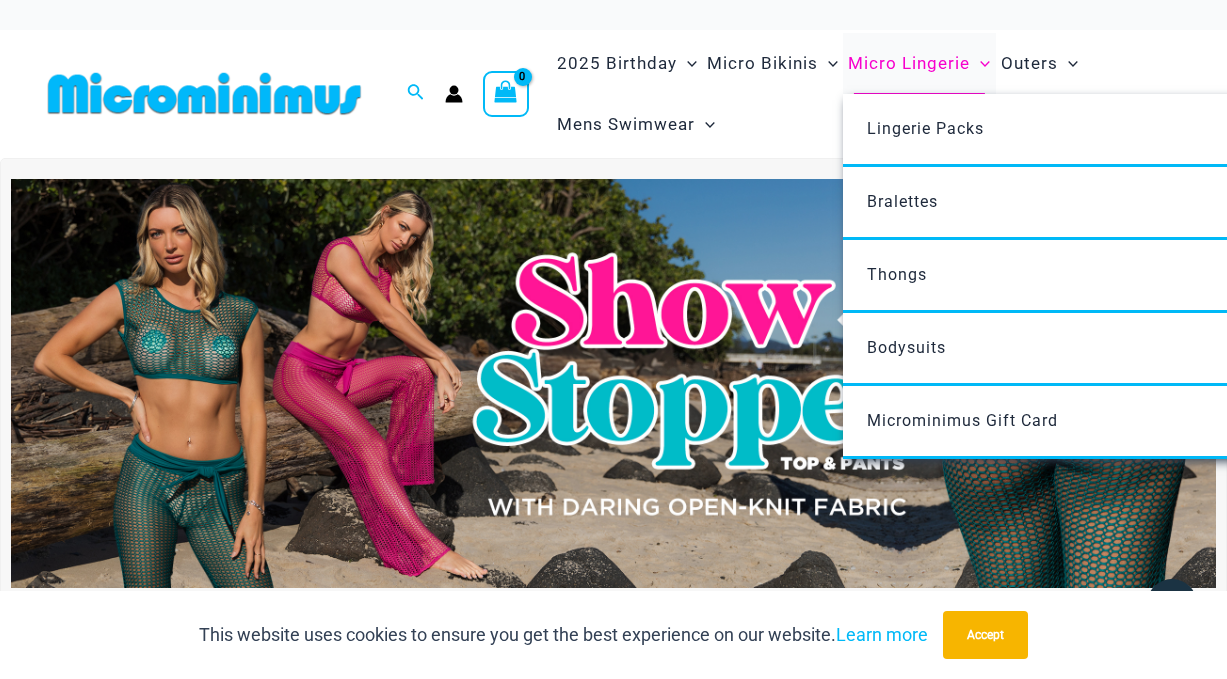 click on "Micro Lingerie" at bounding box center [909, 63] 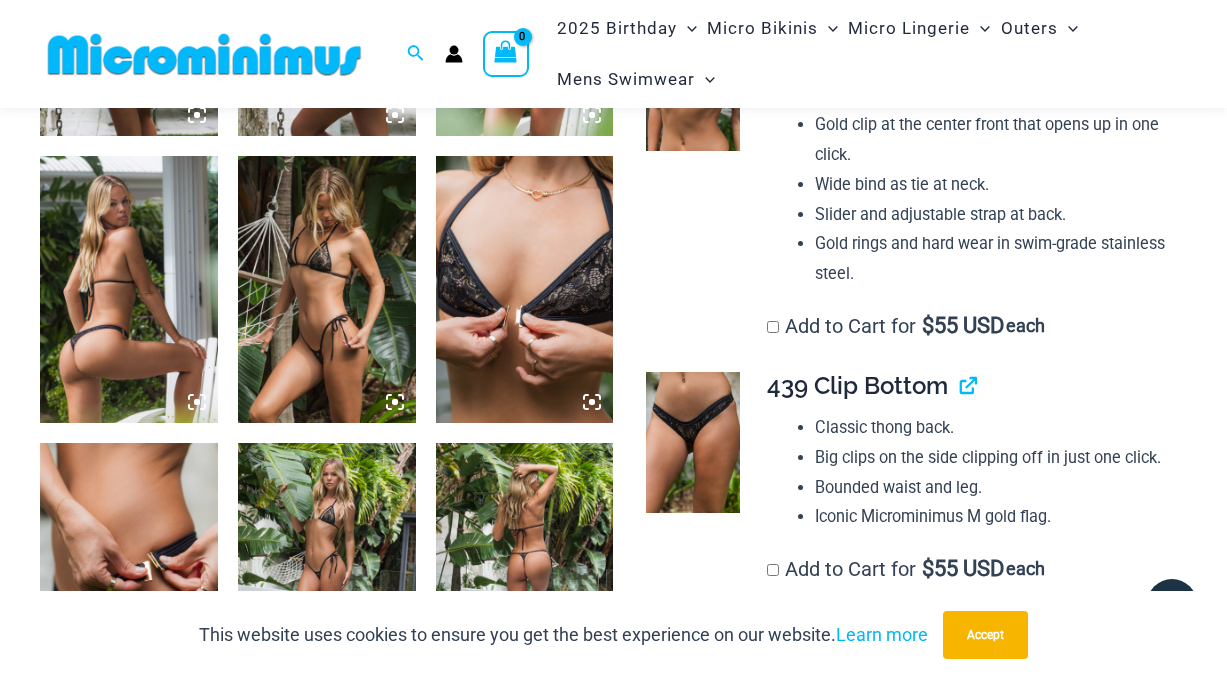 scroll, scrollTop: 1249, scrollLeft: 0, axis: vertical 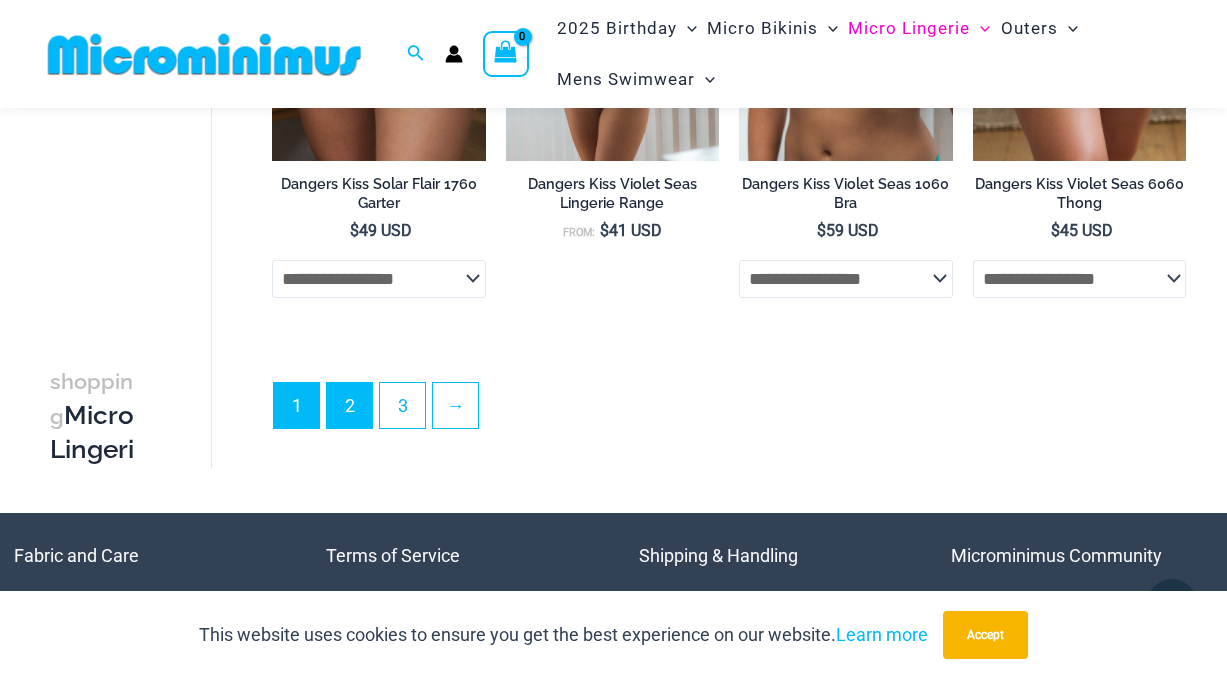 click on "2" at bounding box center (349, 405) 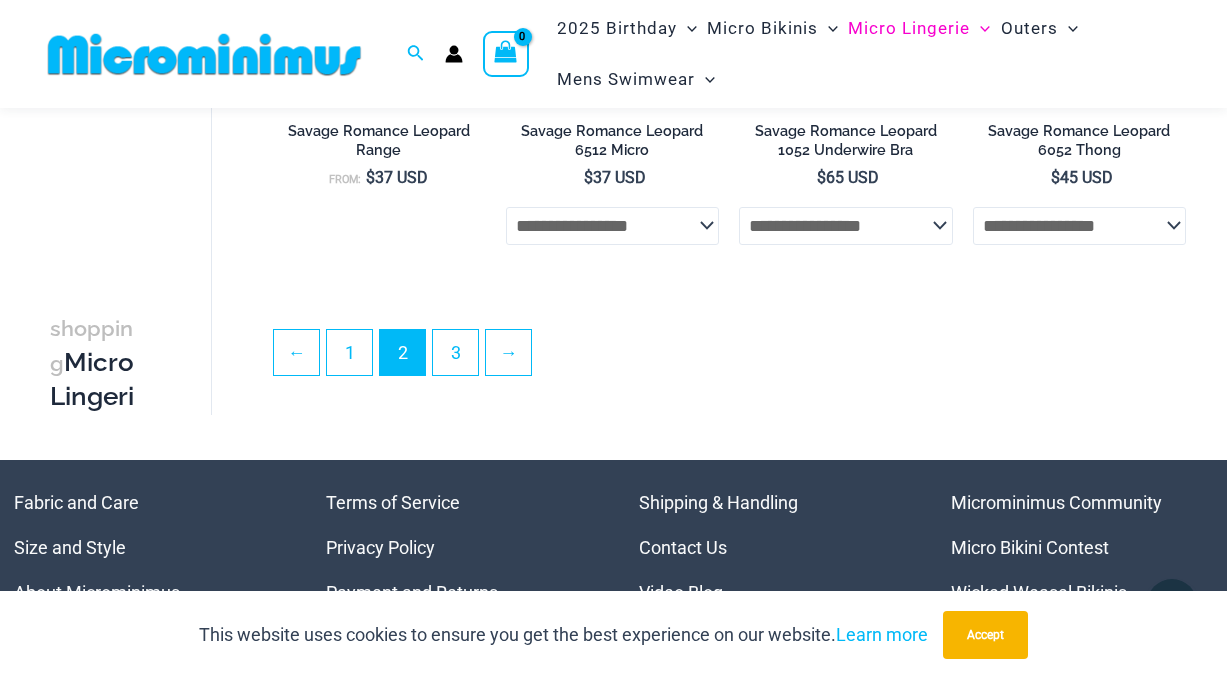 scroll, scrollTop: 4143, scrollLeft: 0, axis: vertical 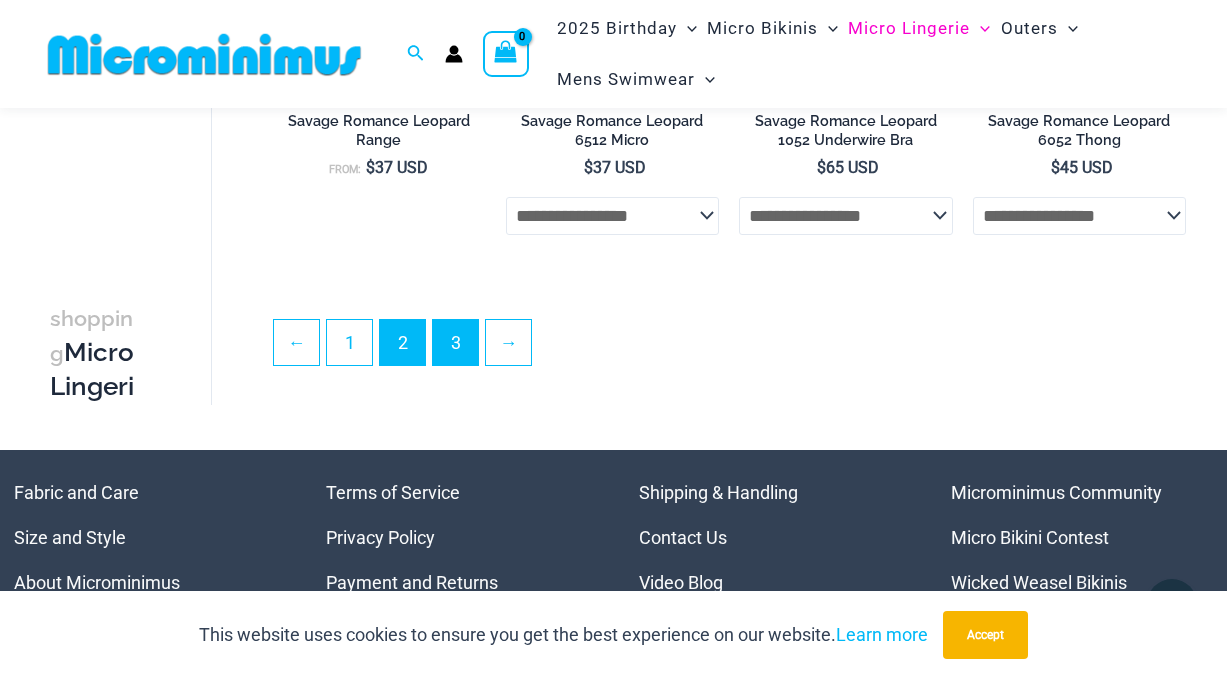 click on "3" at bounding box center (455, 342) 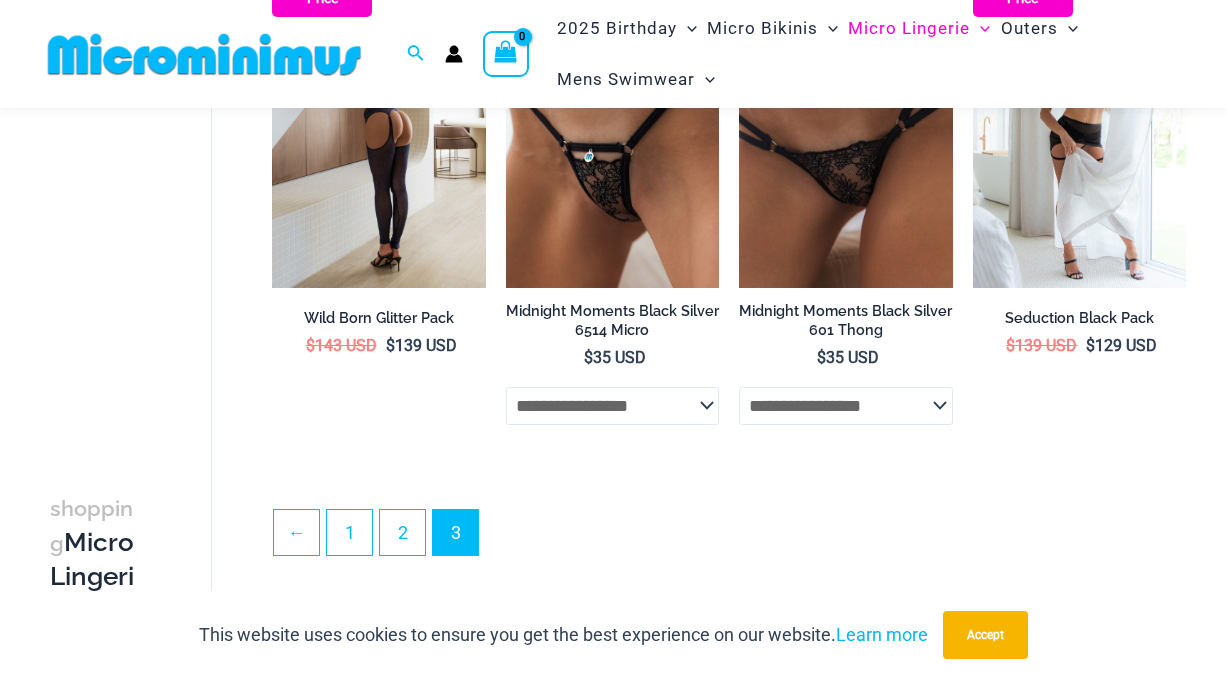 scroll, scrollTop: 1358, scrollLeft: 0, axis: vertical 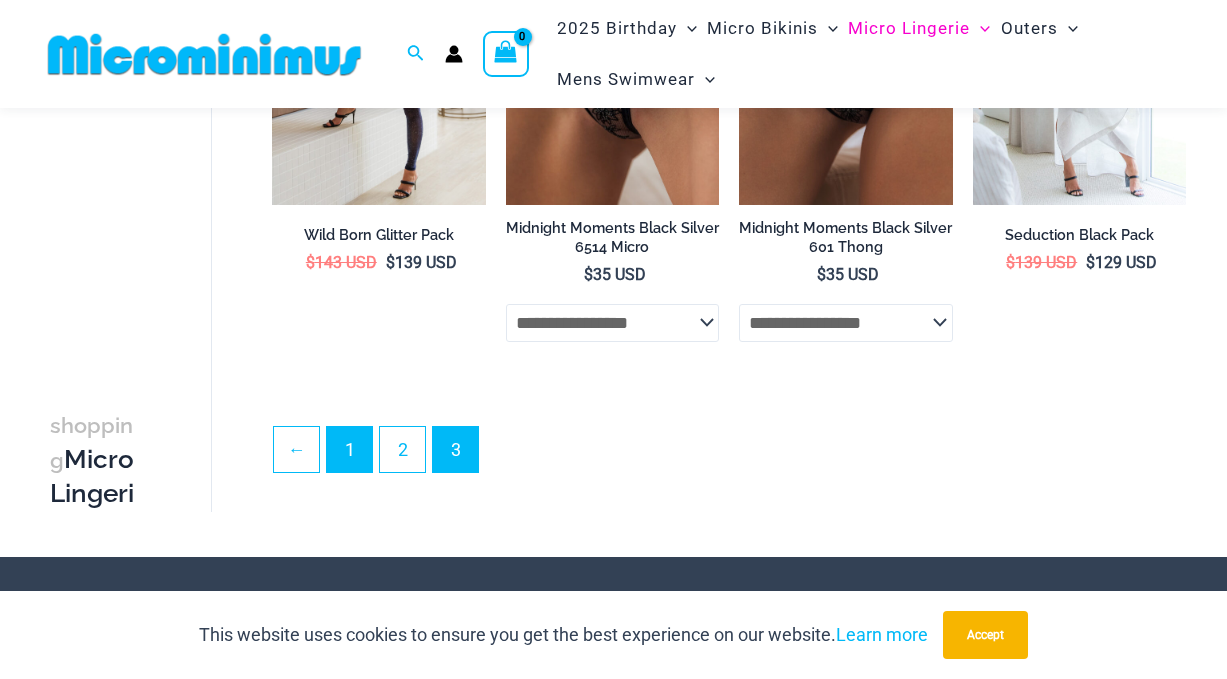 click on "1" at bounding box center (349, 449) 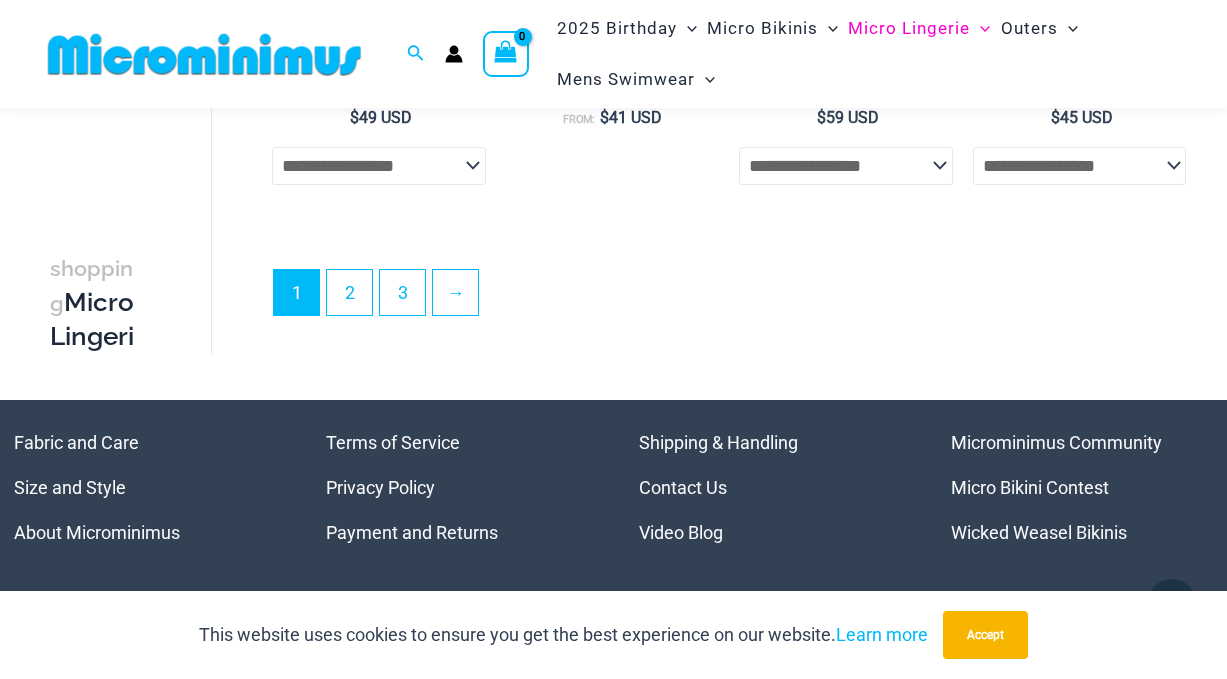 scroll, scrollTop: 4347, scrollLeft: 0, axis: vertical 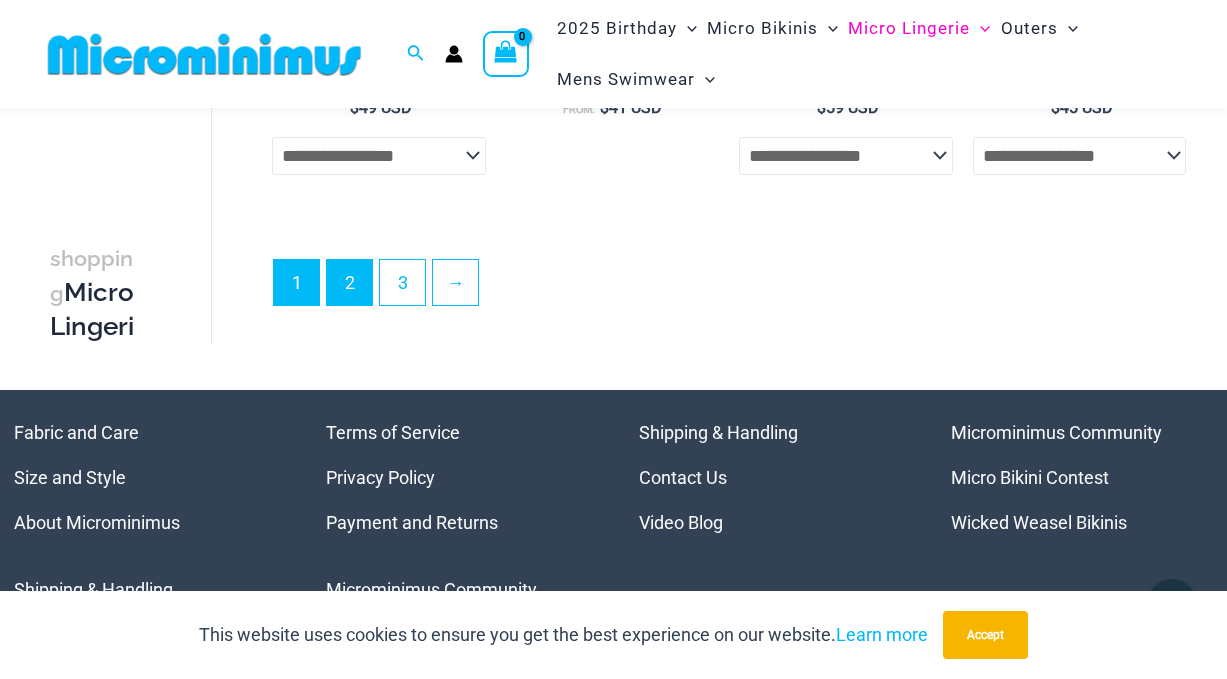 click on "2" at bounding box center [349, 282] 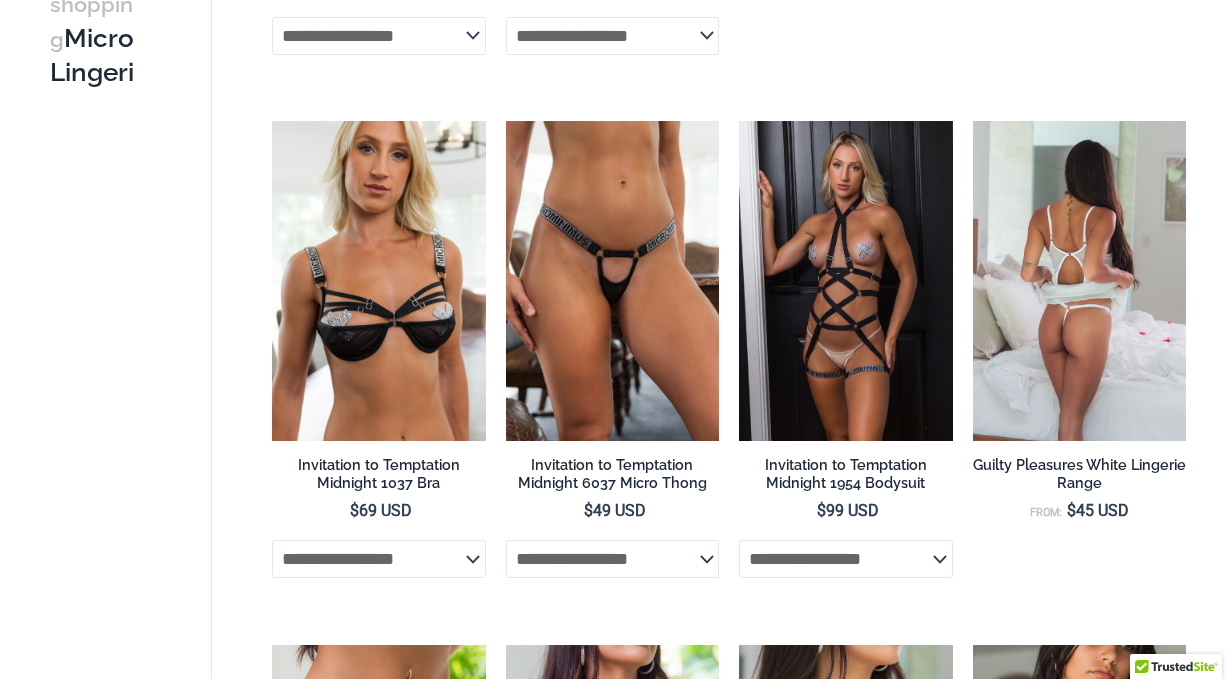 scroll, scrollTop: 689, scrollLeft: 0, axis: vertical 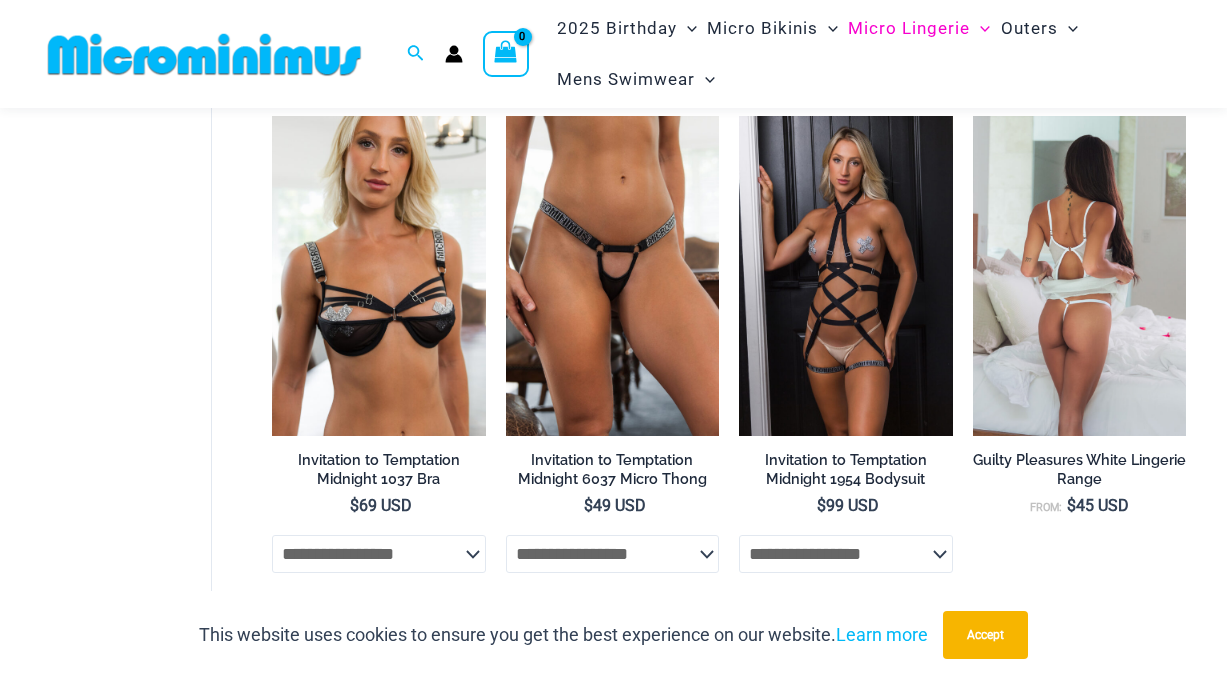 click at bounding box center [1079, 276] 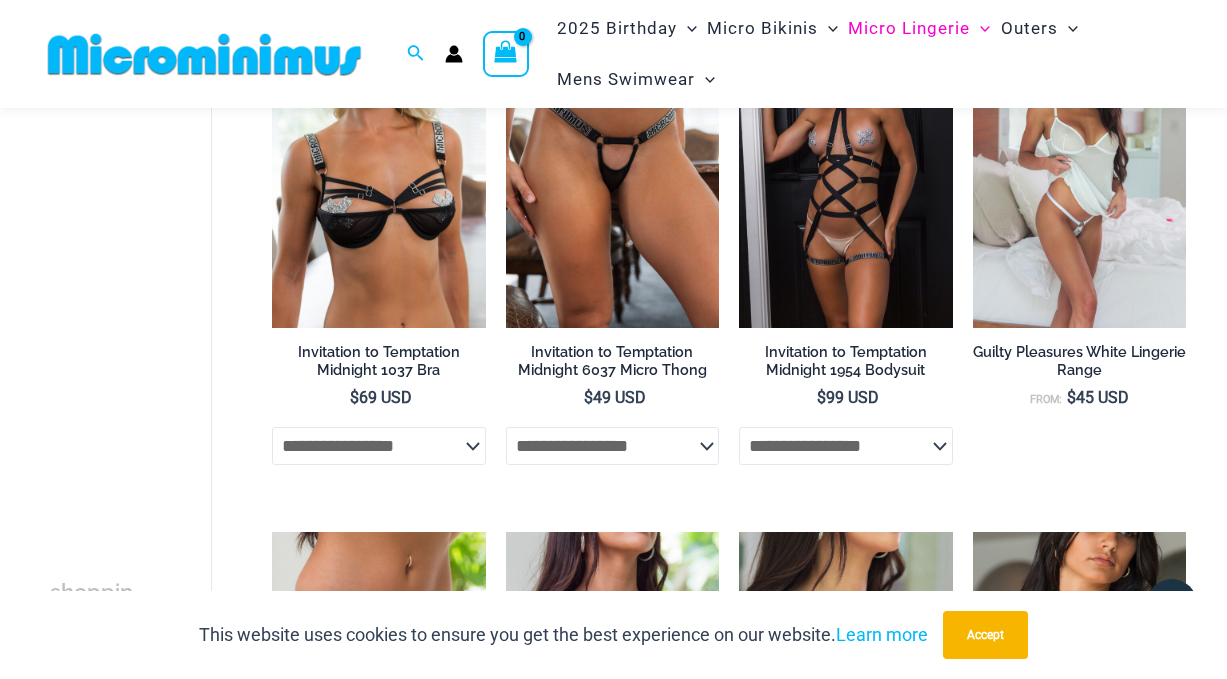scroll, scrollTop: 594, scrollLeft: 0, axis: vertical 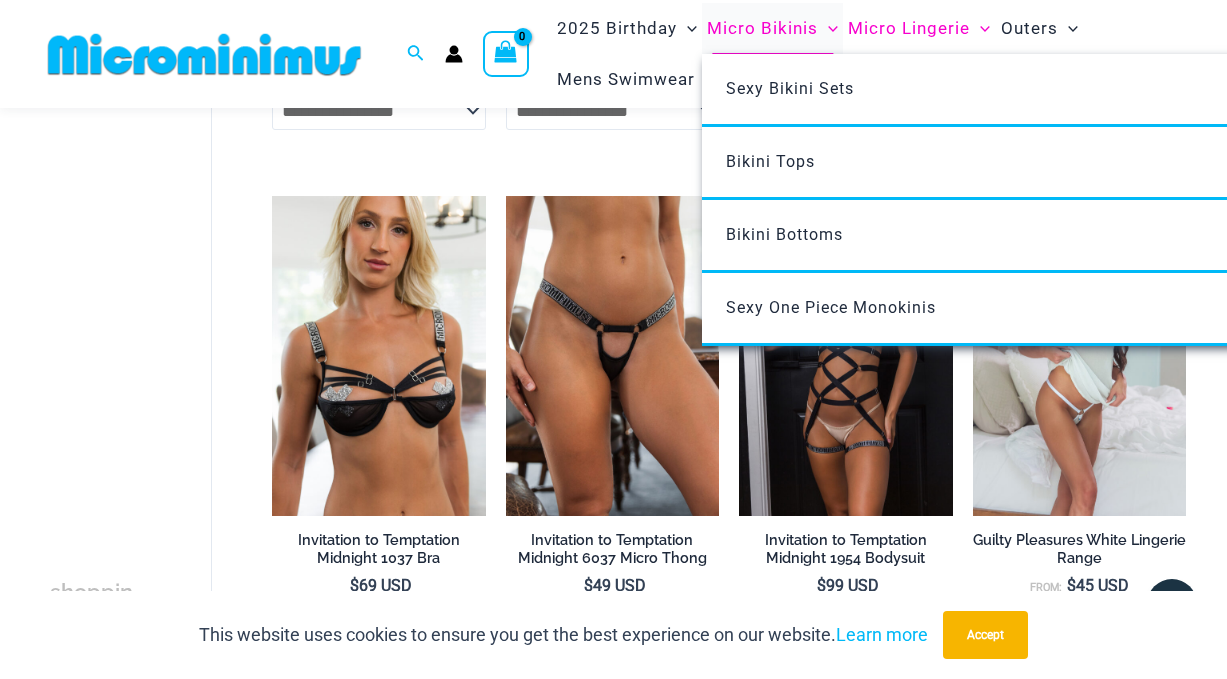 click on "Micro Bikinis" at bounding box center [762, 28] 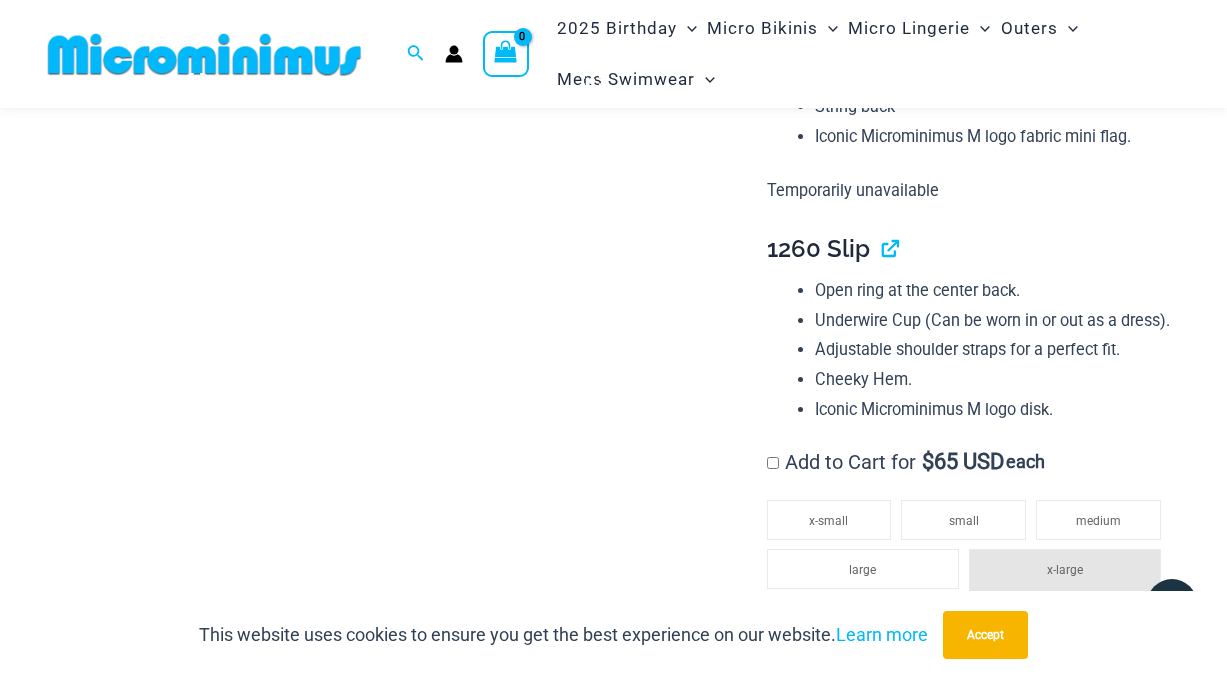 scroll, scrollTop: 1614, scrollLeft: 0, axis: vertical 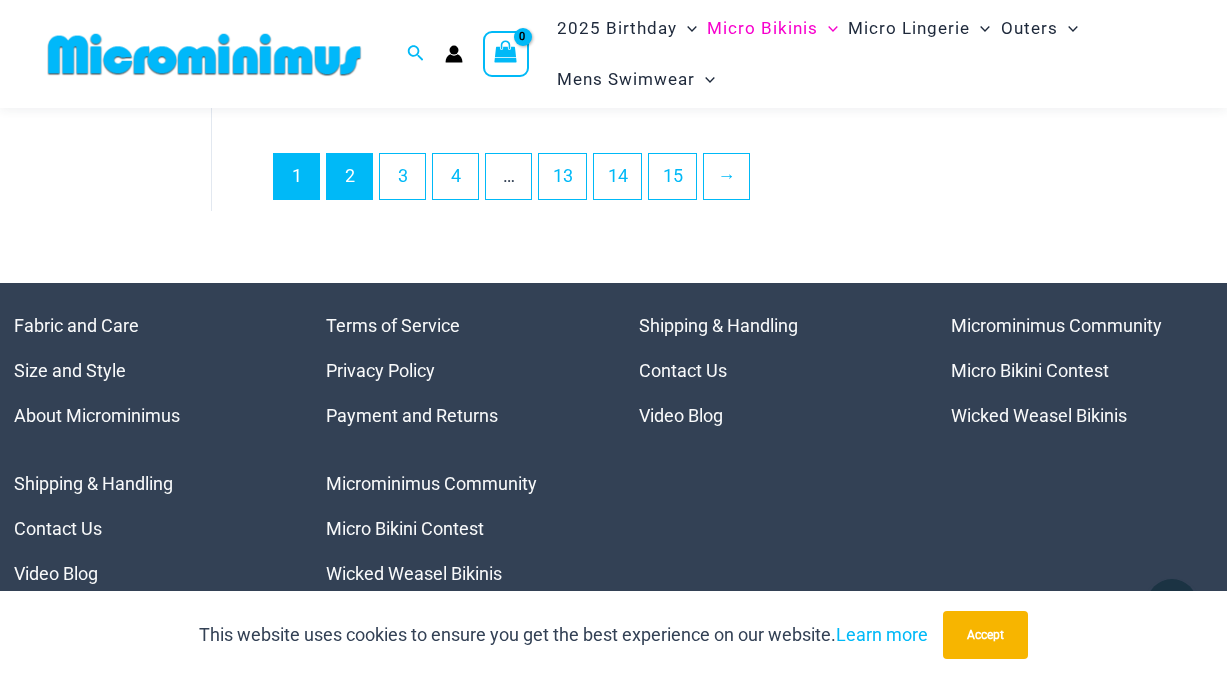 click on "2" at bounding box center [349, 176] 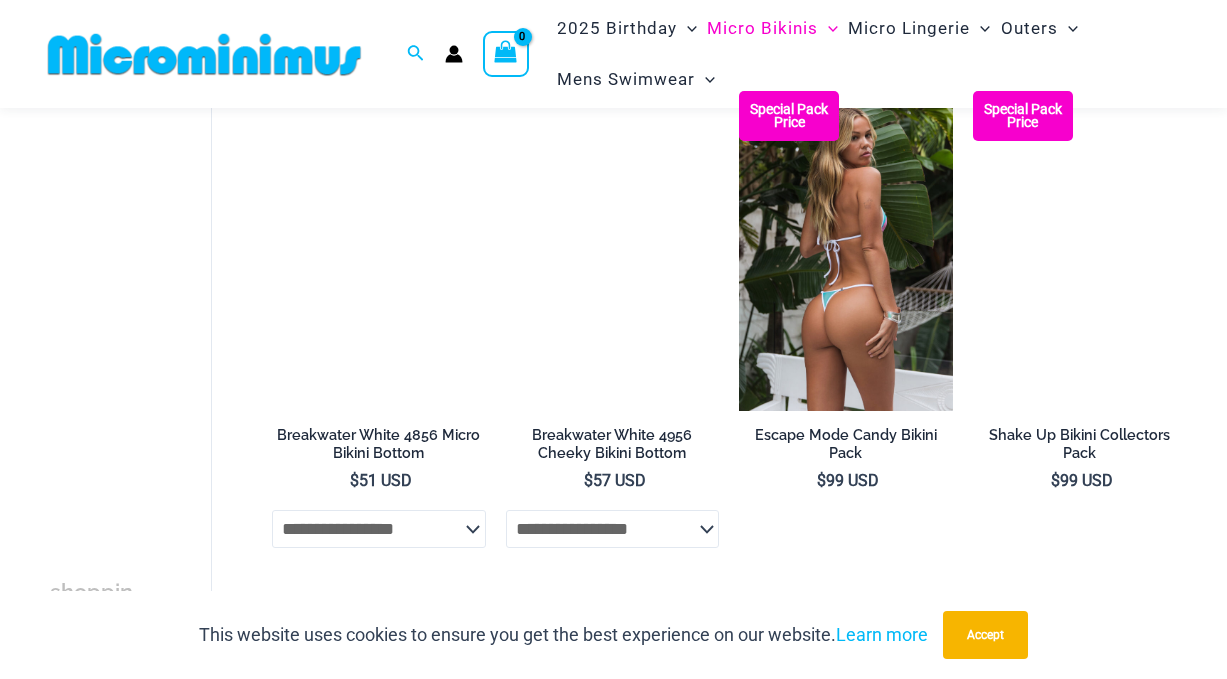 scroll, scrollTop: 699, scrollLeft: 0, axis: vertical 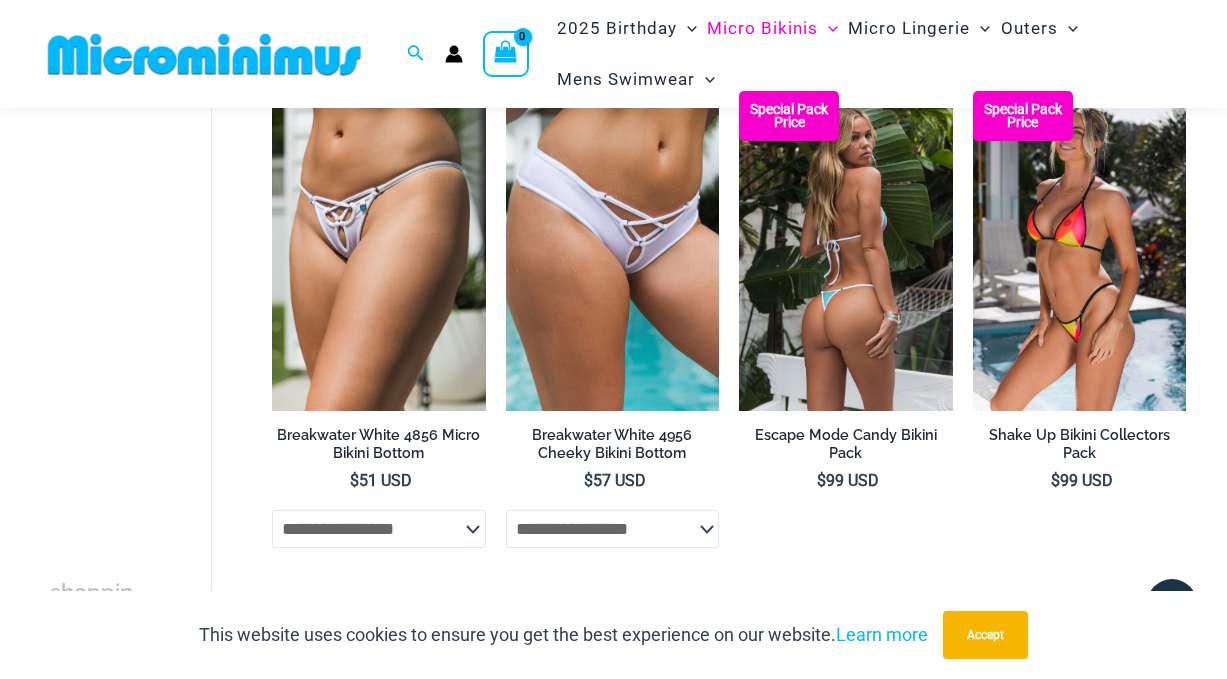 click at bounding box center [845, 251] 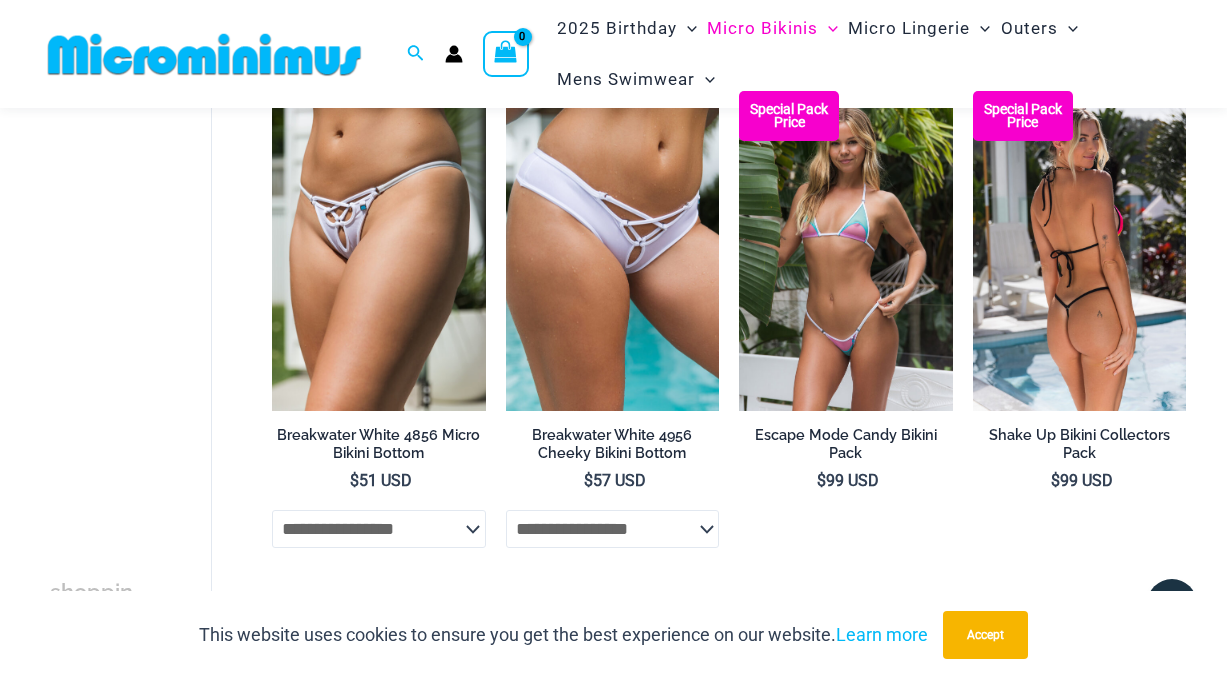 click at bounding box center [1079, 251] 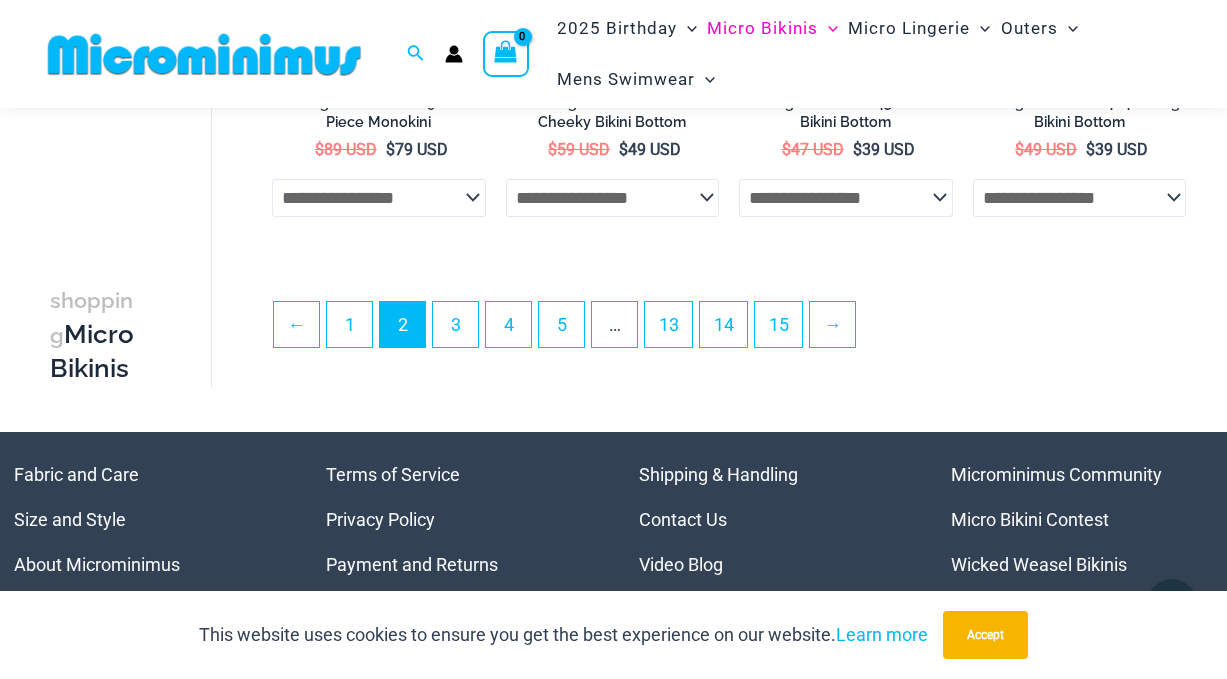 scroll, scrollTop: 4206, scrollLeft: 0, axis: vertical 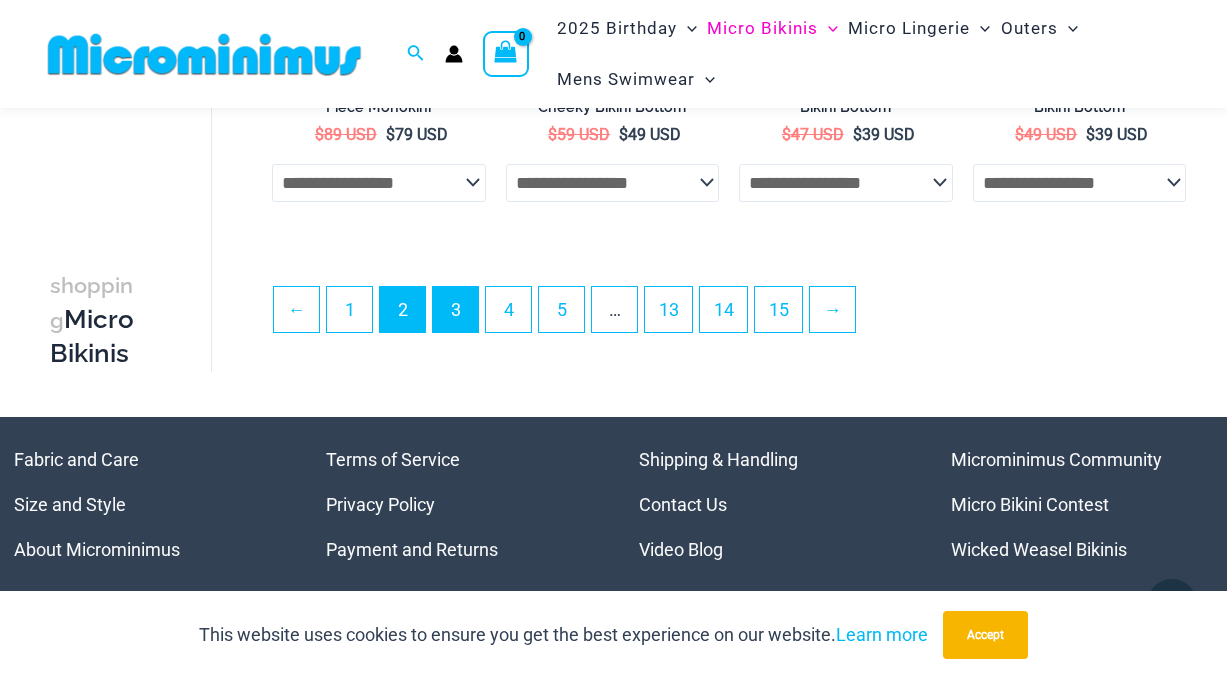 click on "3" at bounding box center (455, 309) 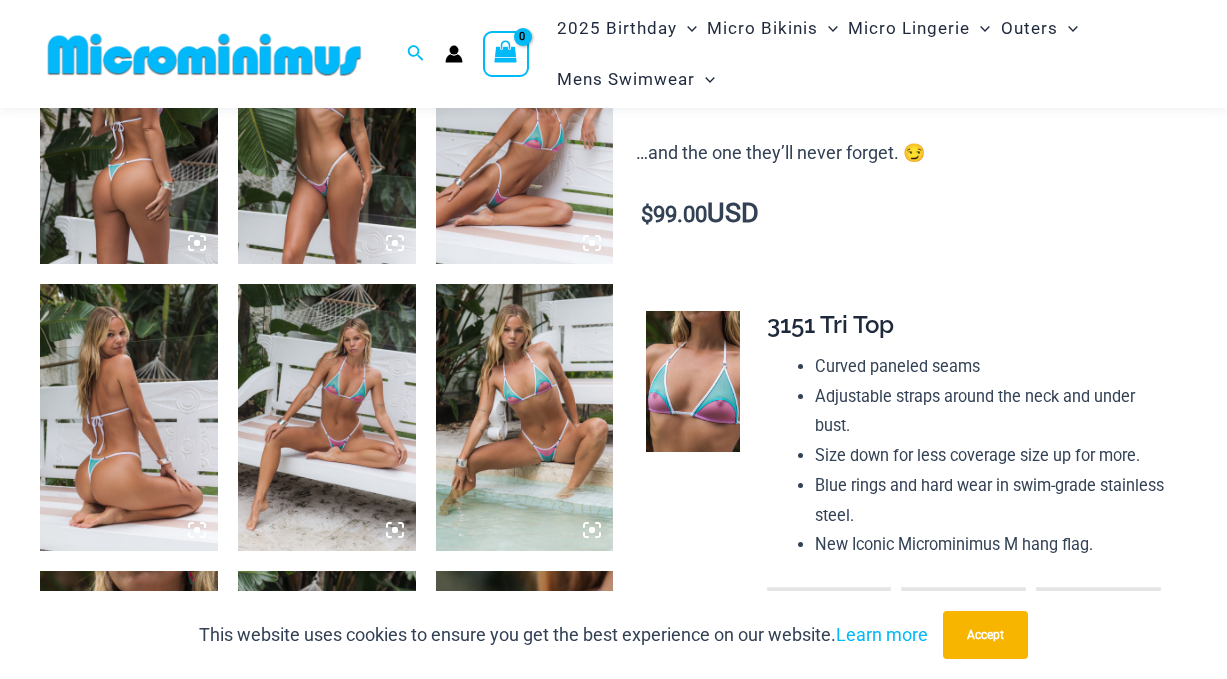 scroll, scrollTop: 1113, scrollLeft: 0, axis: vertical 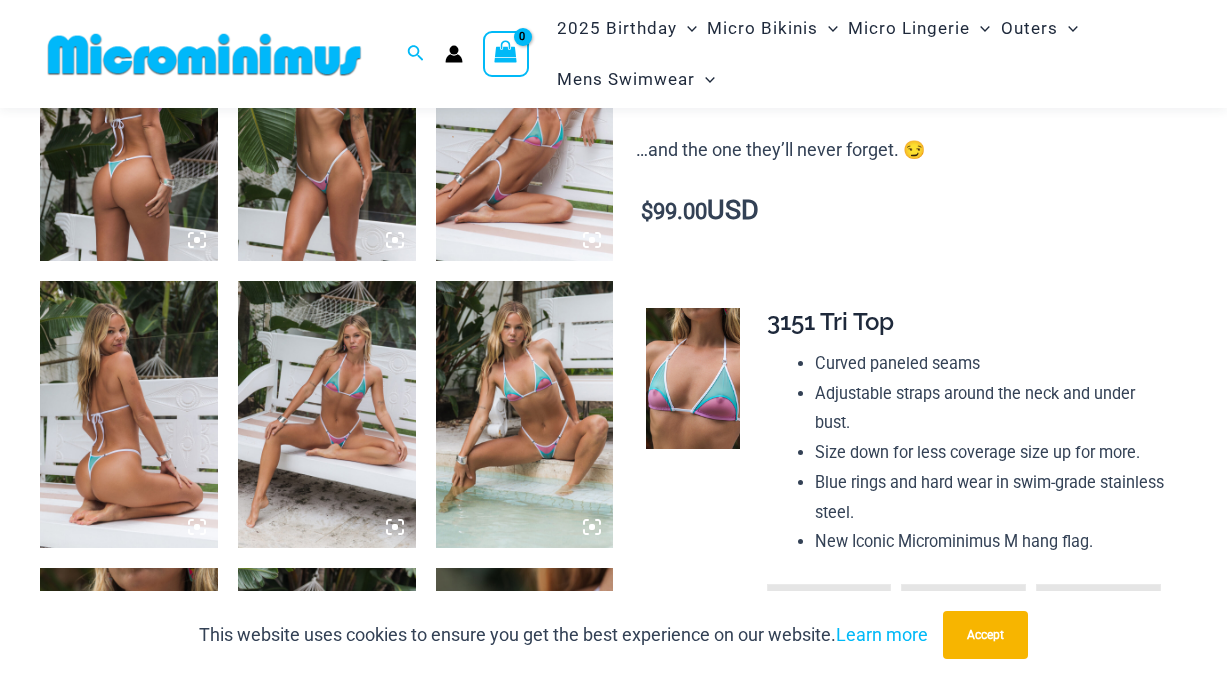 click at bounding box center [327, 414] 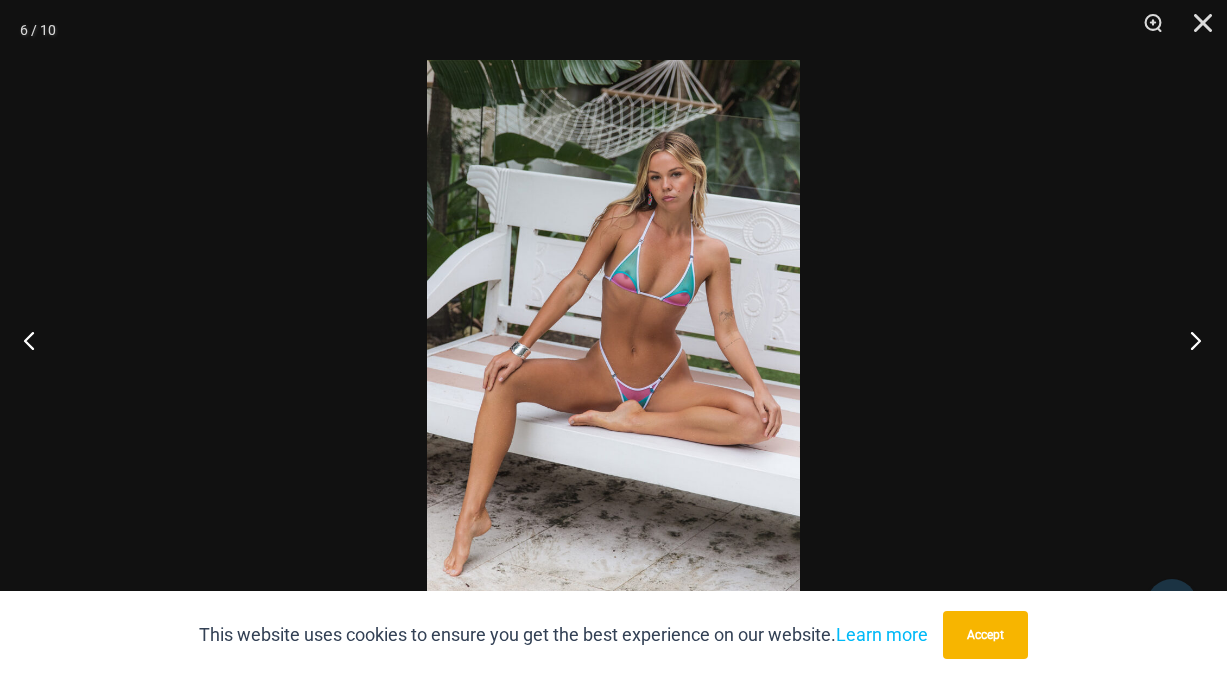 click at bounding box center (1189, 340) 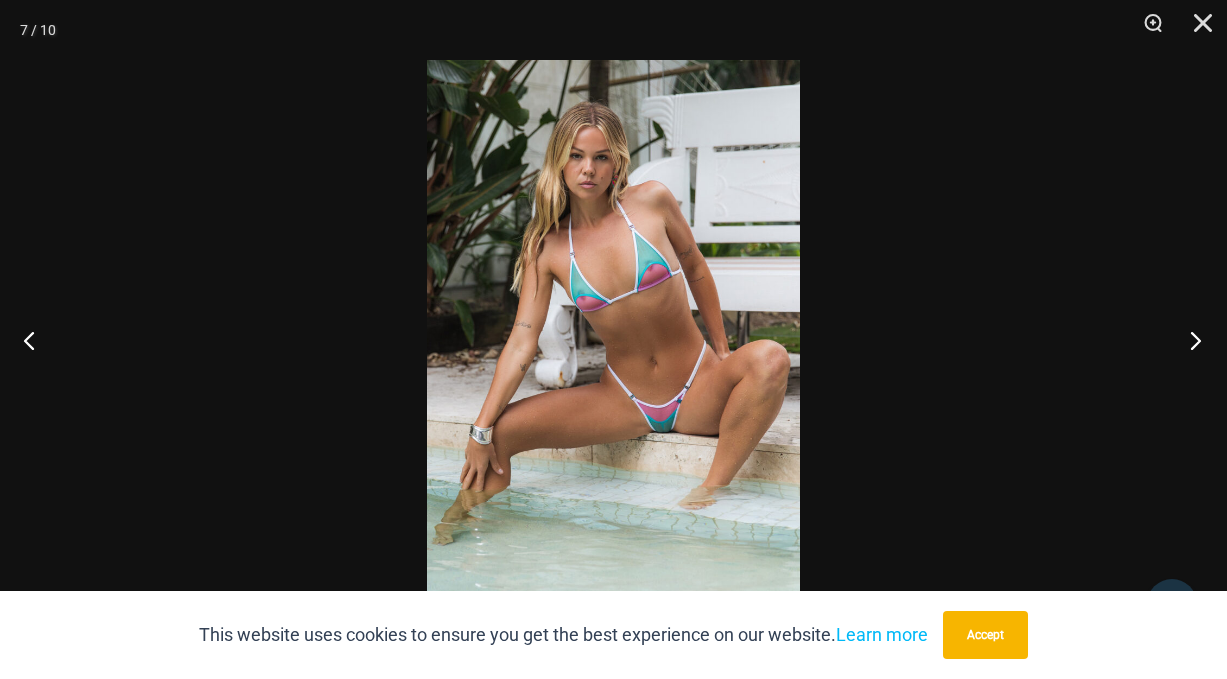 click at bounding box center (1189, 340) 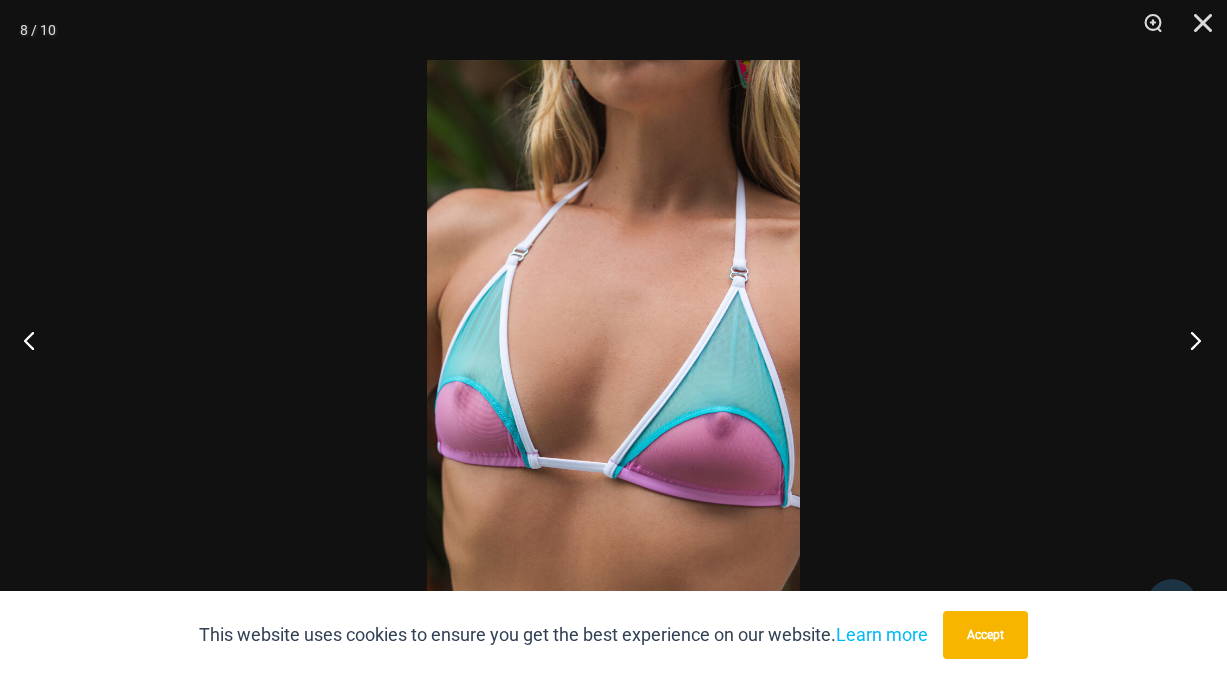 click at bounding box center (1189, 340) 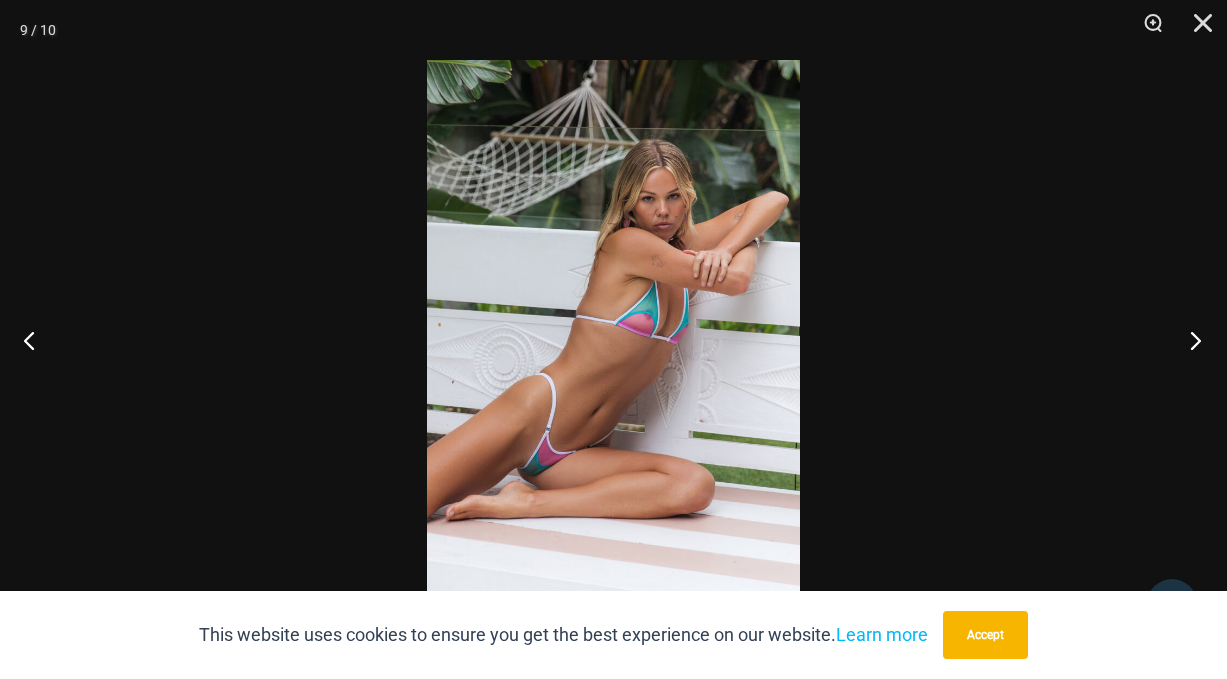 click at bounding box center [1189, 340] 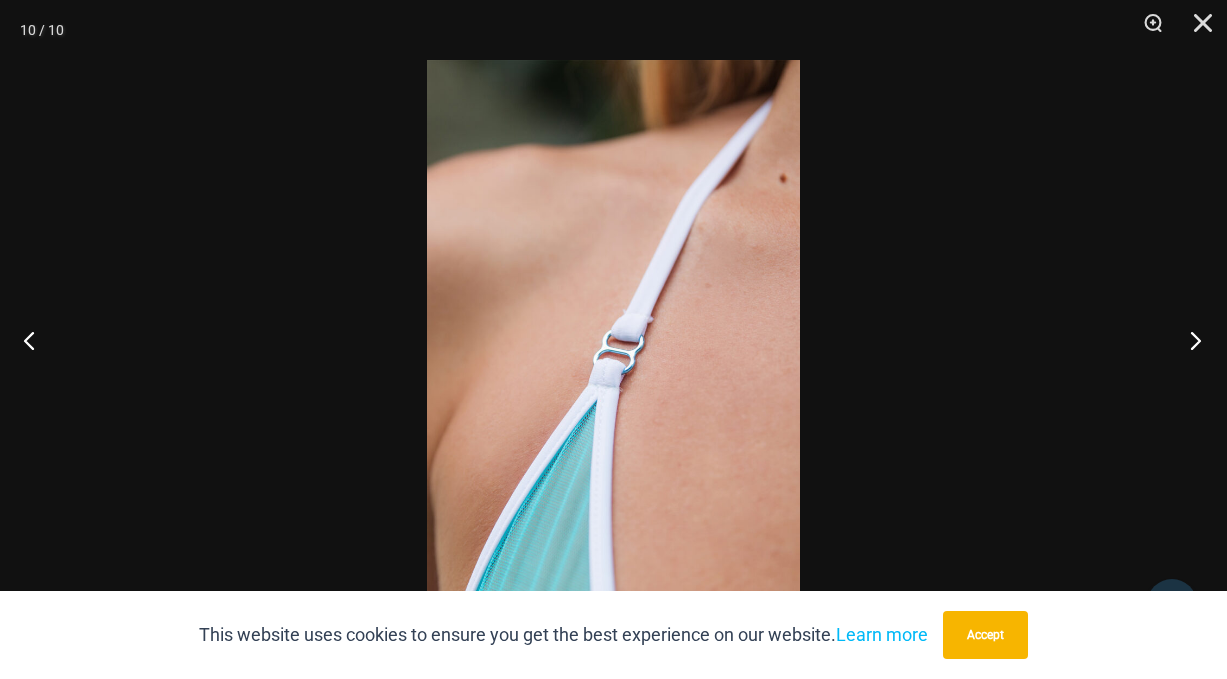 click at bounding box center [1189, 340] 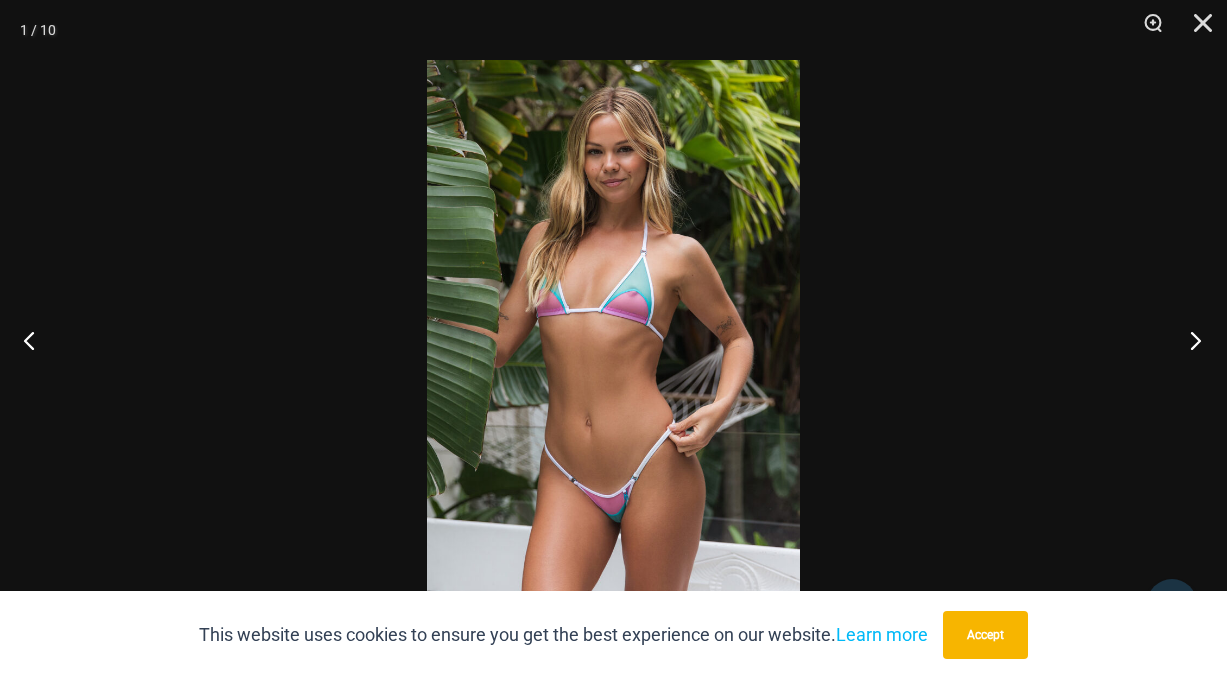click at bounding box center (1189, 340) 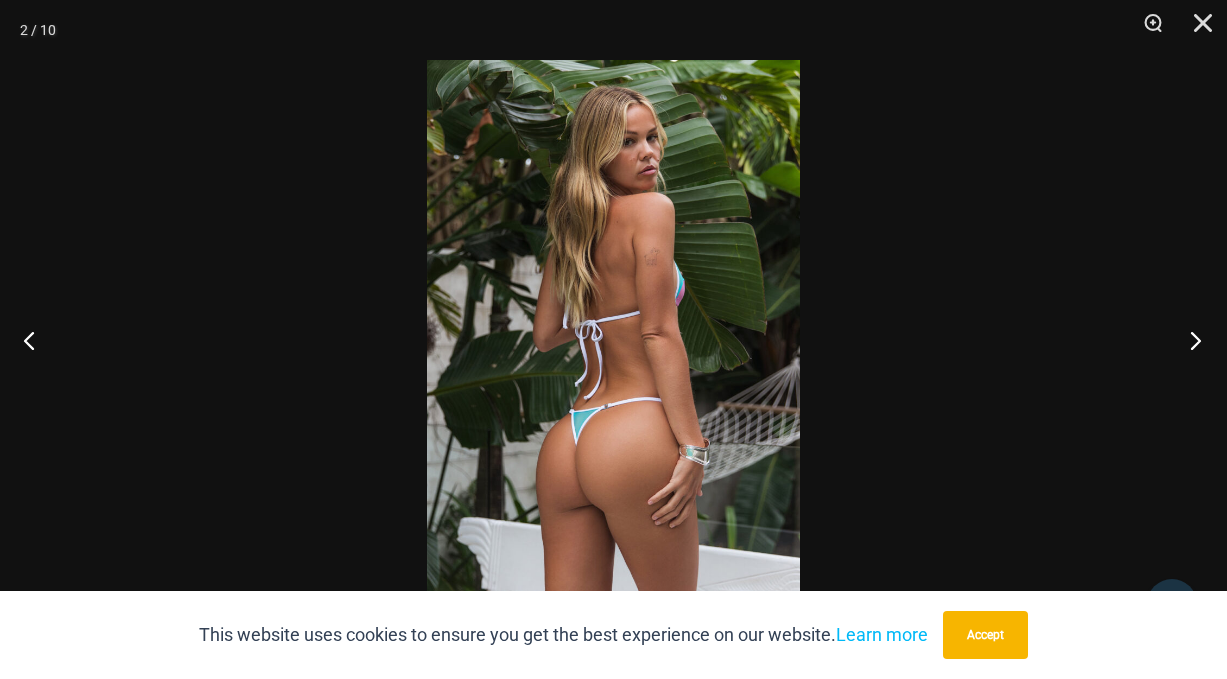 click at bounding box center [1189, 340] 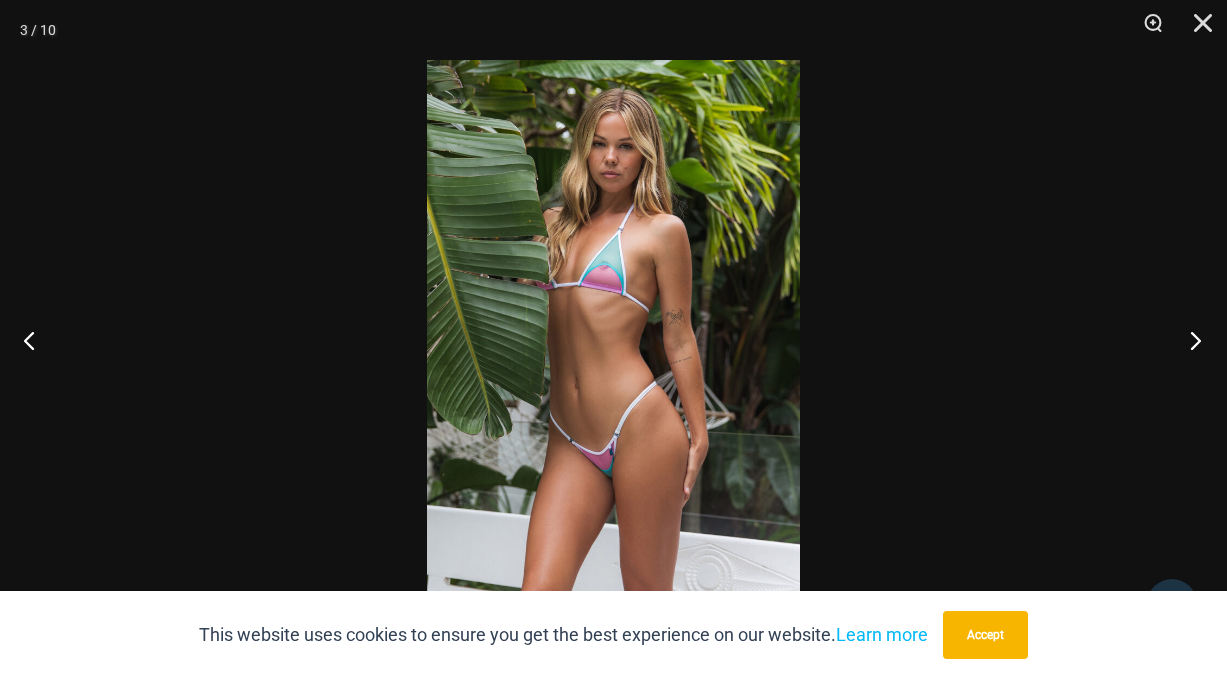 click at bounding box center [1189, 340] 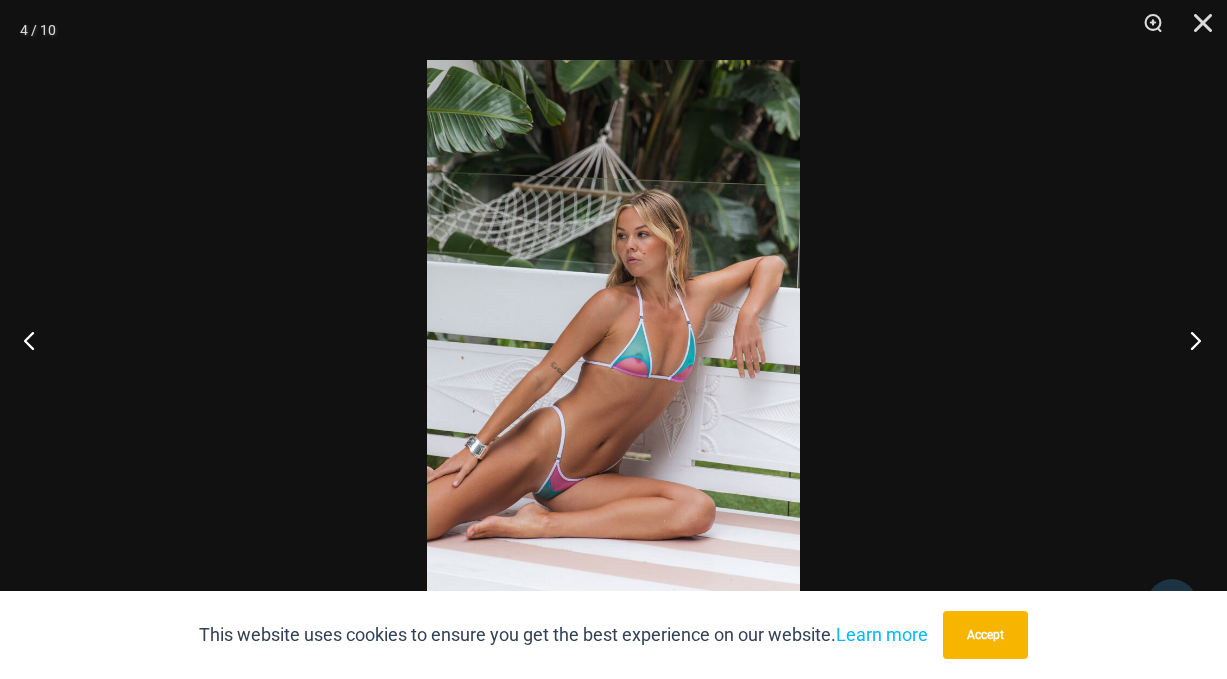 click at bounding box center (1189, 340) 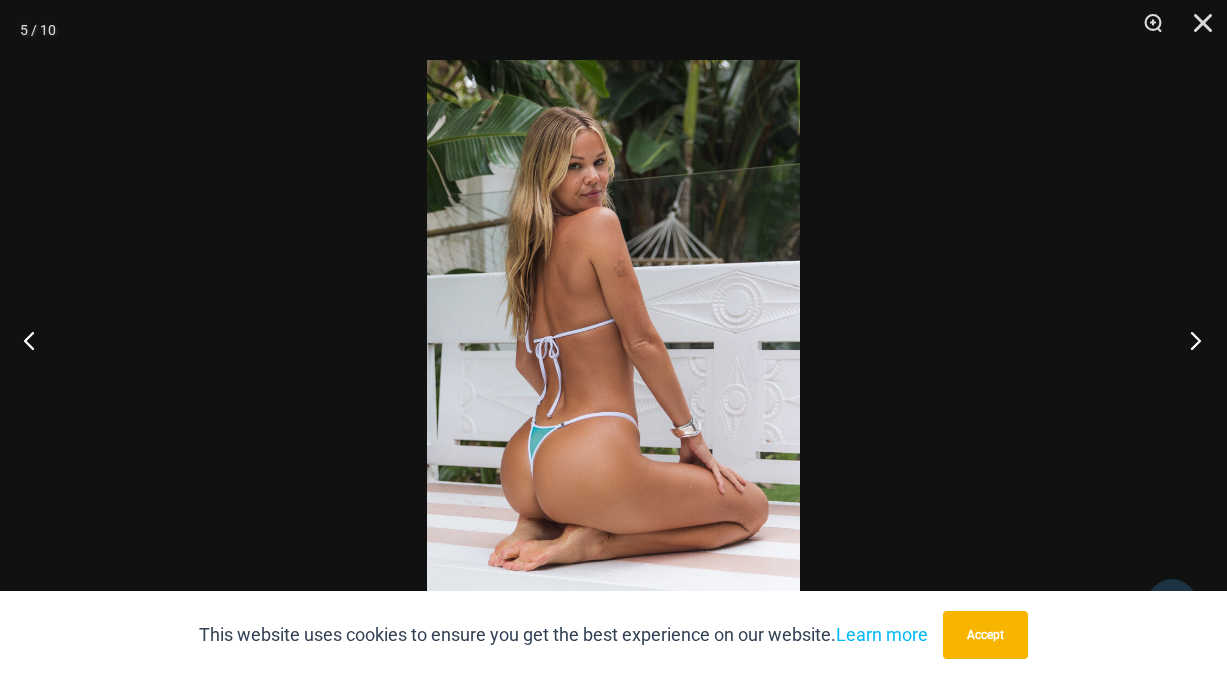 click at bounding box center [1189, 340] 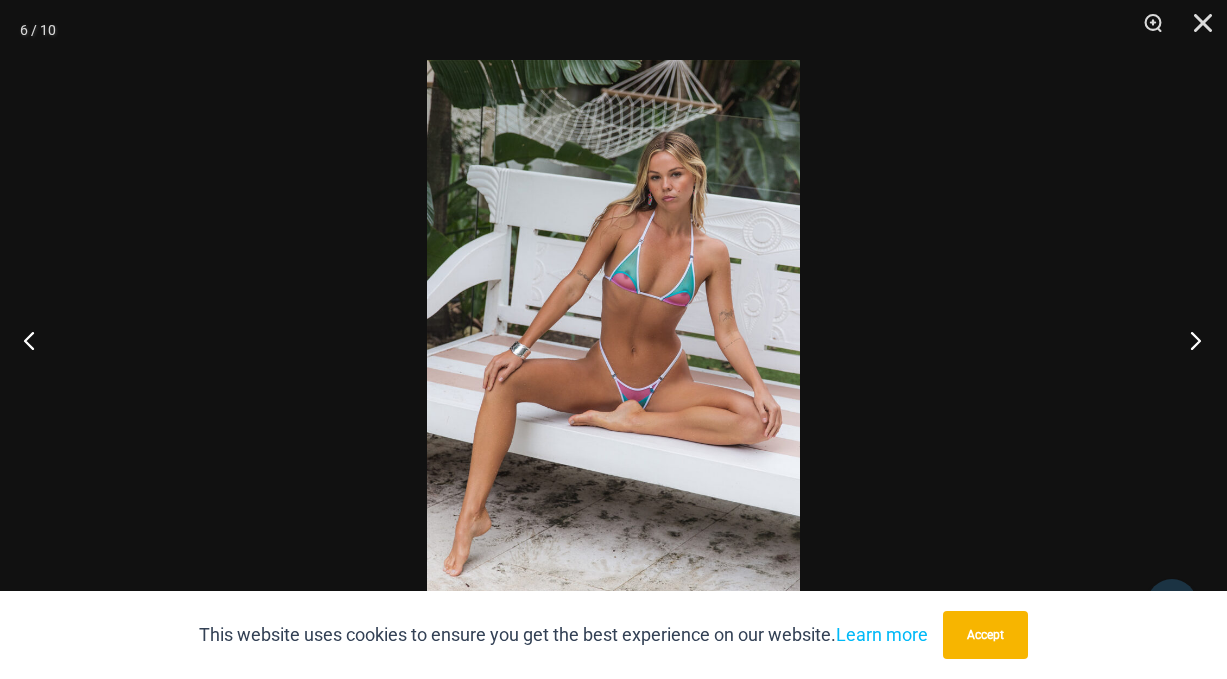 click at bounding box center (1189, 340) 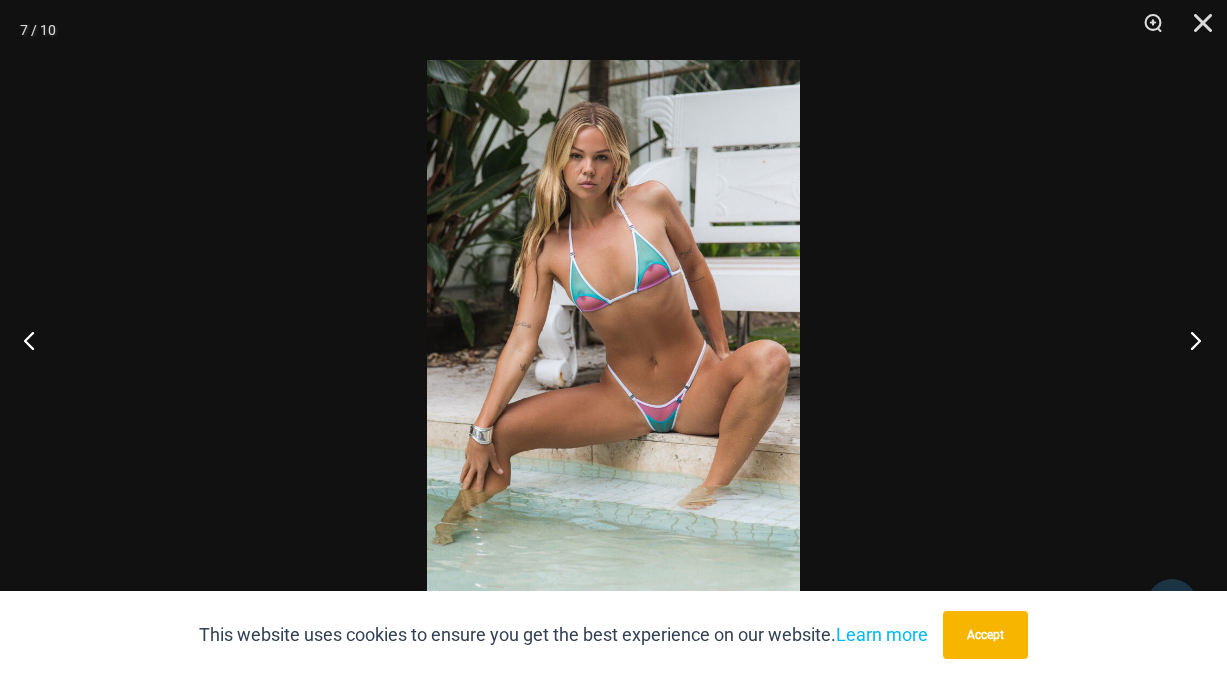 click at bounding box center [1189, 340] 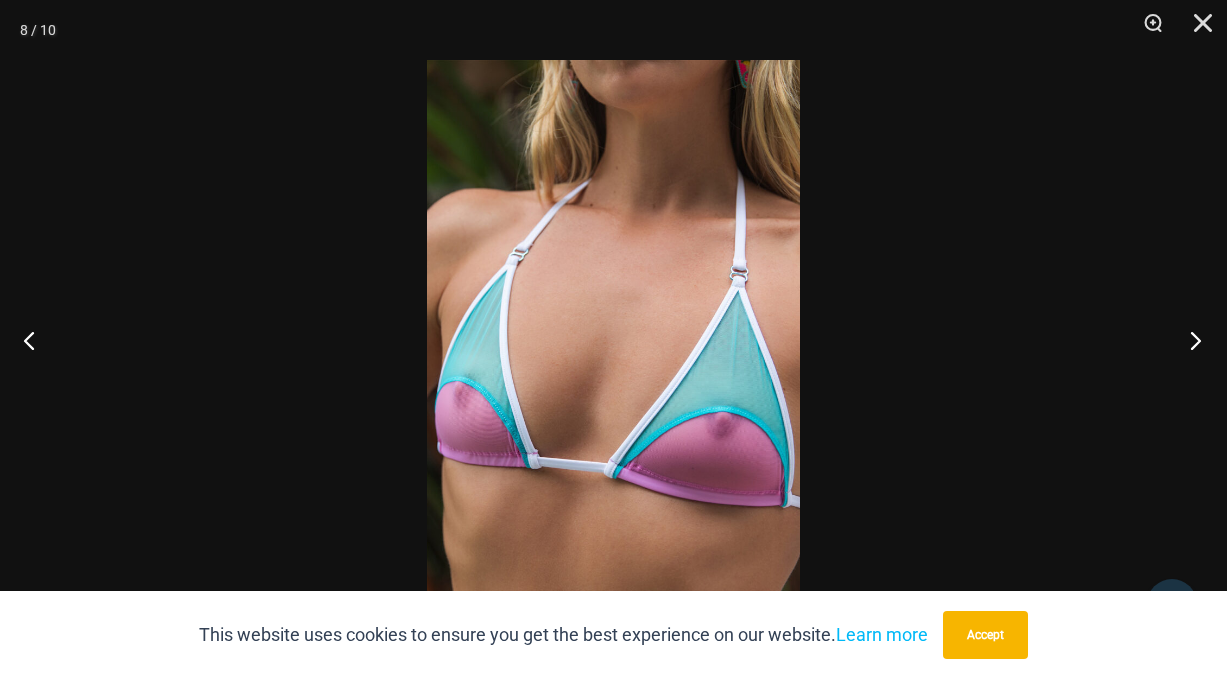 click at bounding box center (1189, 340) 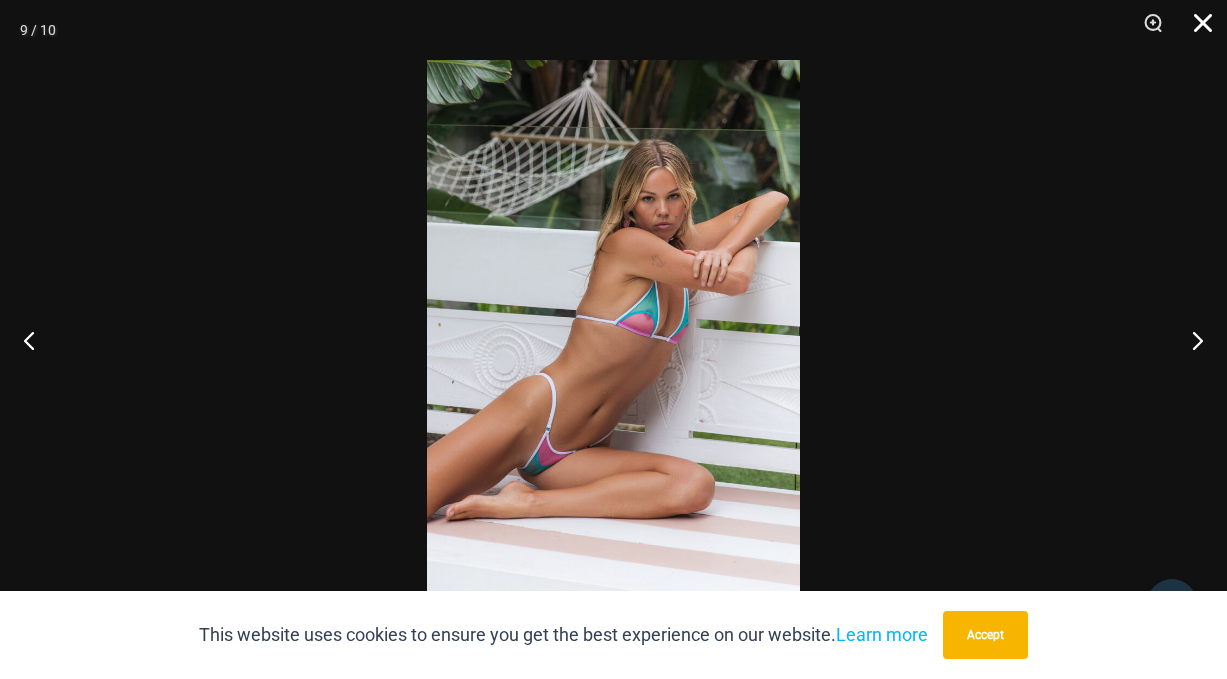 click at bounding box center (1196, 30) 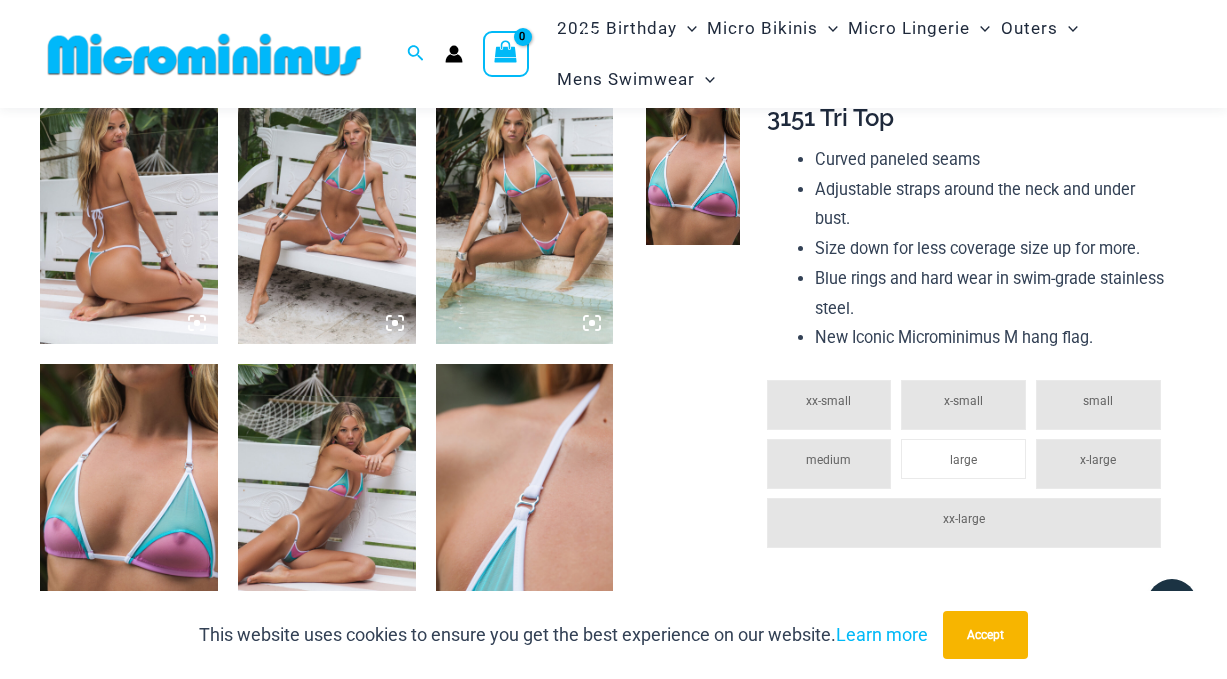 scroll, scrollTop: 1319, scrollLeft: 0, axis: vertical 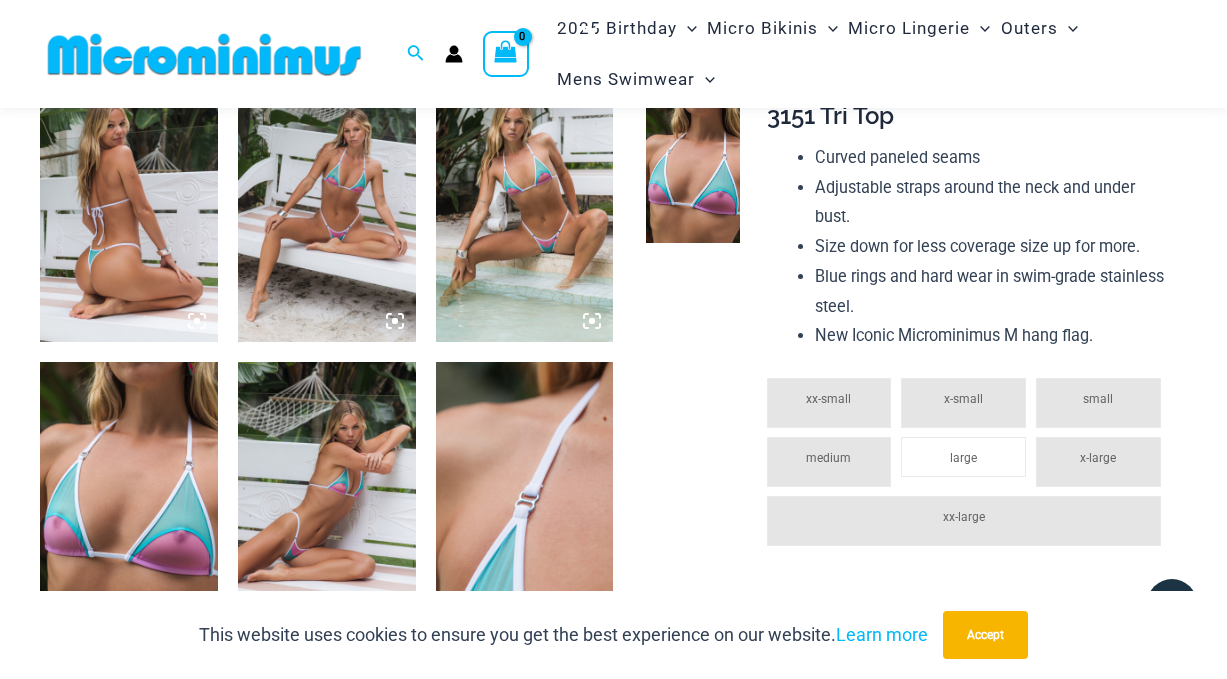 click on "medium" 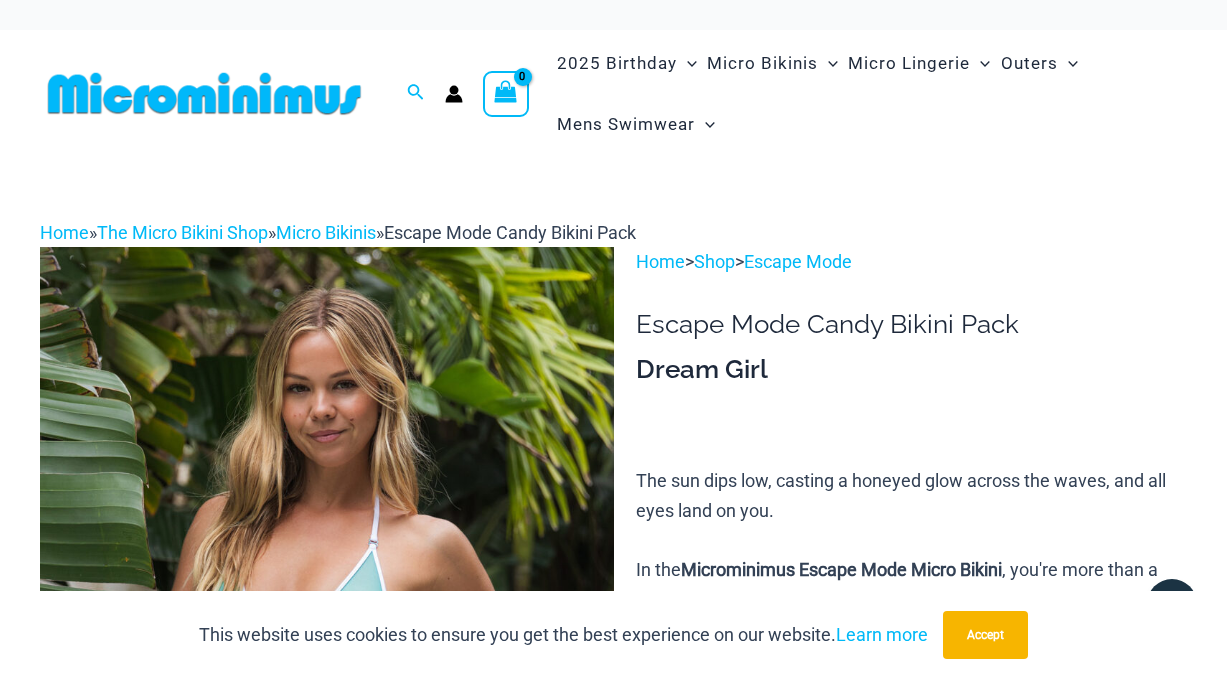 scroll, scrollTop: 0, scrollLeft: 0, axis: both 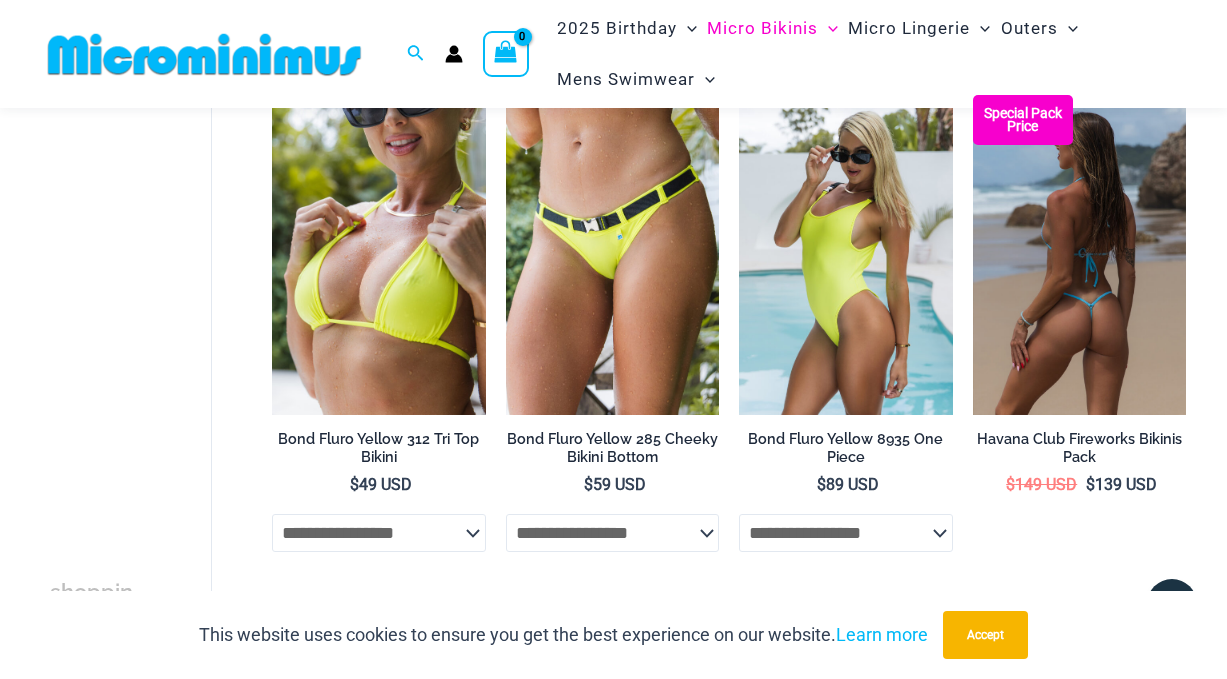 click at bounding box center [1079, 255] 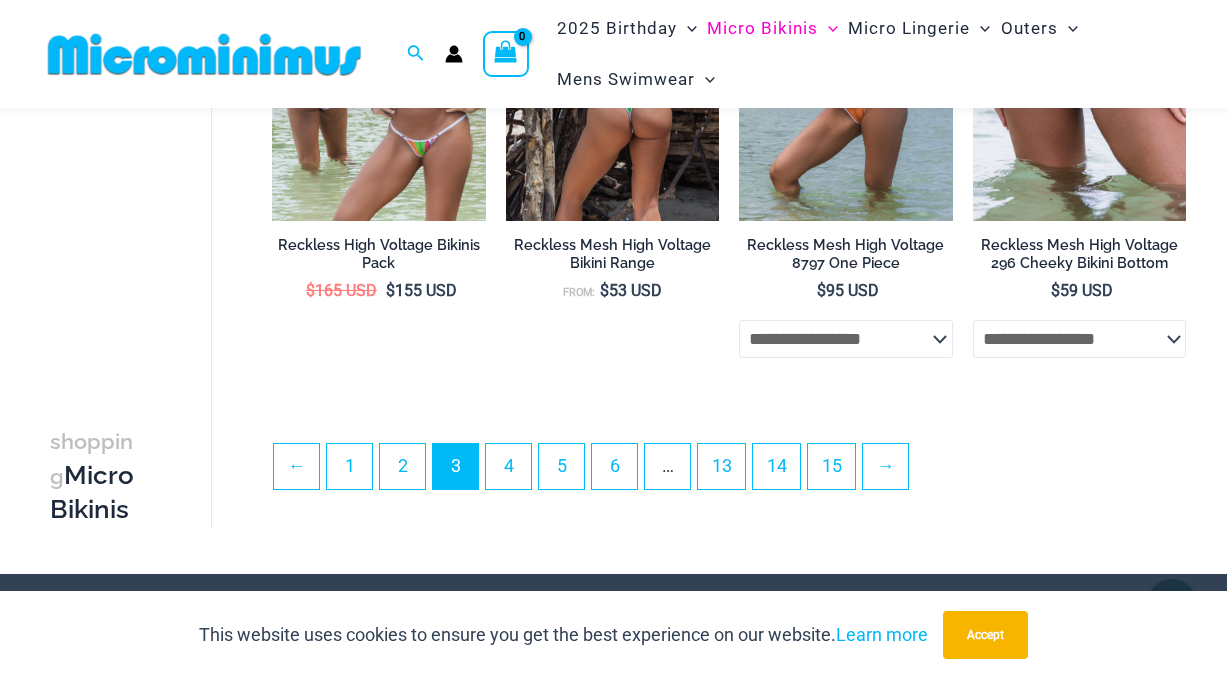 scroll, scrollTop: 4006, scrollLeft: 0, axis: vertical 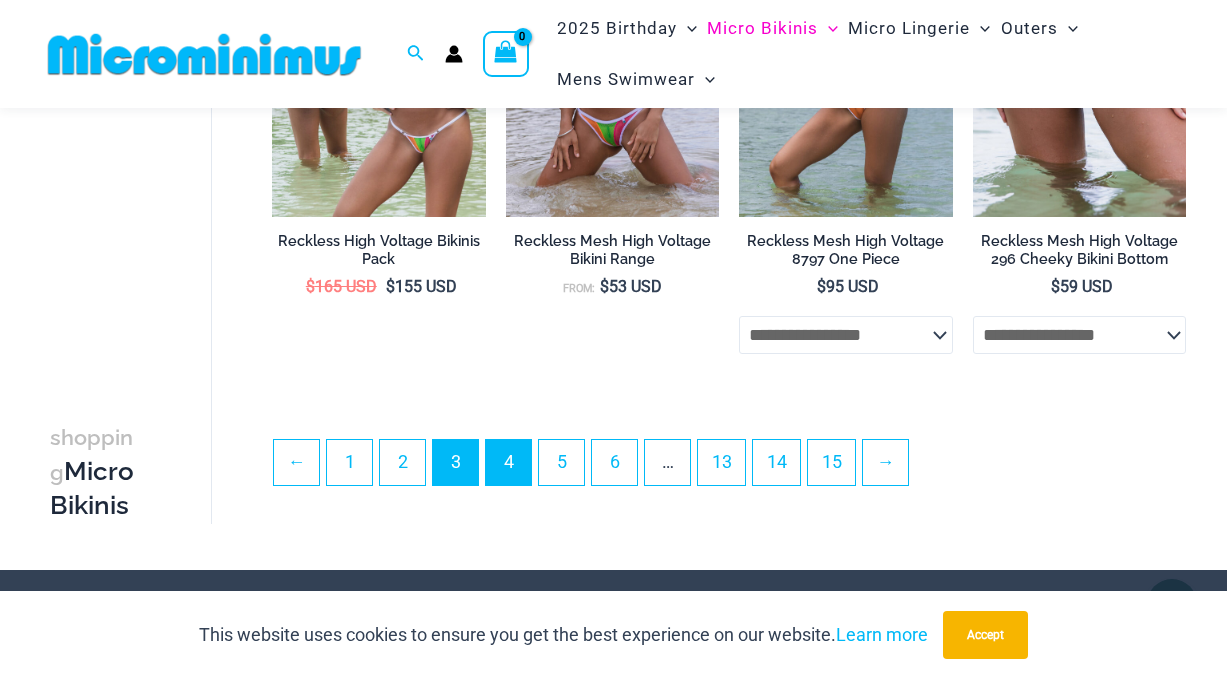 click on "4" at bounding box center (508, 462) 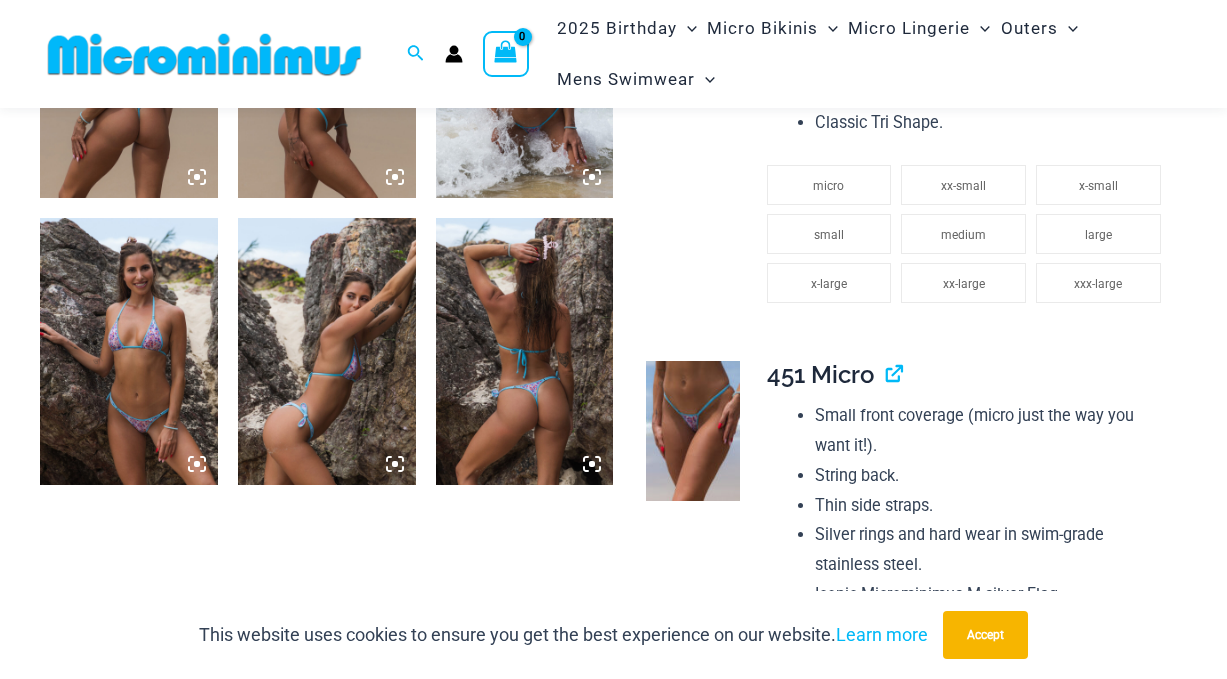 scroll, scrollTop: 1184, scrollLeft: 0, axis: vertical 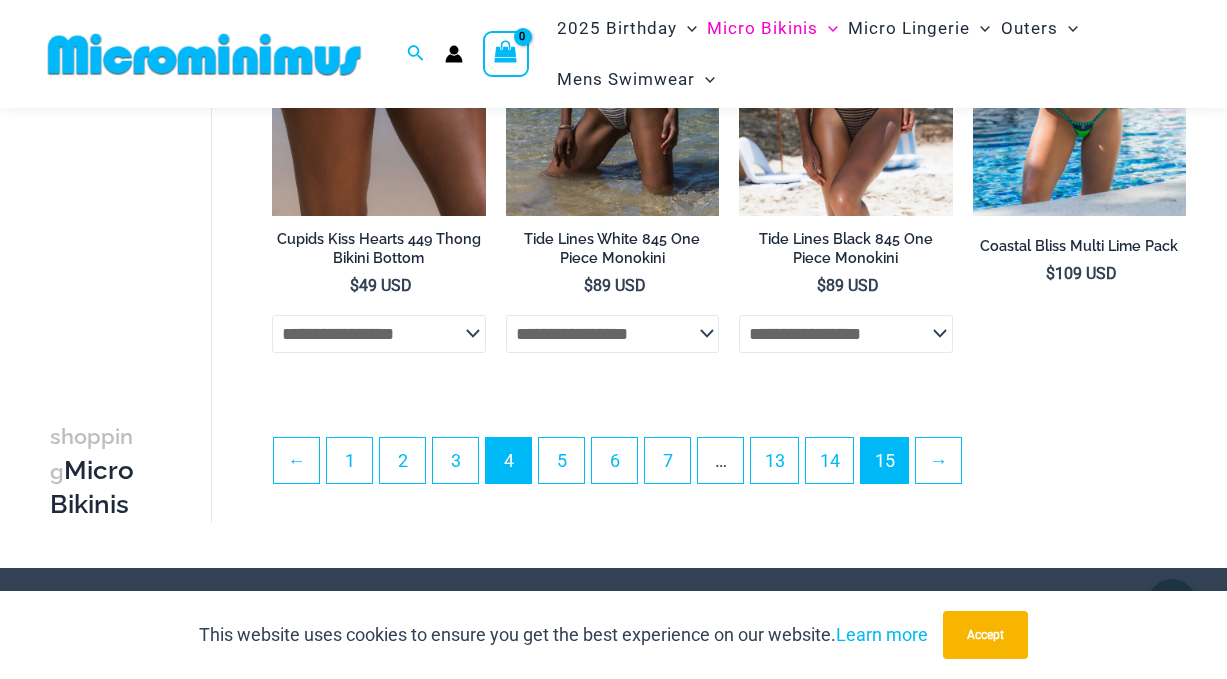 click on "15" at bounding box center [884, 460] 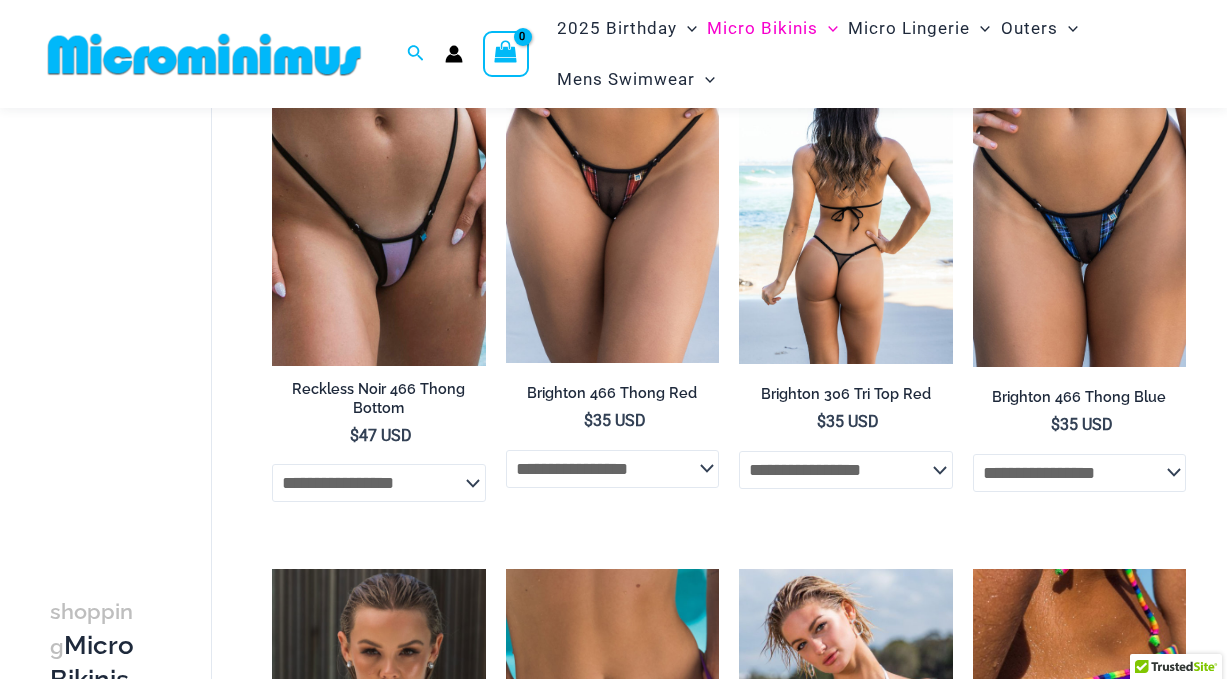 scroll, scrollTop: 240, scrollLeft: 0, axis: vertical 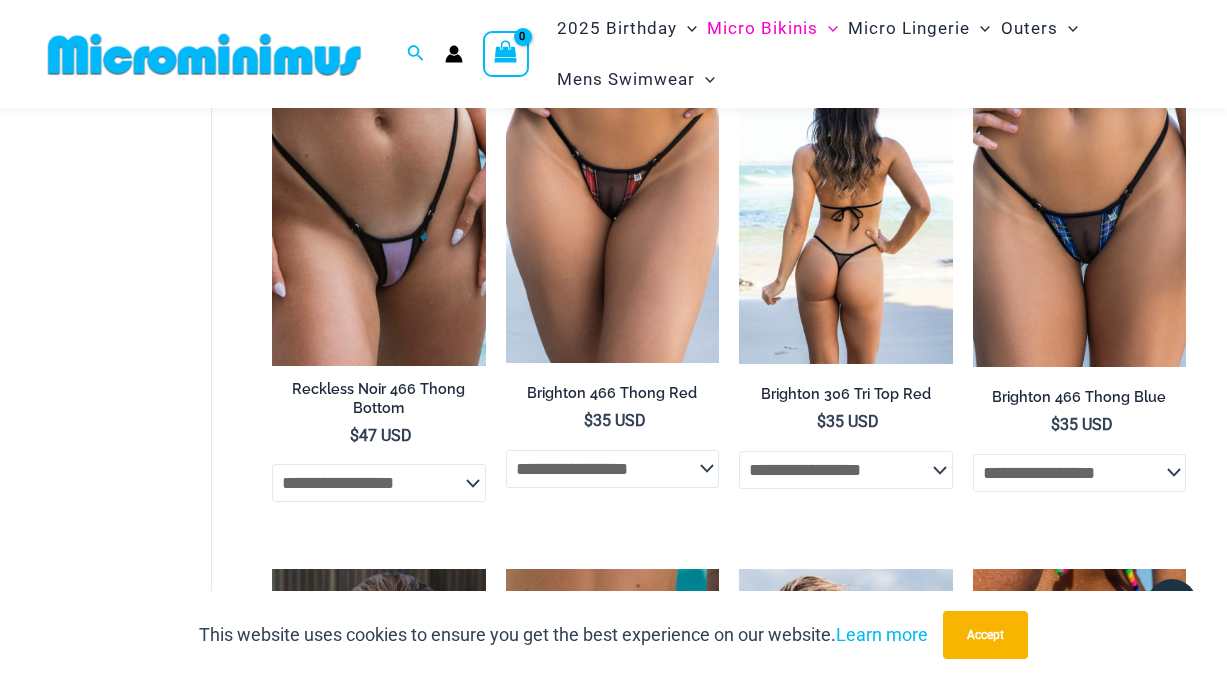 click at bounding box center (845, 204) 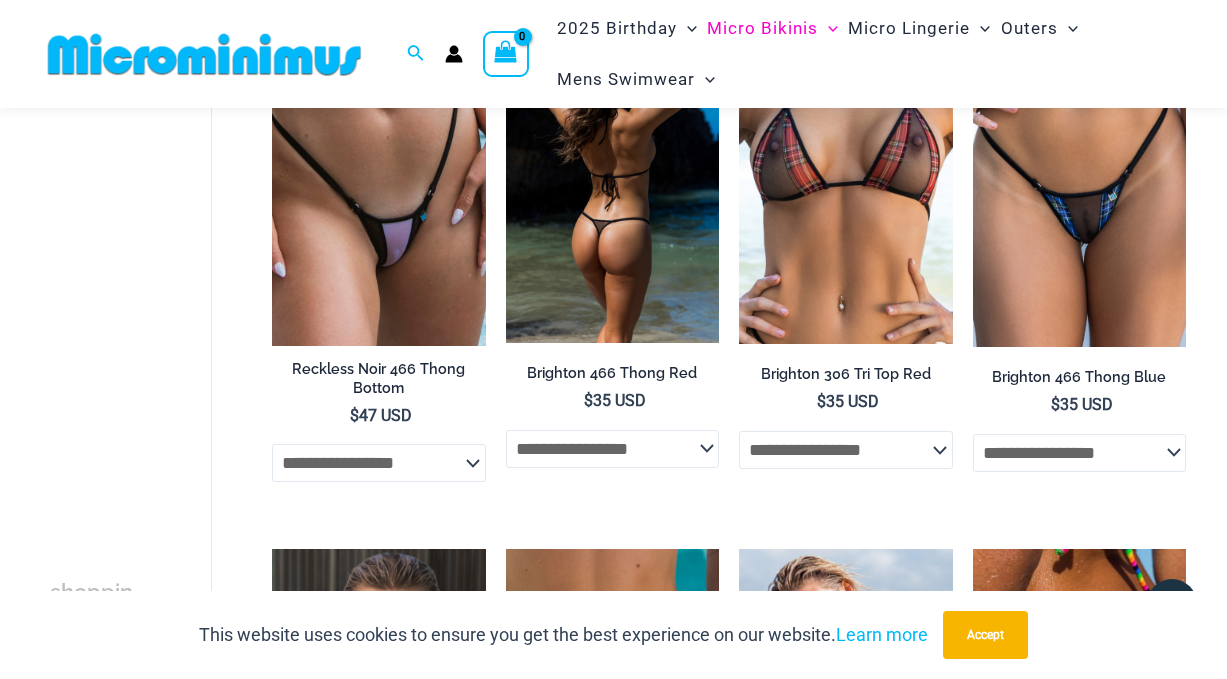 click at bounding box center [612, 184] 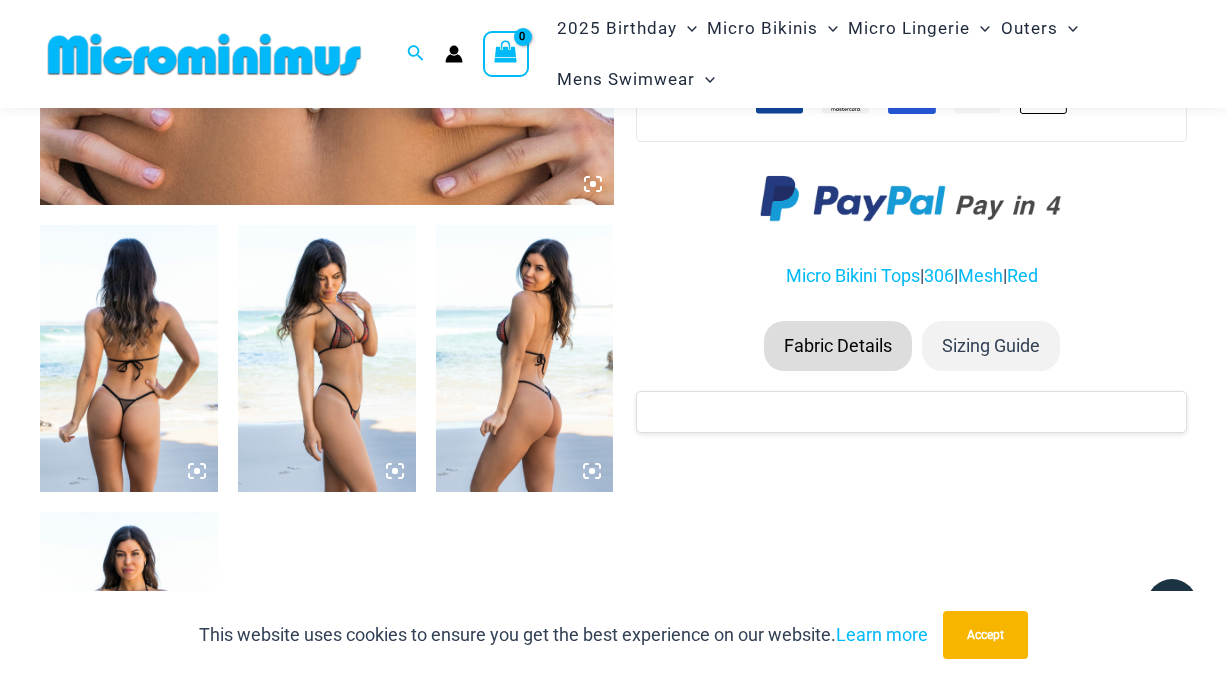 scroll, scrollTop: 878, scrollLeft: 0, axis: vertical 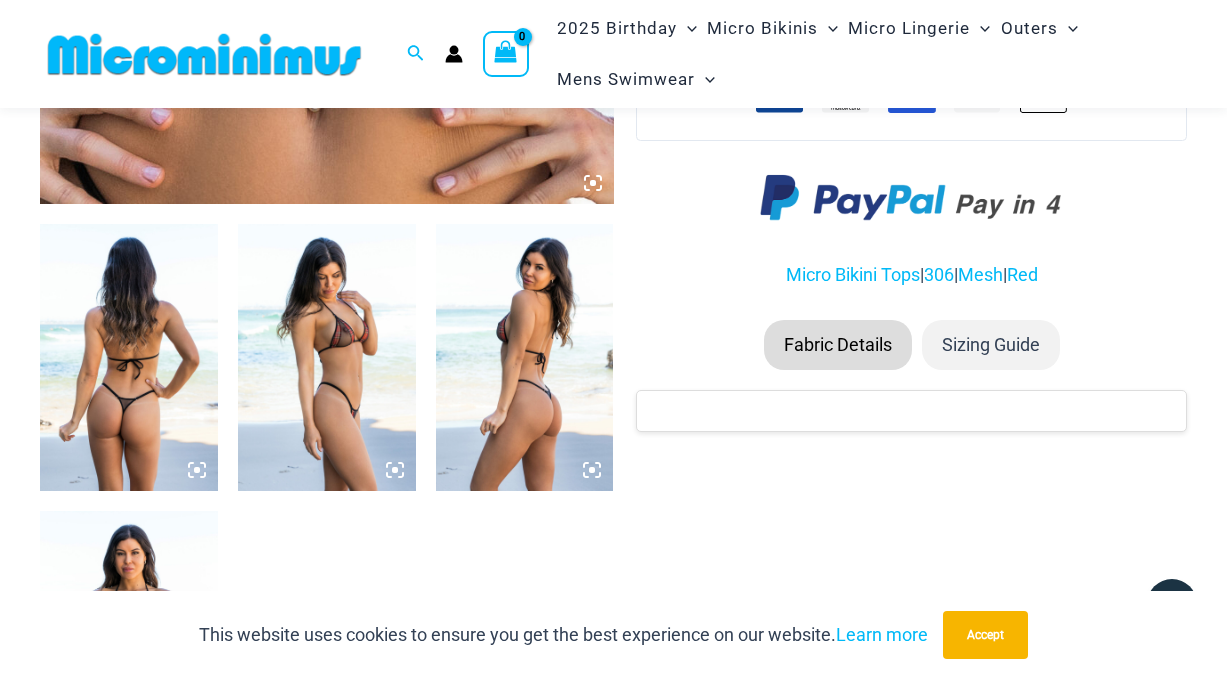 click at bounding box center [327, 357] 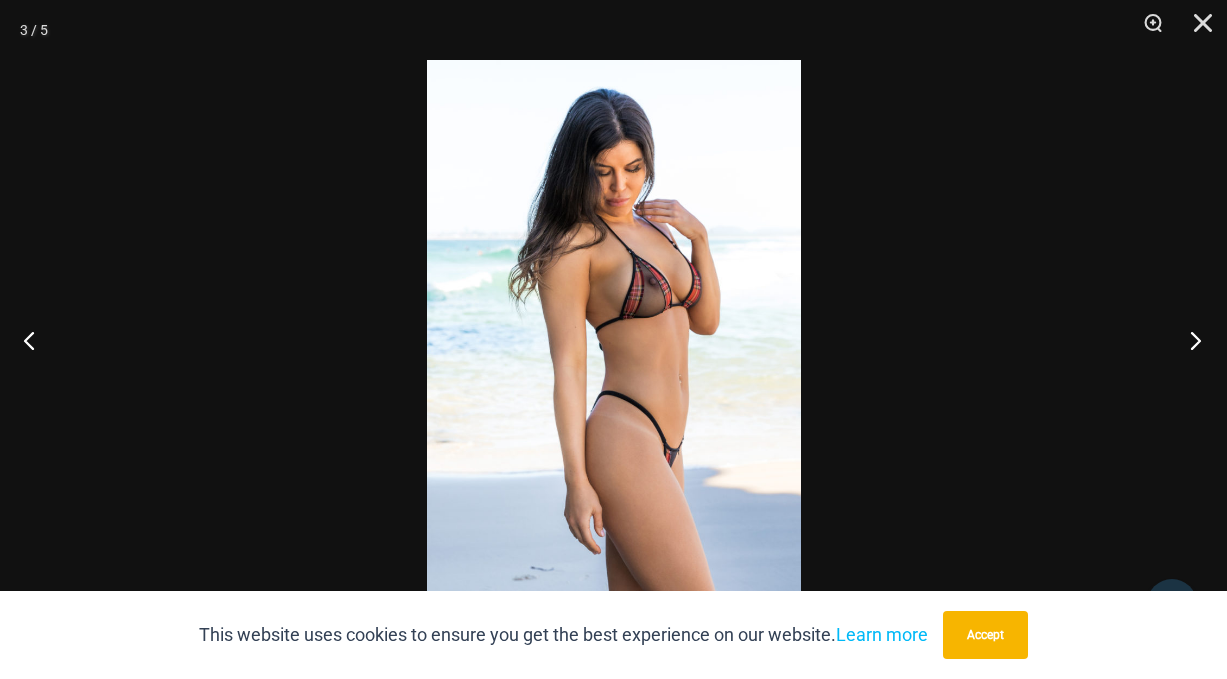 click at bounding box center [1189, 340] 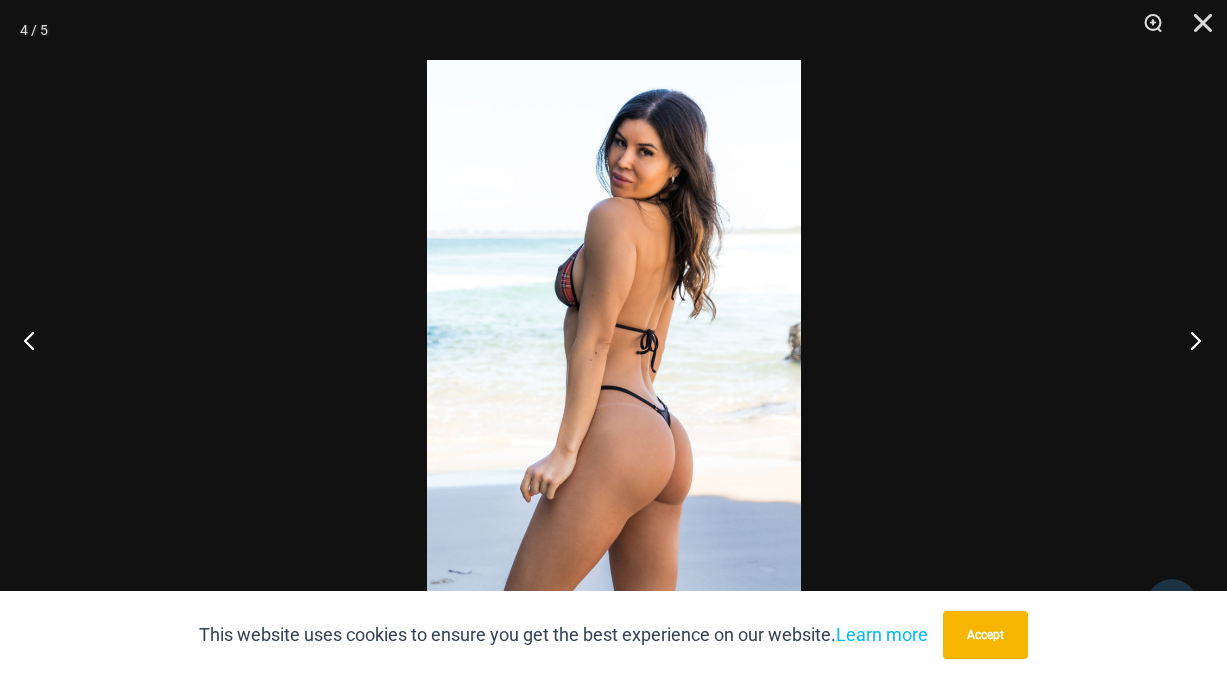 click at bounding box center [1189, 340] 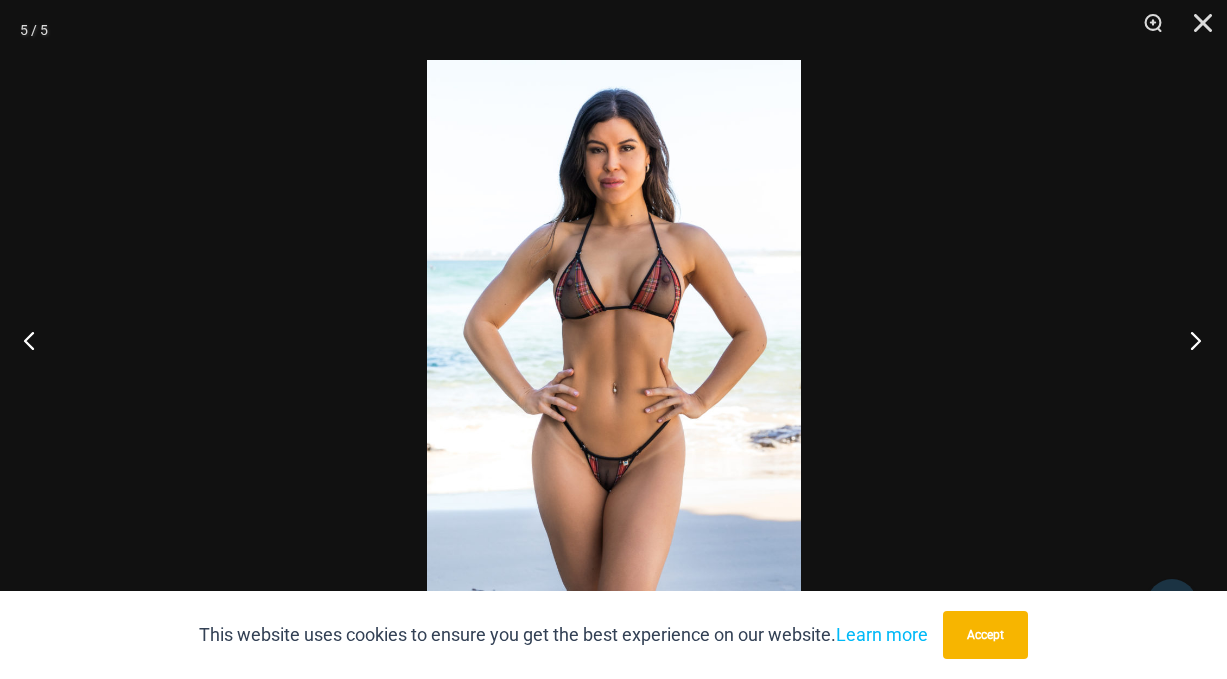 click at bounding box center (1189, 340) 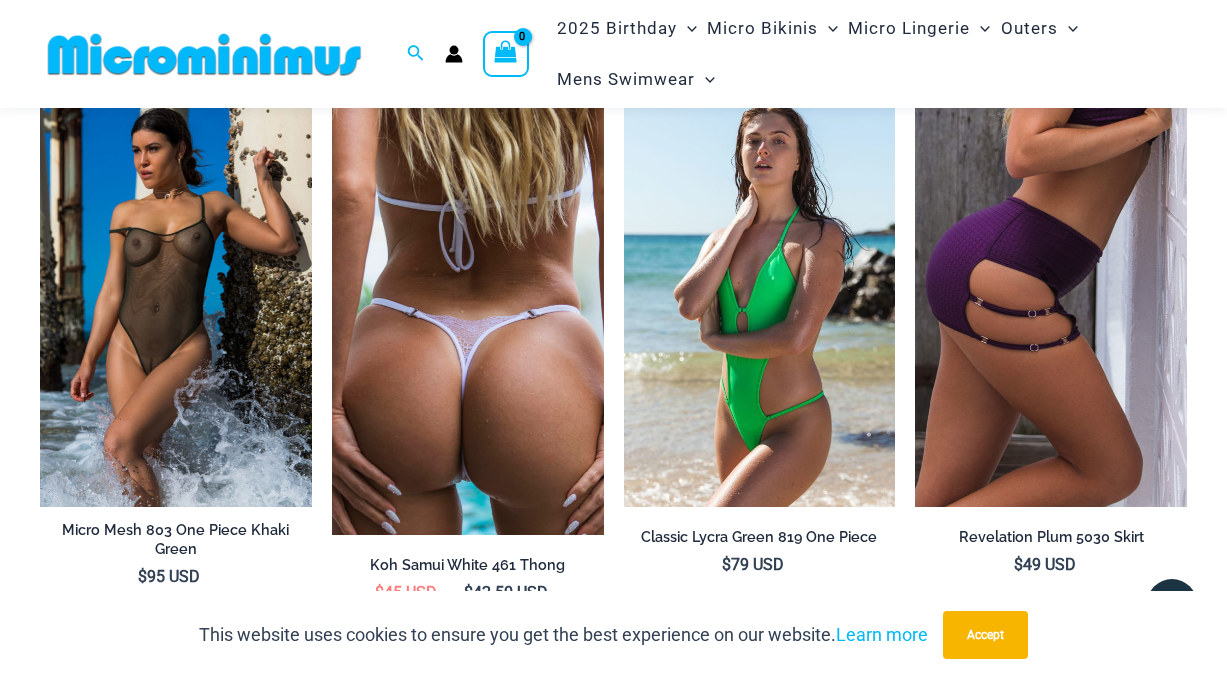 scroll, scrollTop: 3140, scrollLeft: 0, axis: vertical 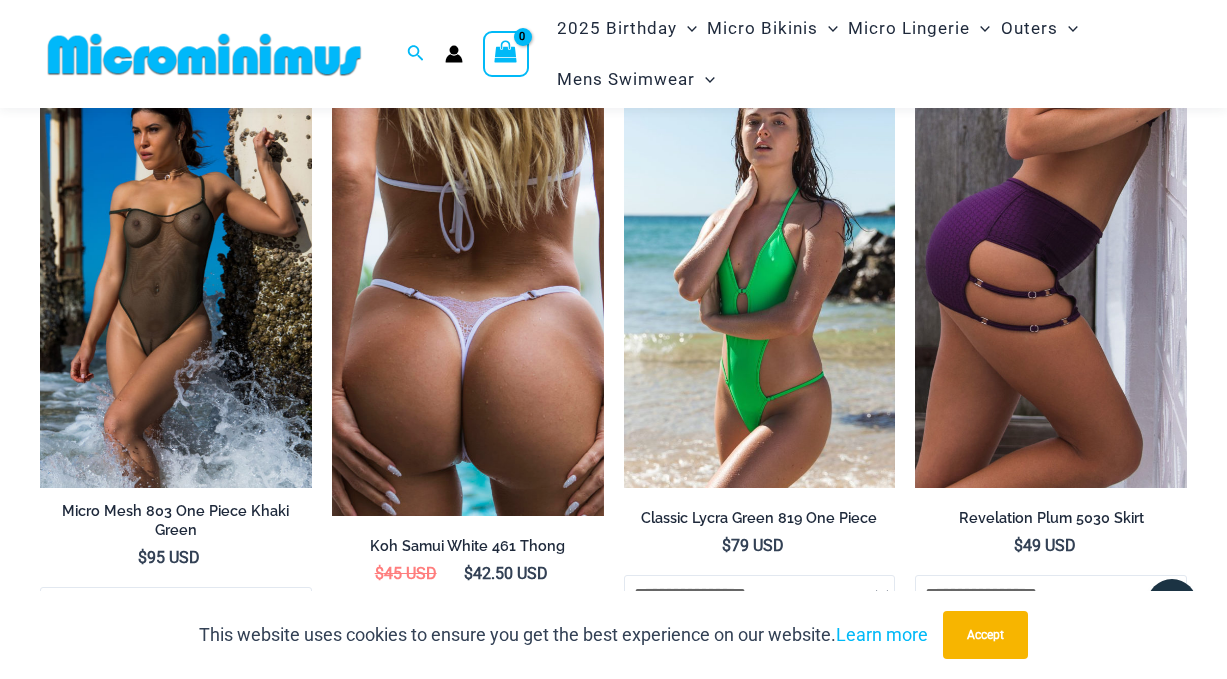 click at bounding box center [468, 298] 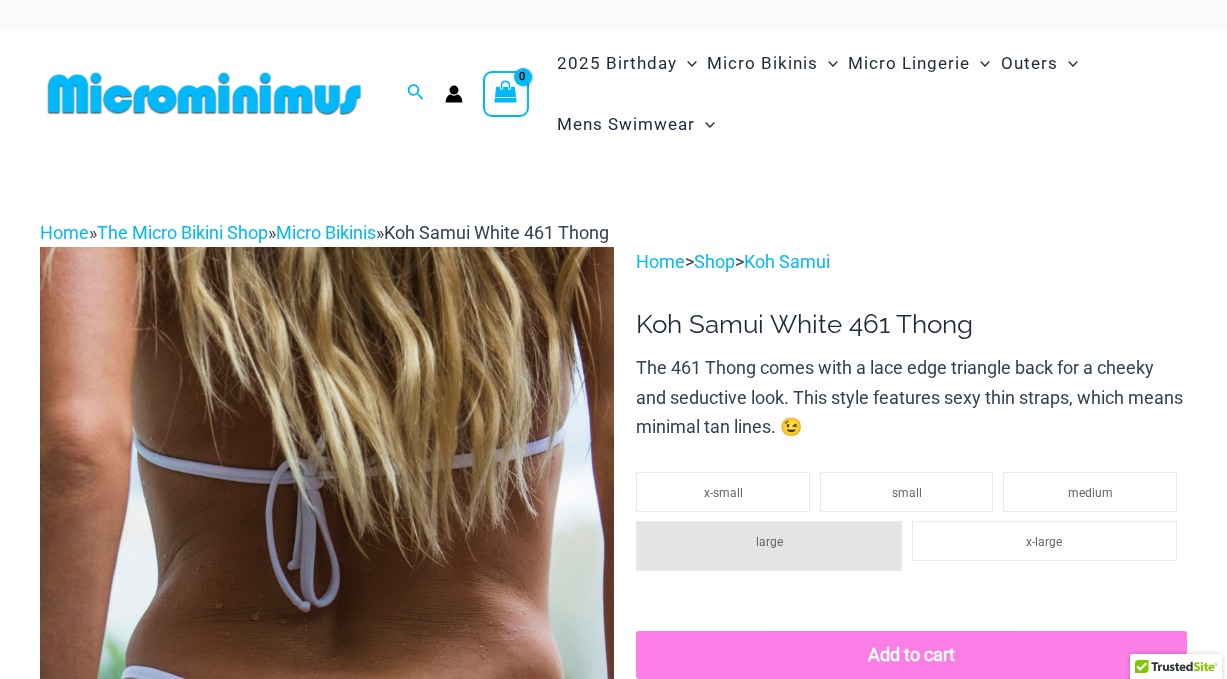 scroll, scrollTop: 0, scrollLeft: 0, axis: both 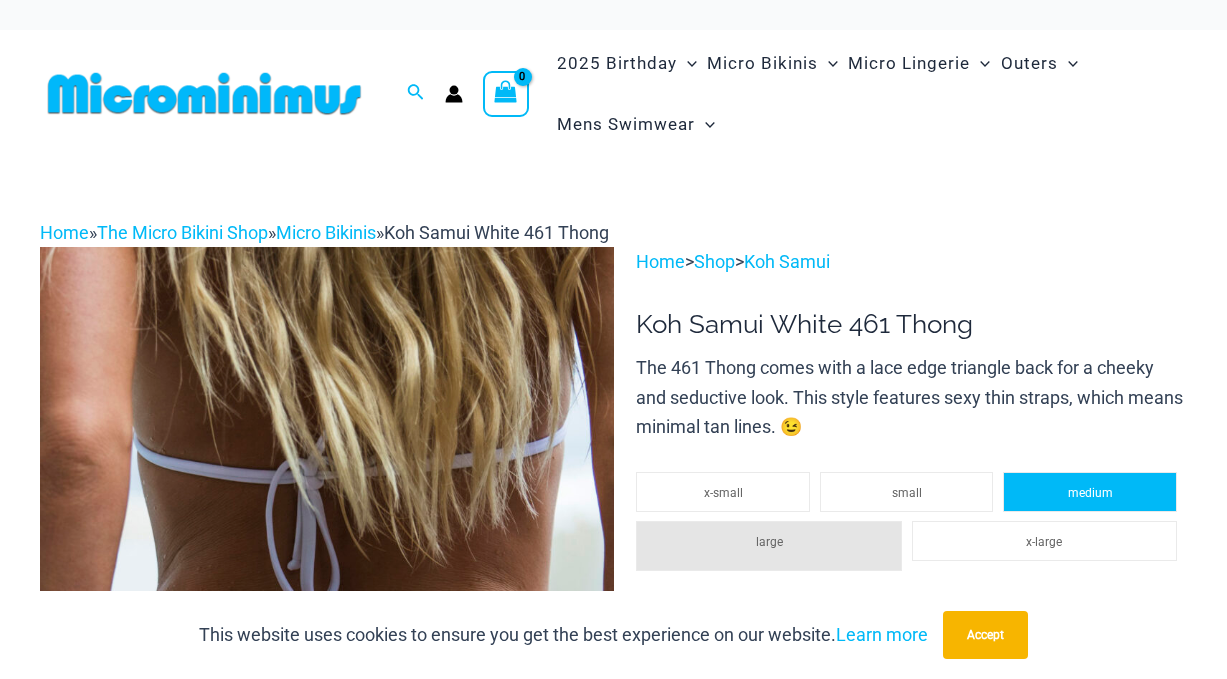 click on "medium" 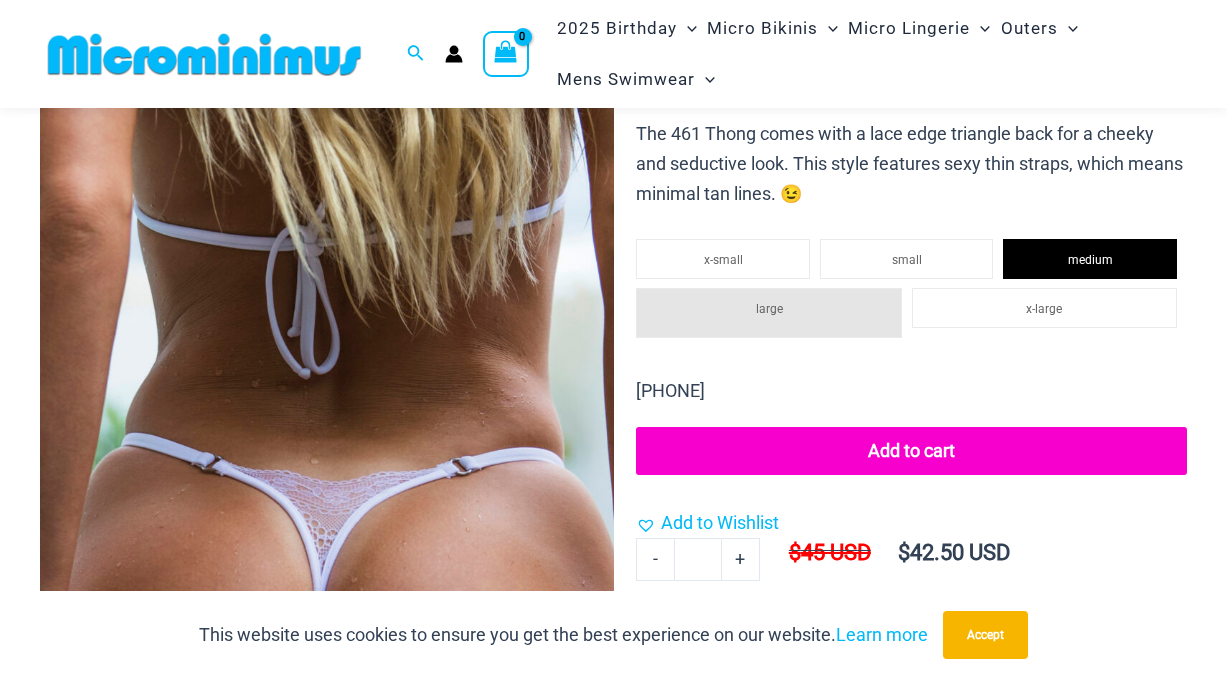 scroll, scrollTop: 282, scrollLeft: 0, axis: vertical 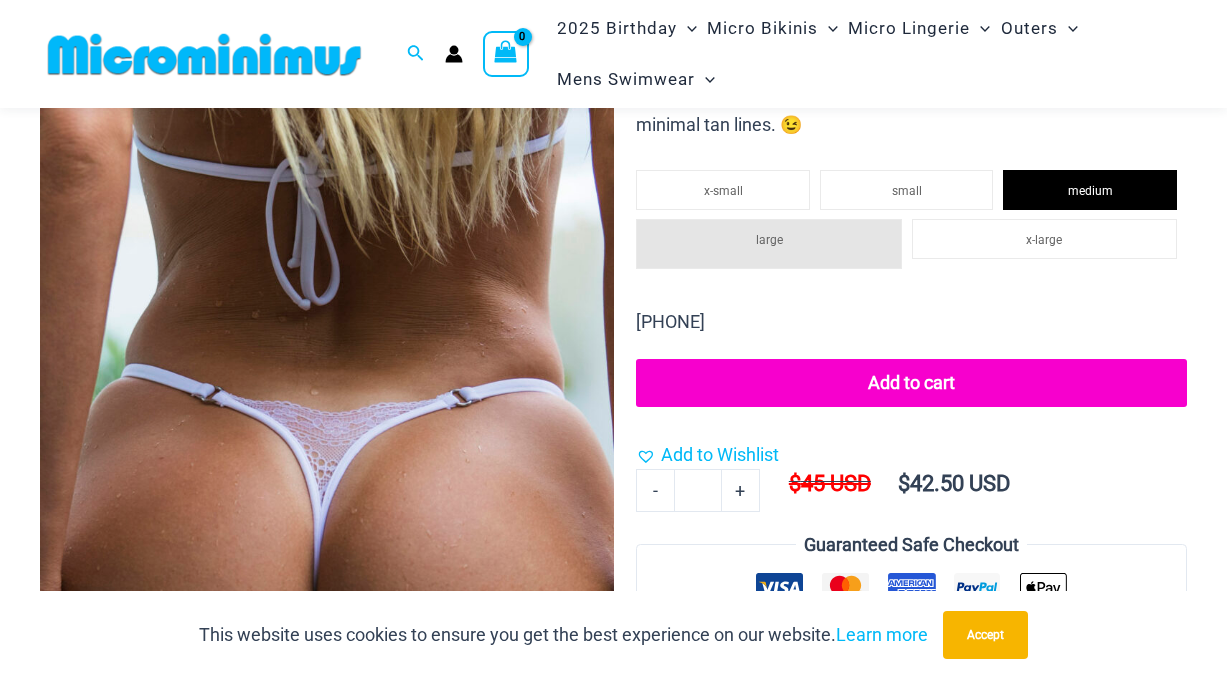 click on "Add to cart" 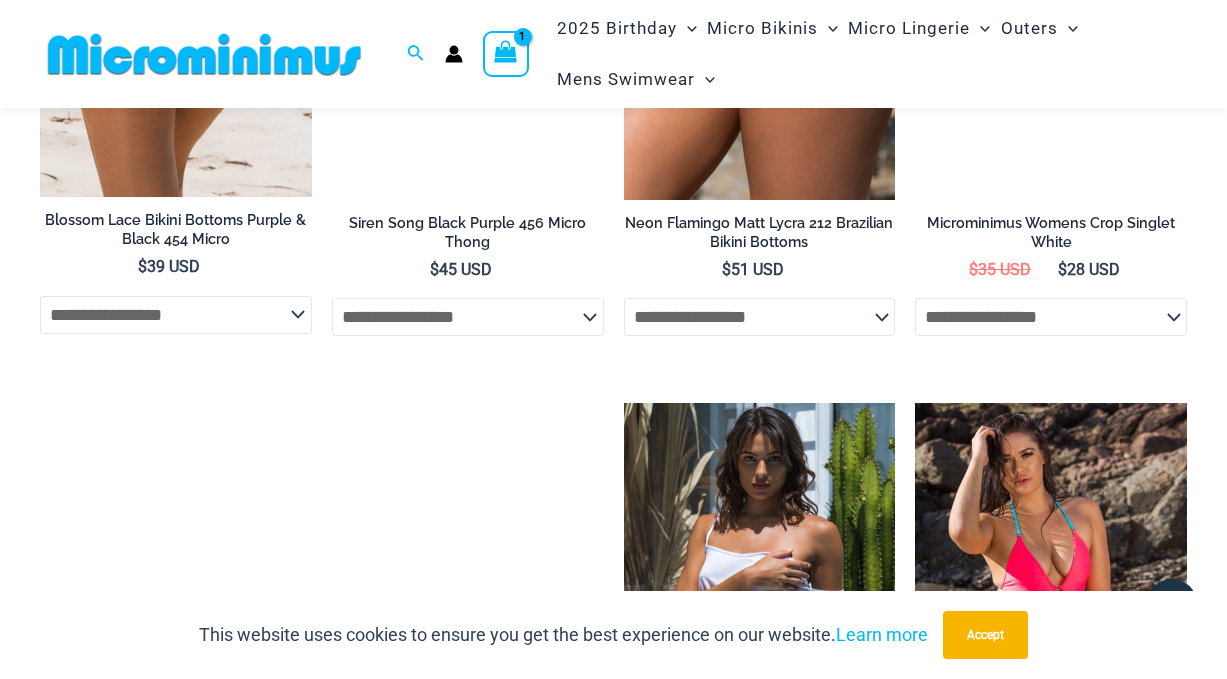 scroll, scrollTop: 1946, scrollLeft: 0, axis: vertical 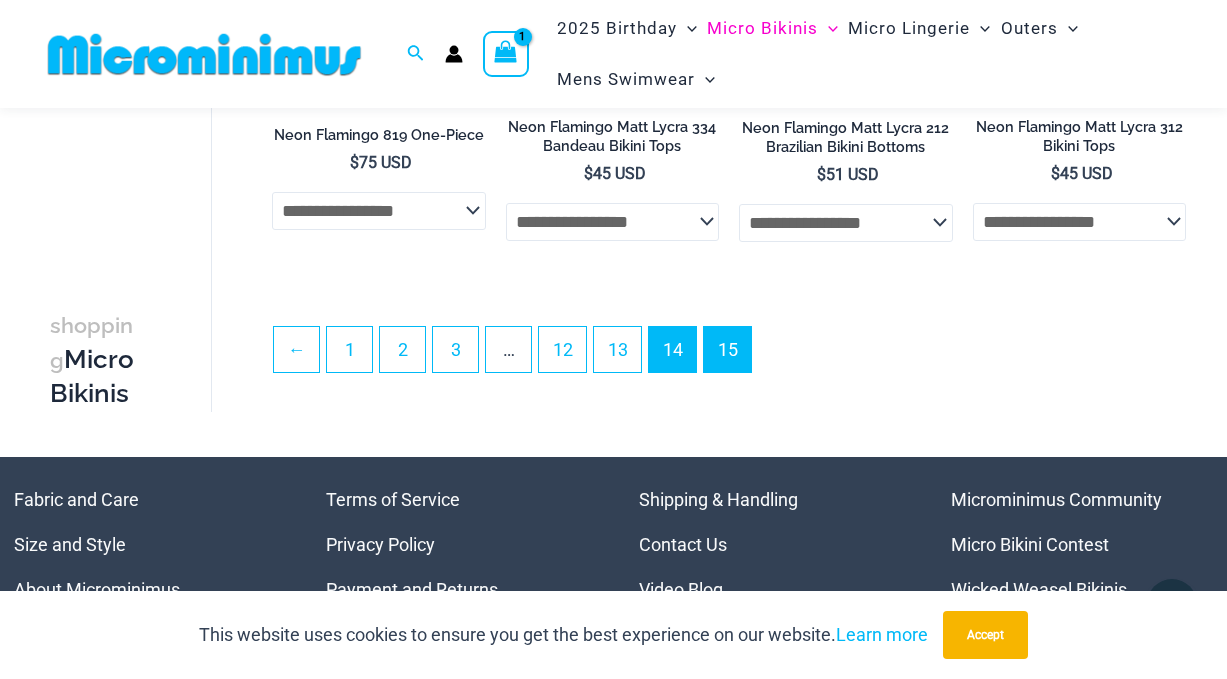click on "14" at bounding box center [672, 349] 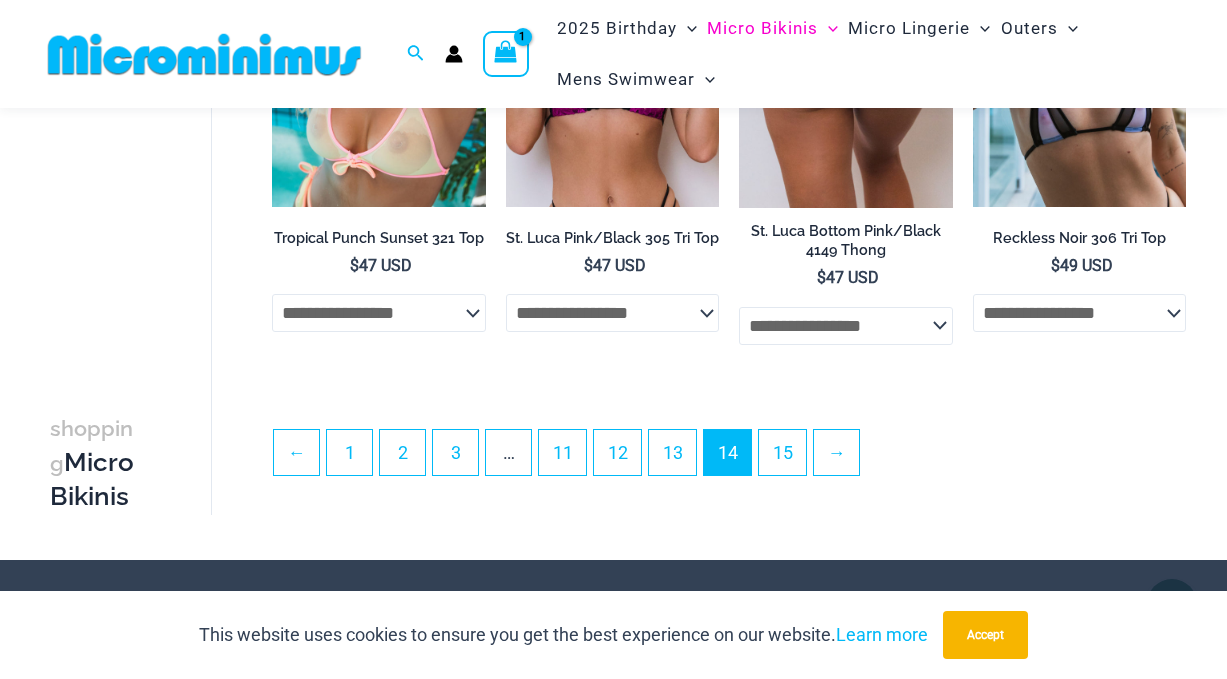 scroll, scrollTop: 4064, scrollLeft: 0, axis: vertical 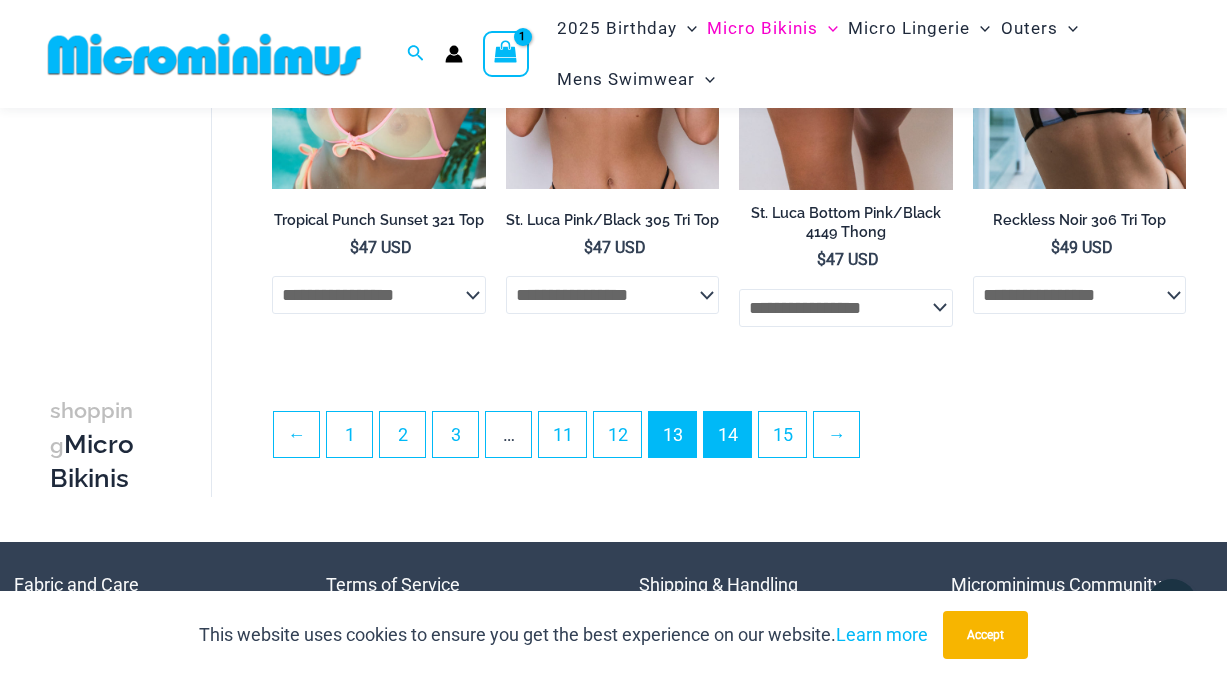 click on "13" at bounding box center [672, 434] 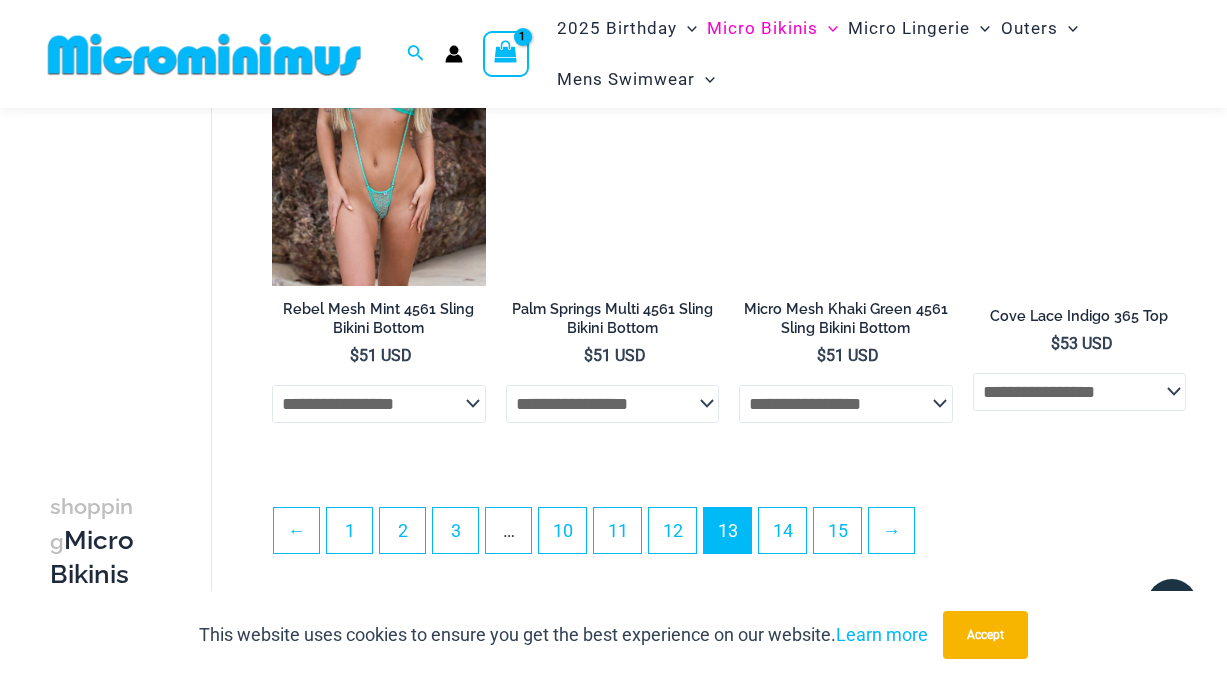 scroll, scrollTop: 3966, scrollLeft: 0, axis: vertical 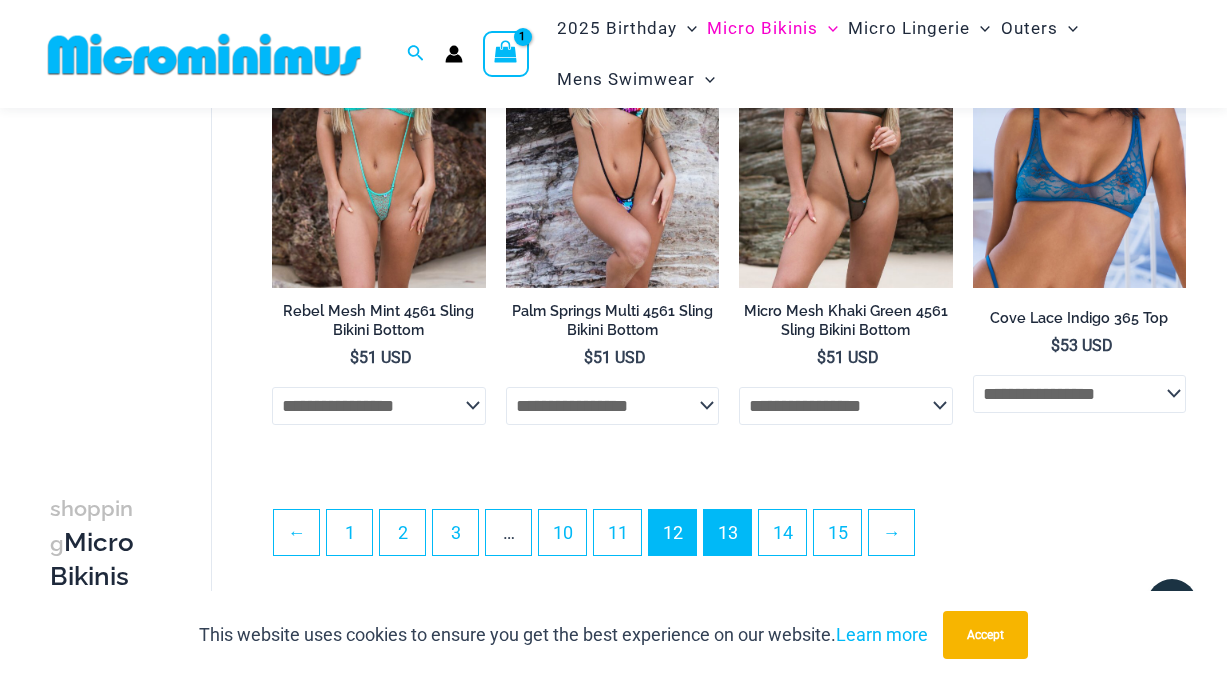 click on "12" at bounding box center [672, 532] 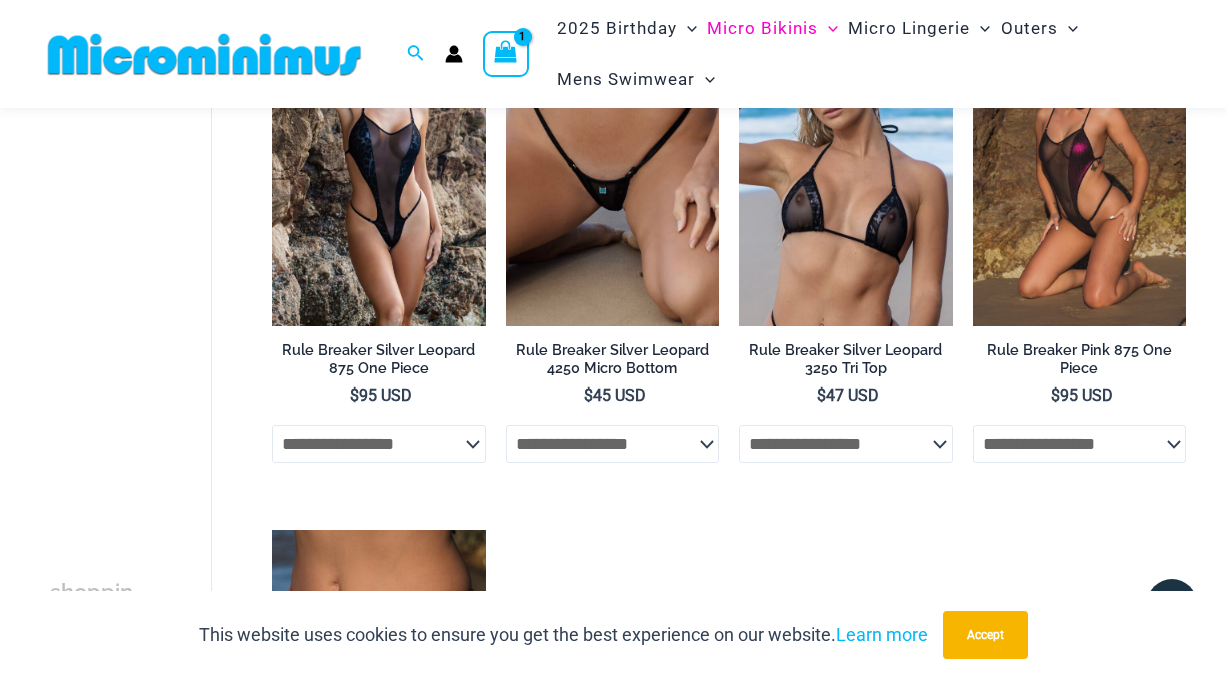 scroll, scrollTop: 780, scrollLeft: 0, axis: vertical 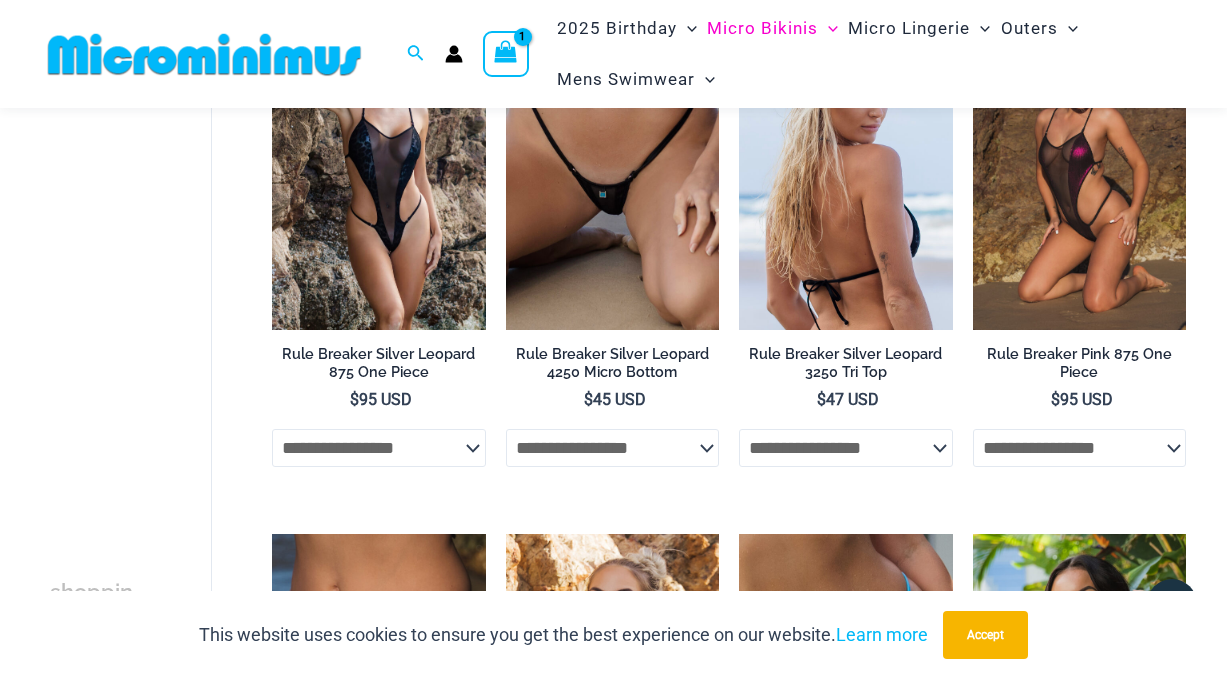 click at bounding box center (845, 170) 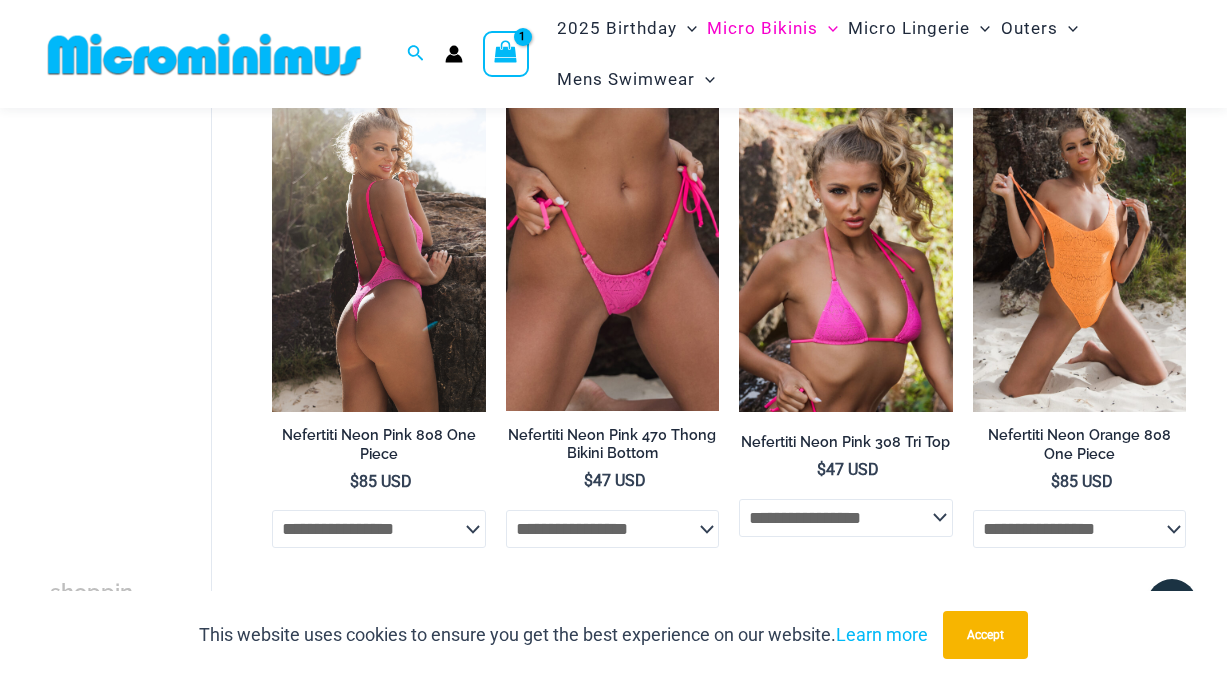 scroll, scrollTop: 2291, scrollLeft: 0, axis: vertical 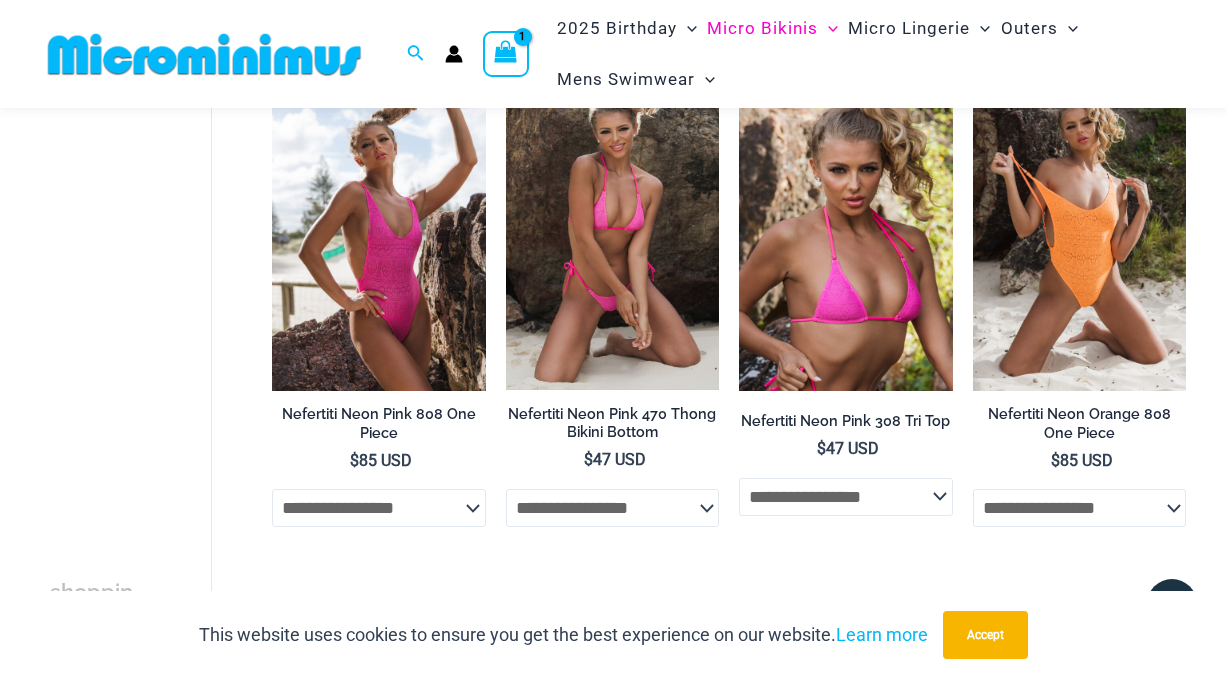 click at bounding box center [612, 230] 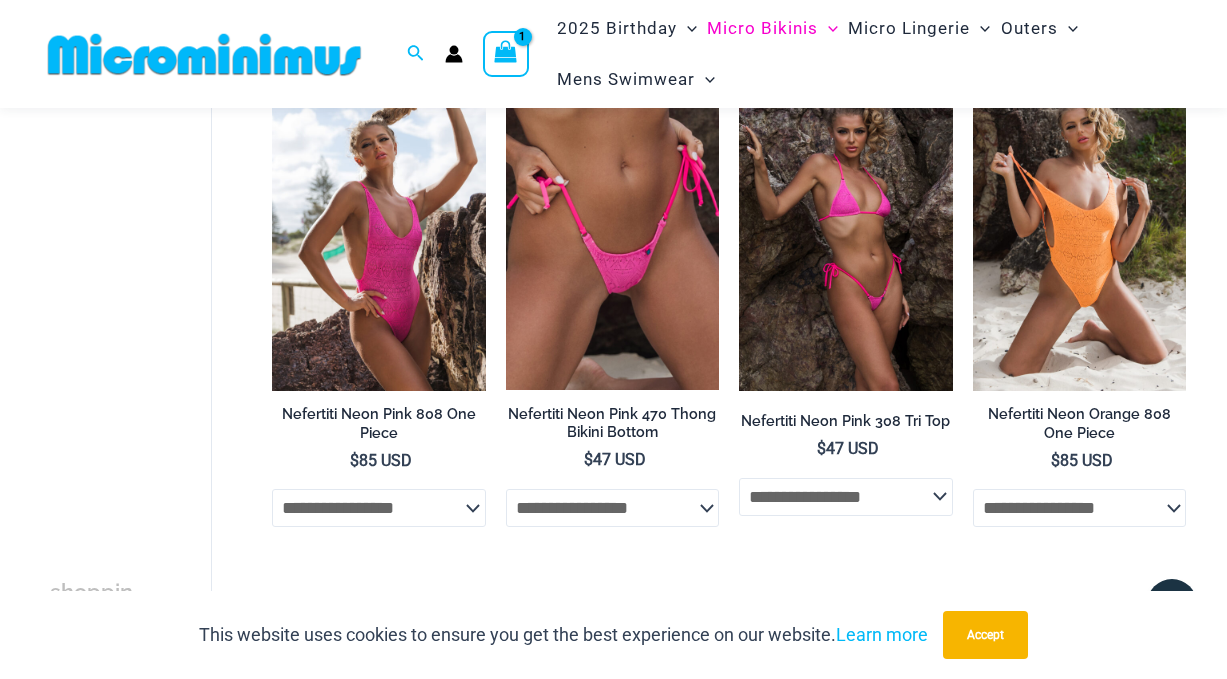 click at bounding box center [845, 230] 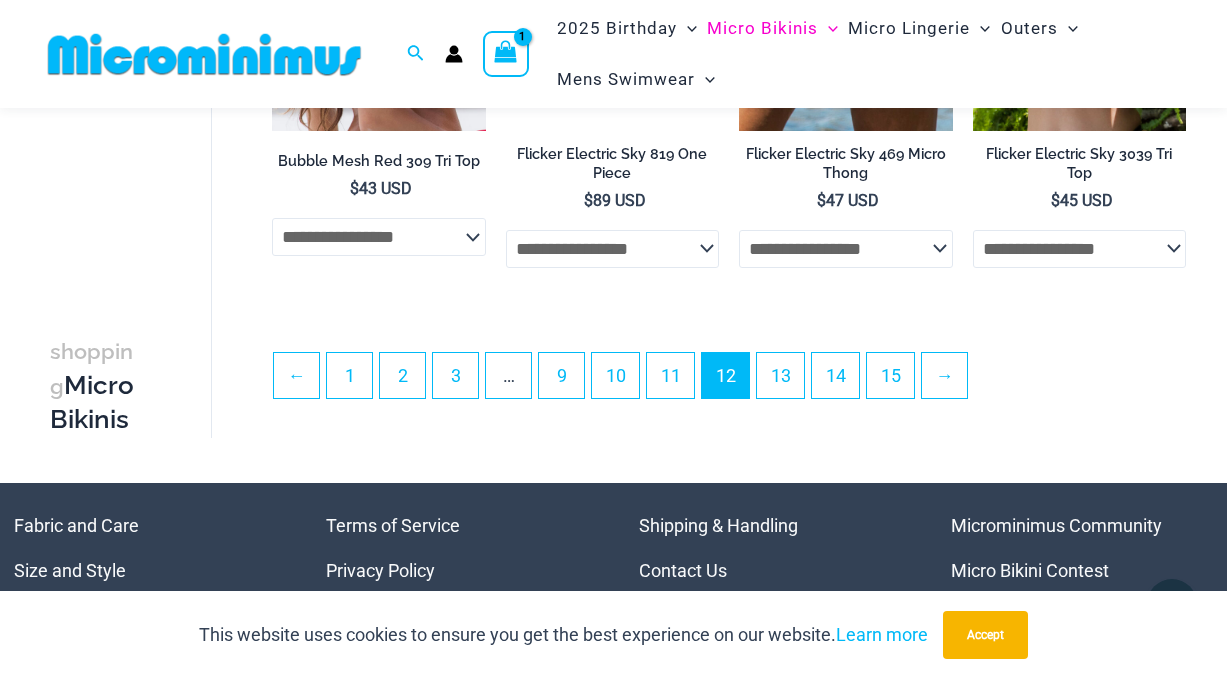 scroll, scrollTop: 4124, scrollLeft: 0, axis: vertical 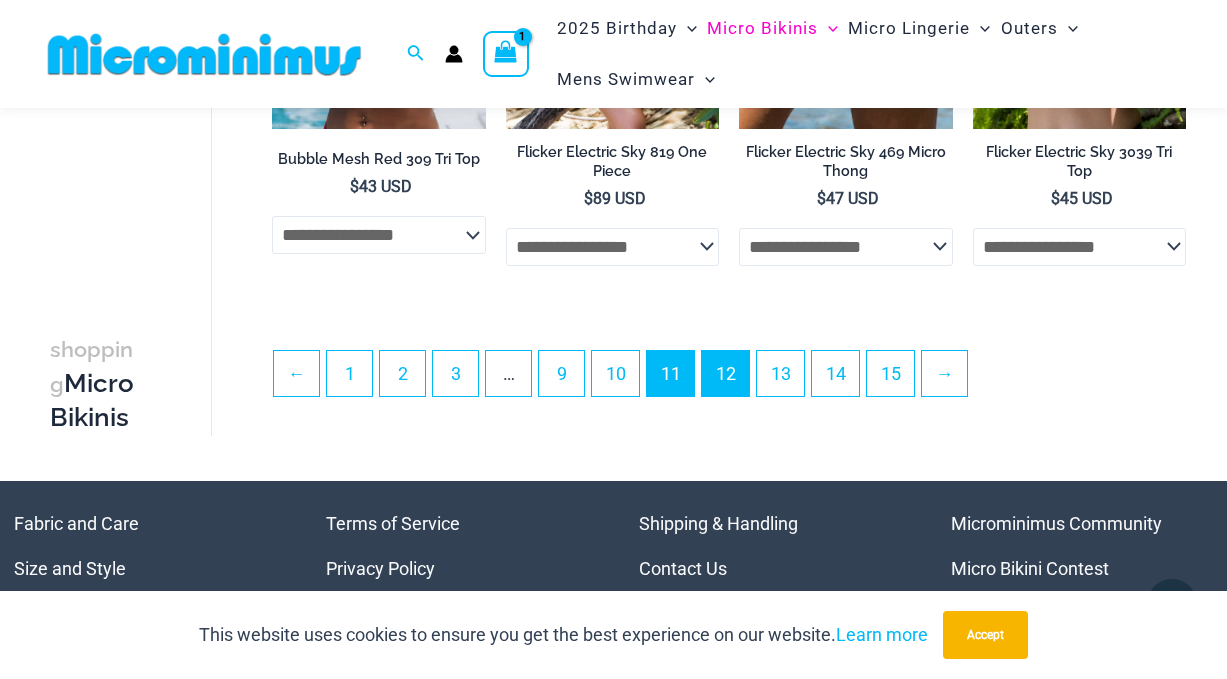 click on "11" at bounding box center (670, 373) 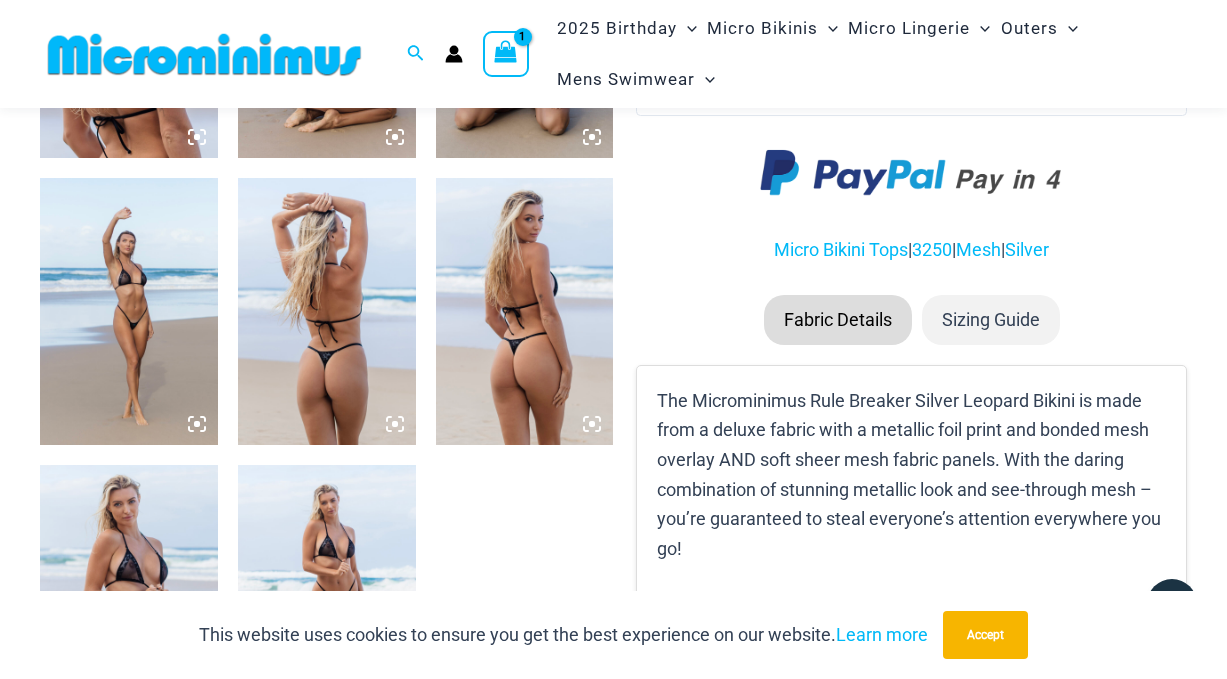 scroll, scrollTop: 1215, scrollLeft: 0, axis: vertical 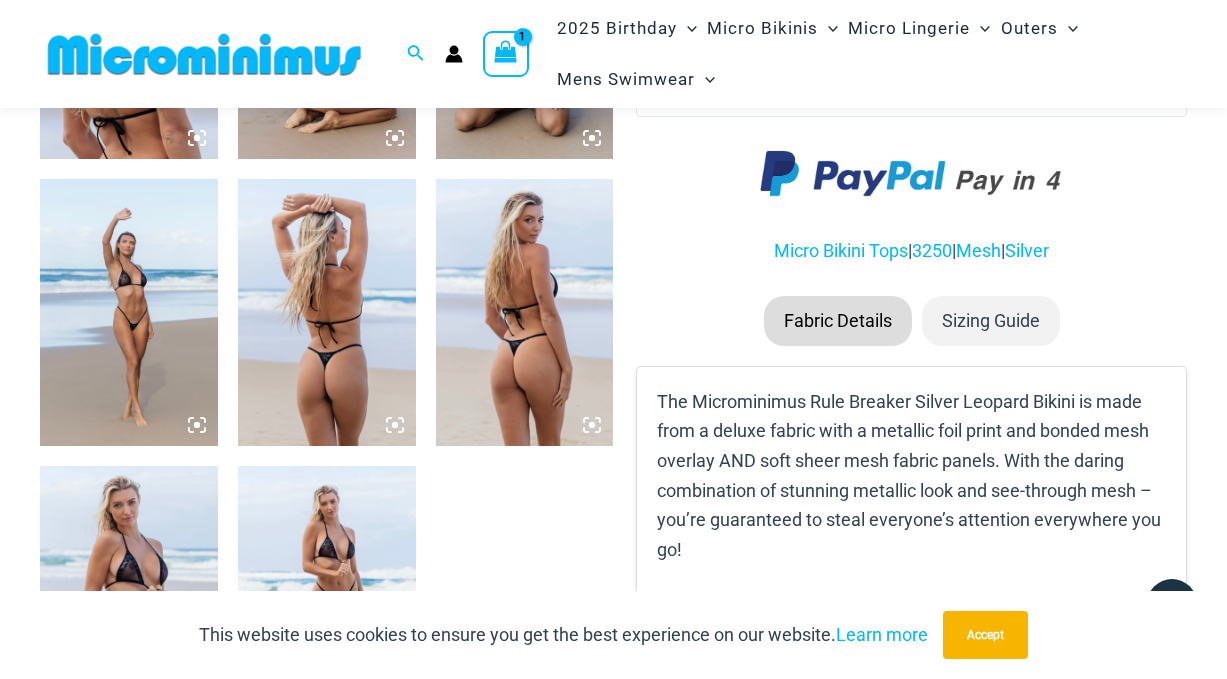 click at bounding box center (129, 312) 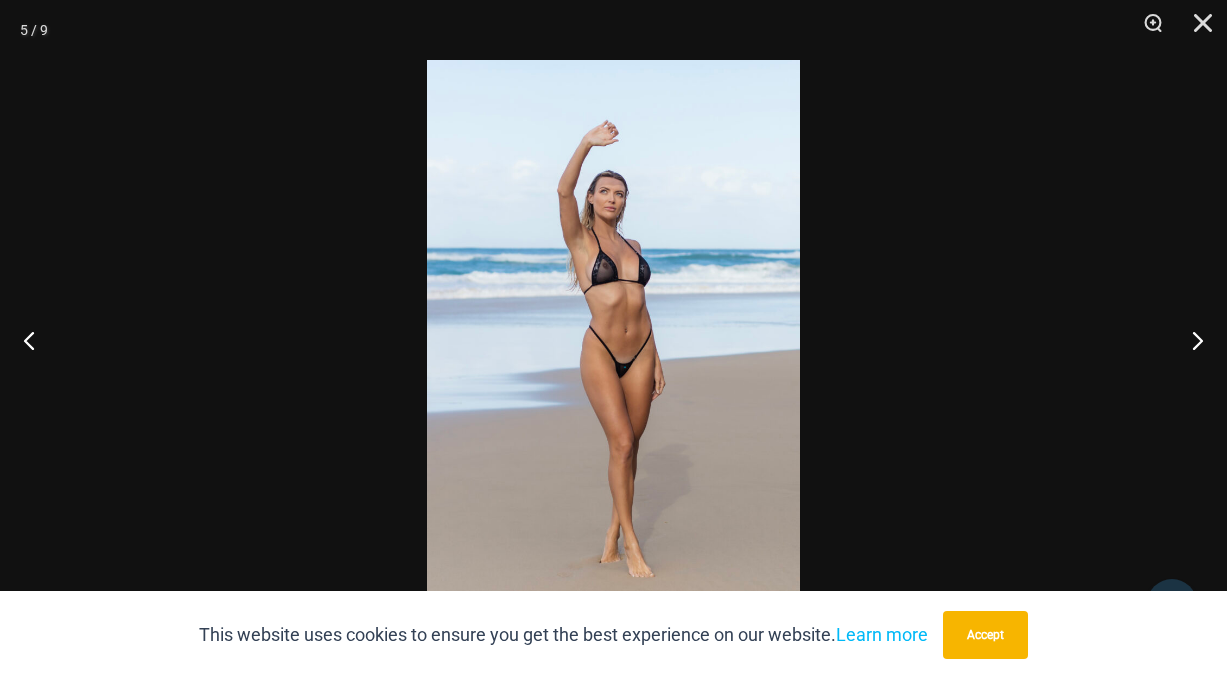 click at bounding box center (613, 339) 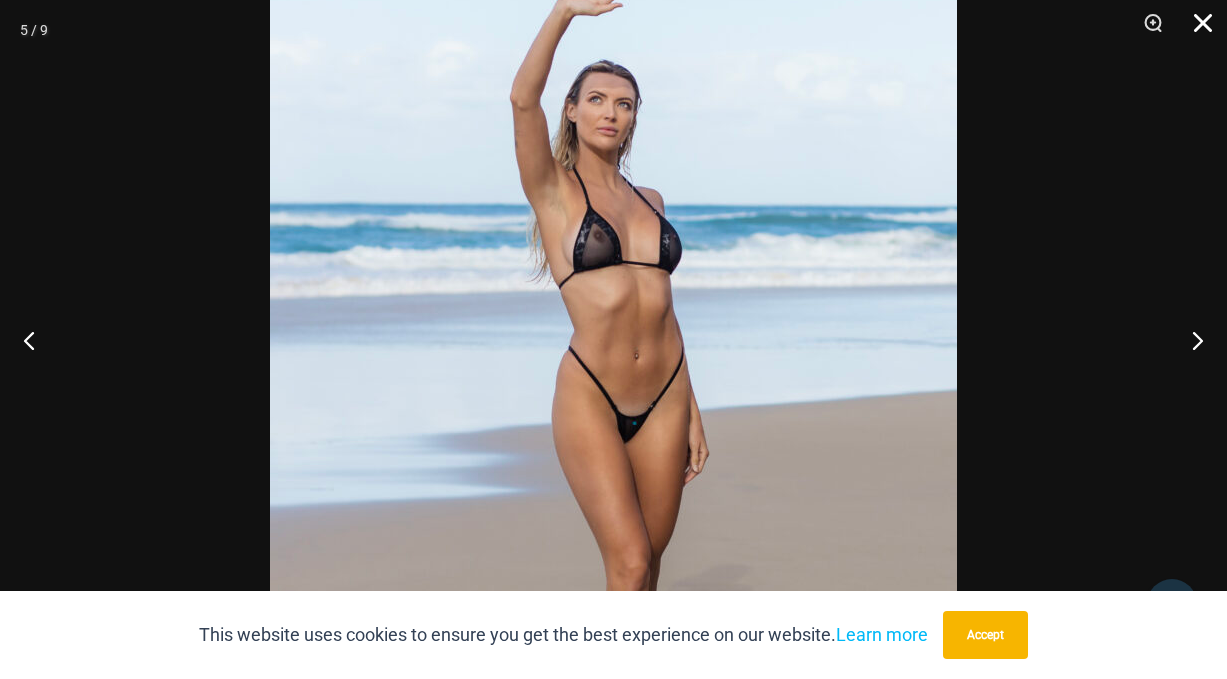 click at bounding box center [1196, 30] 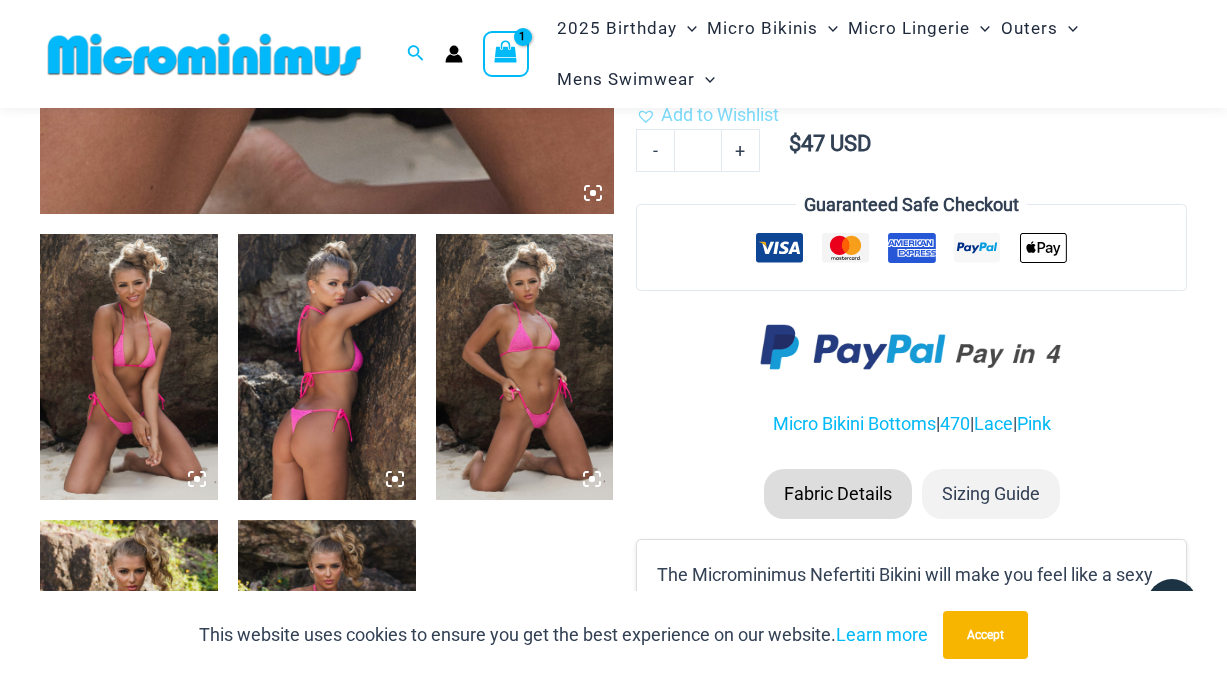 scroll, scrollTop: 887, scrollLeft: 0, axis: vertical 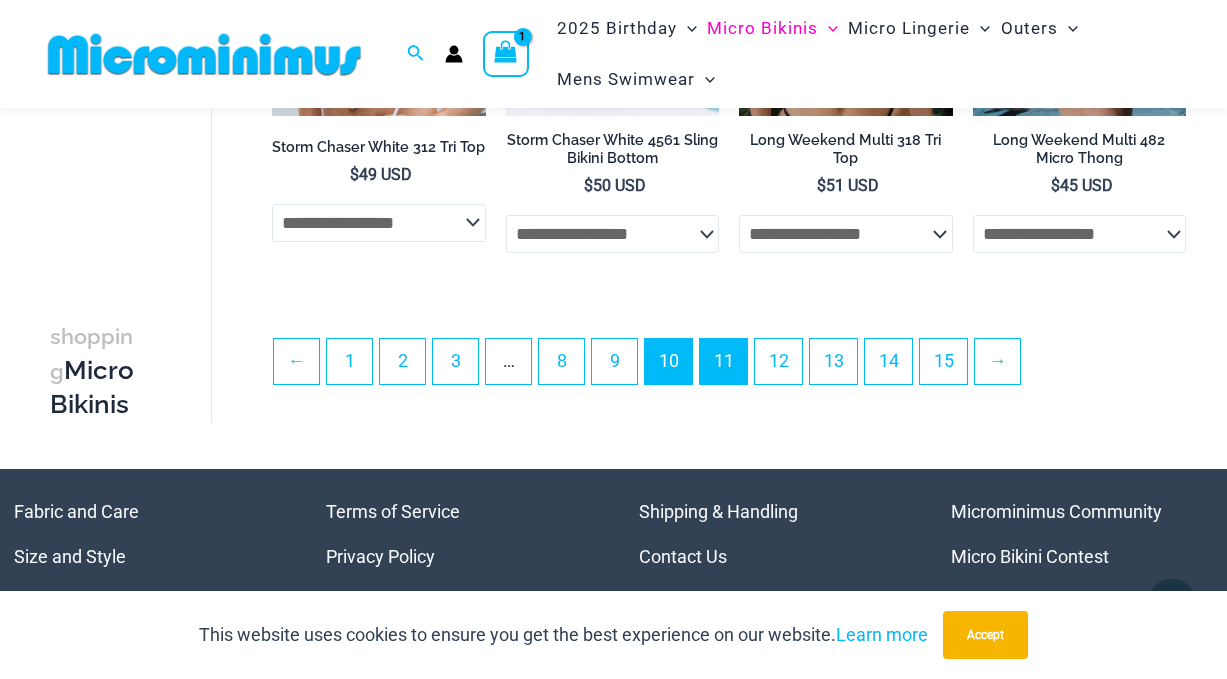 click on "10" at bounding box center [668, 361] 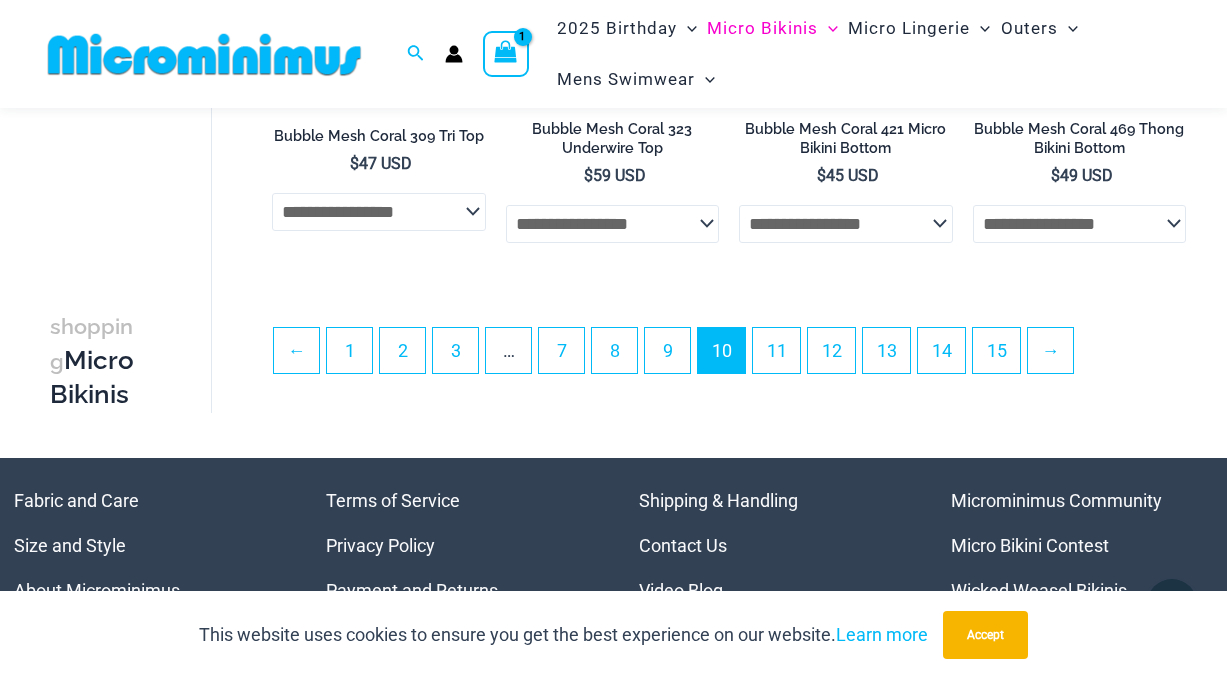 scroll, scrollTop: 4170, scrollLeft: 0, axis: vertical 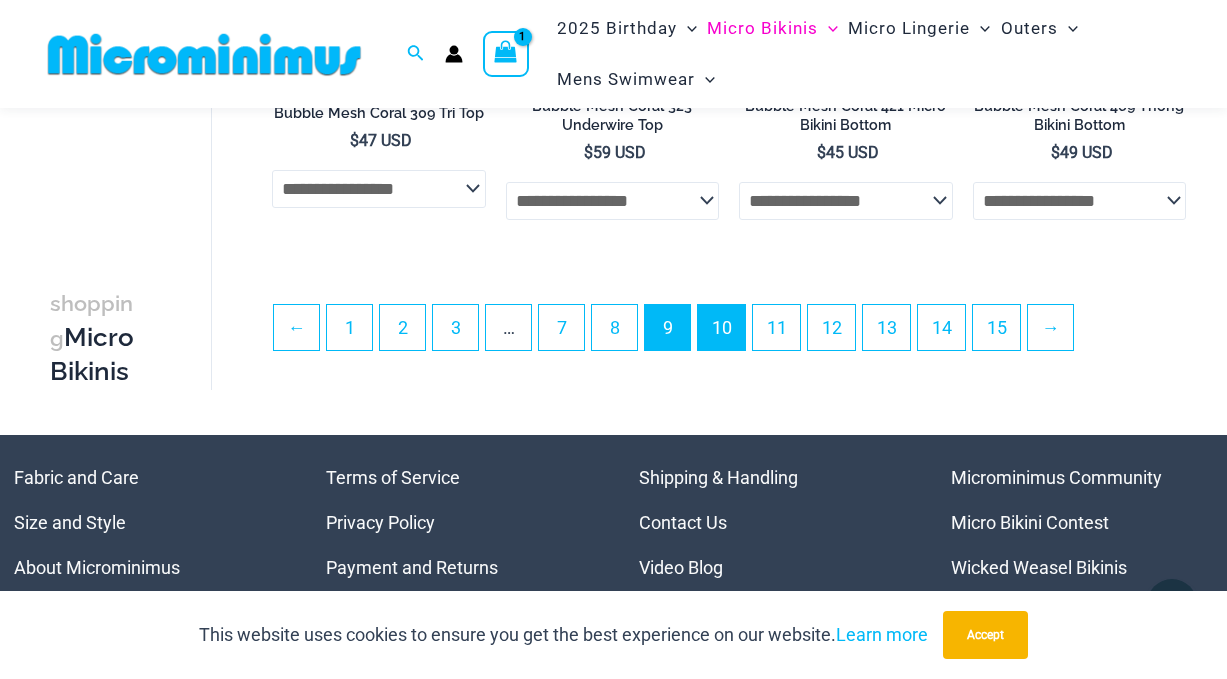 click on "9" at bounding box center [667, 327] 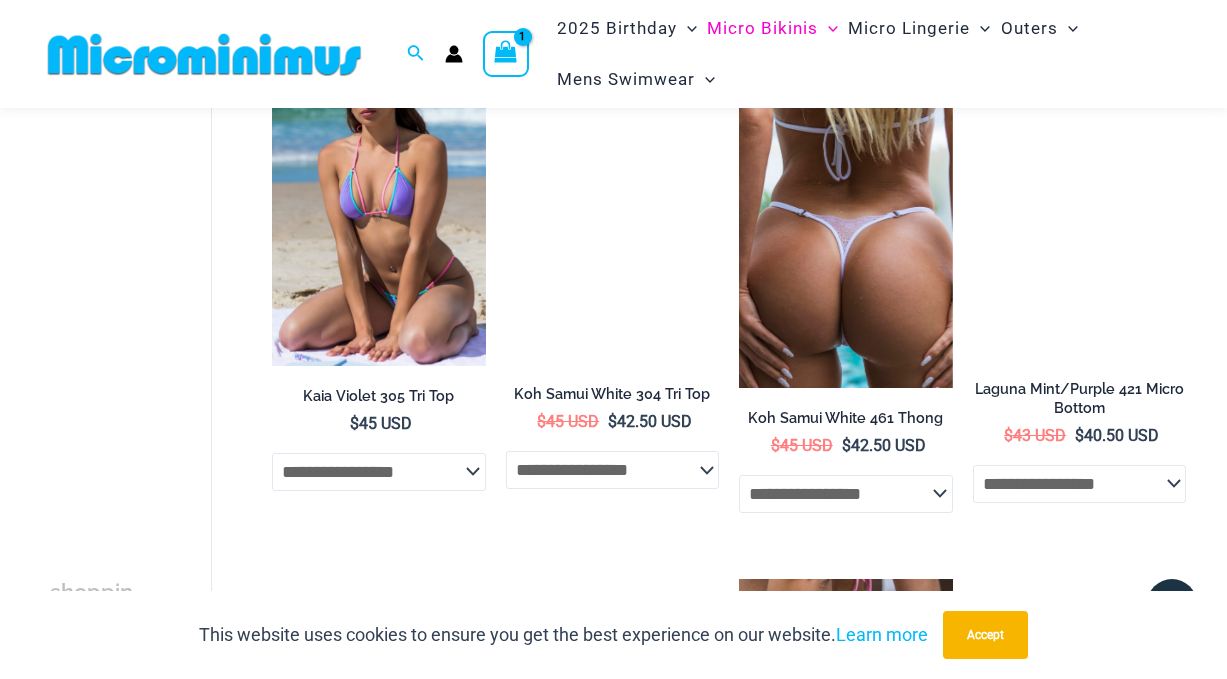scroll, scrollTop: 2317, scrollLeft: 0, axis: vertical 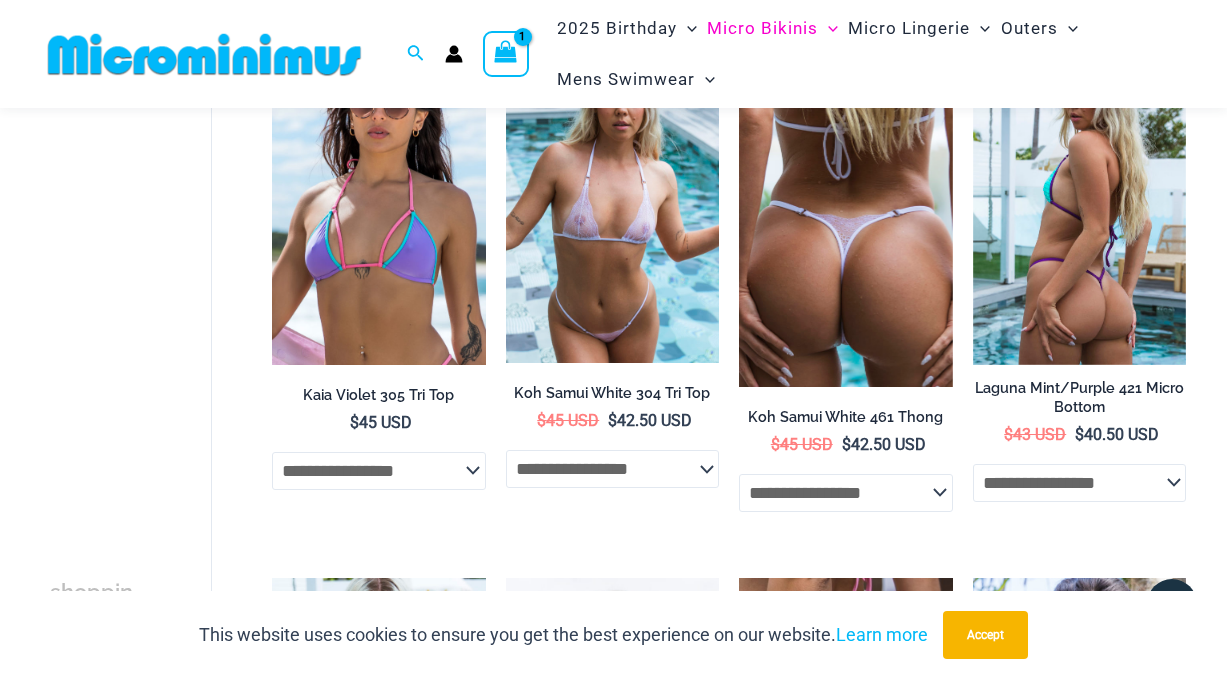 click at bounding box center [612, 203] 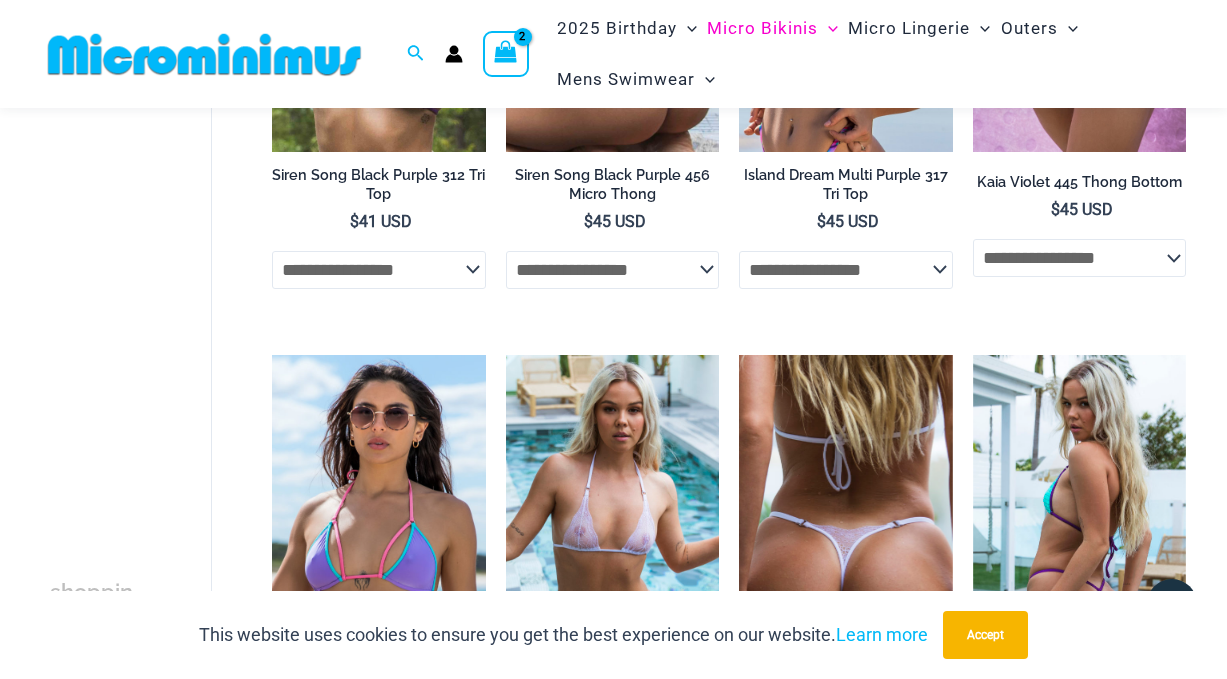 scroll, scrollTop: 2324, scrollLeft: 0, axis: vertical 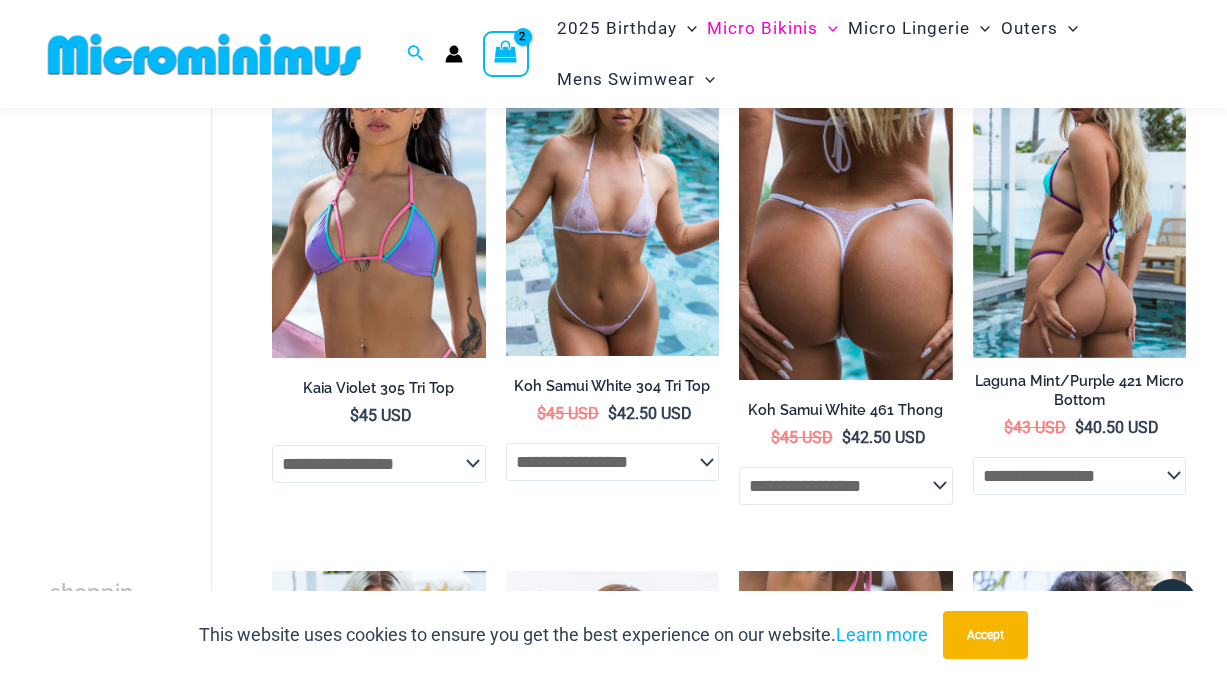 click at bounding box center [845, 208] 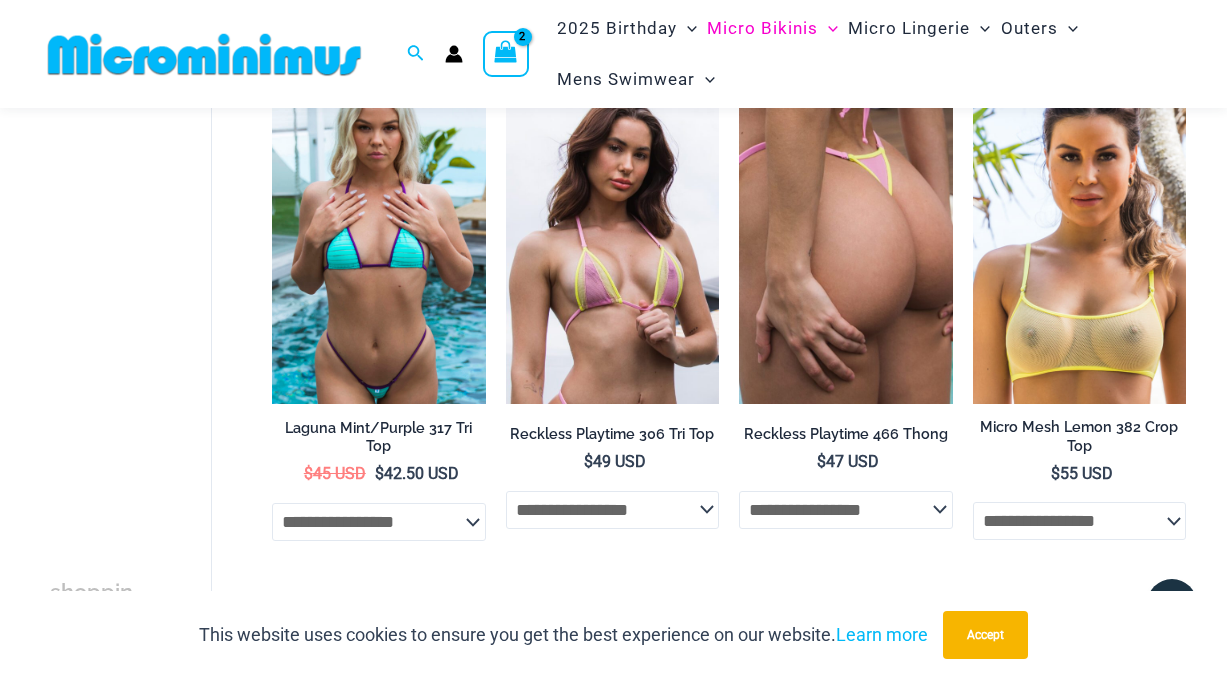 scroll, scrollTop: 2848, scrollLeft: 0, axis: vertical 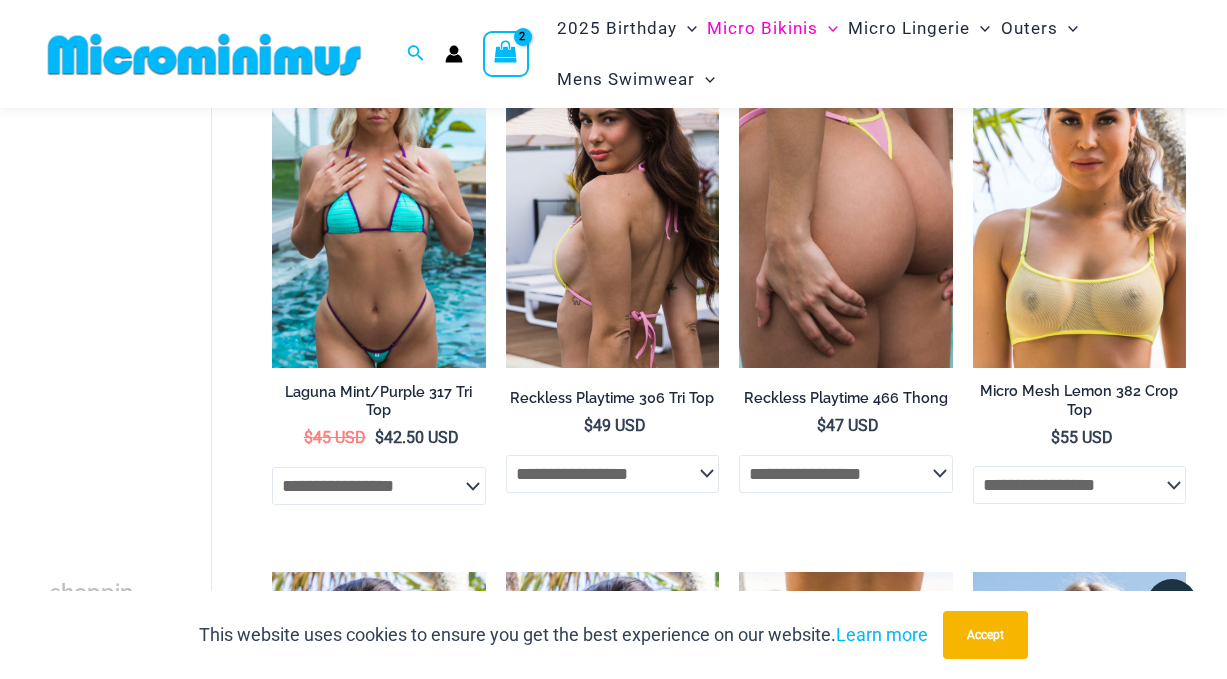 click at bounding box center [612, 207] 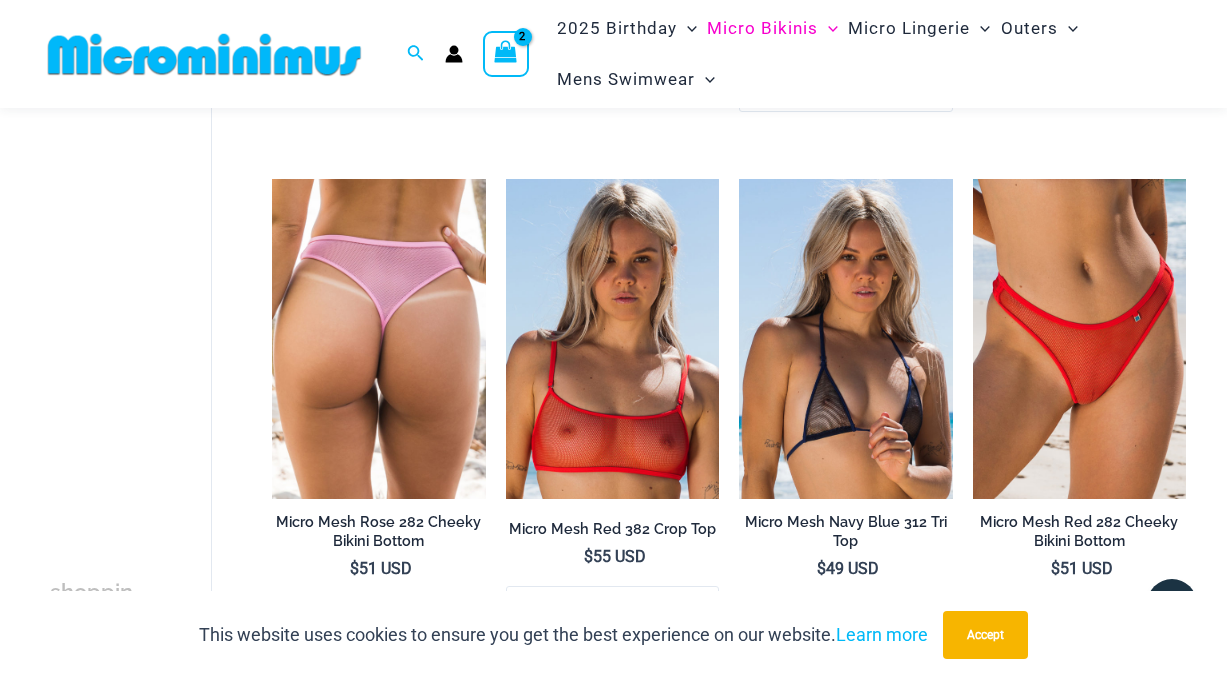 scroll, scrollTop: 3768, scrollLeft: 0, axis: vertical 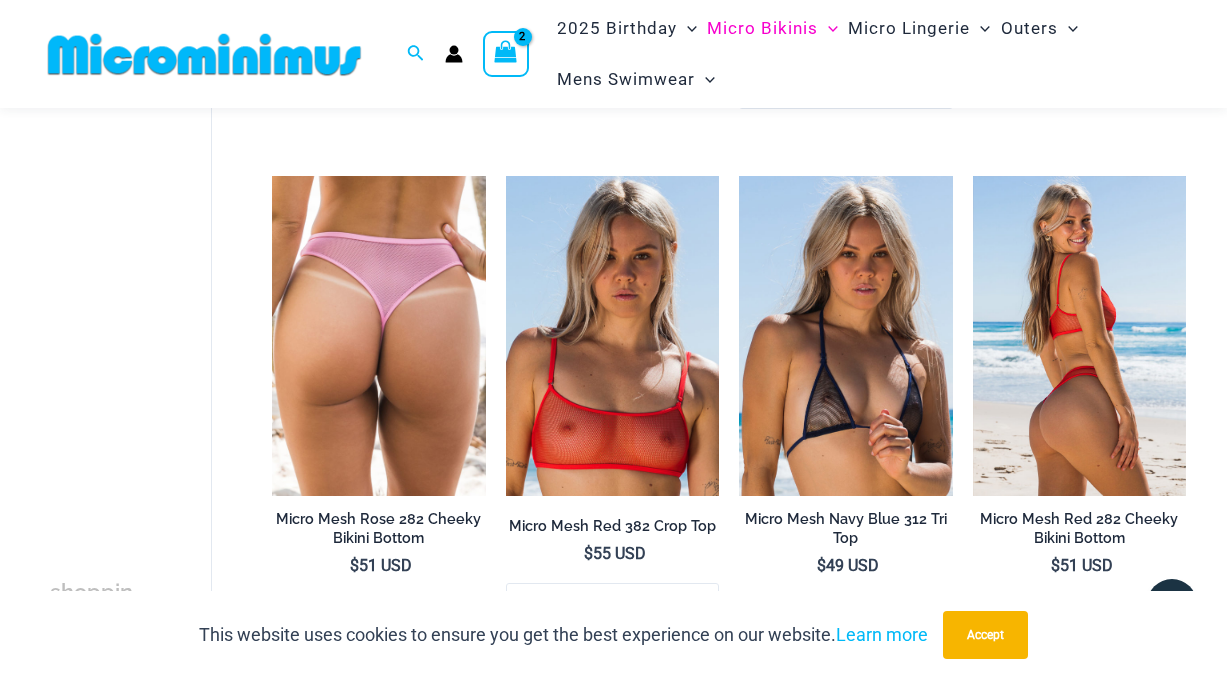click at bounding box center [1079, 336] 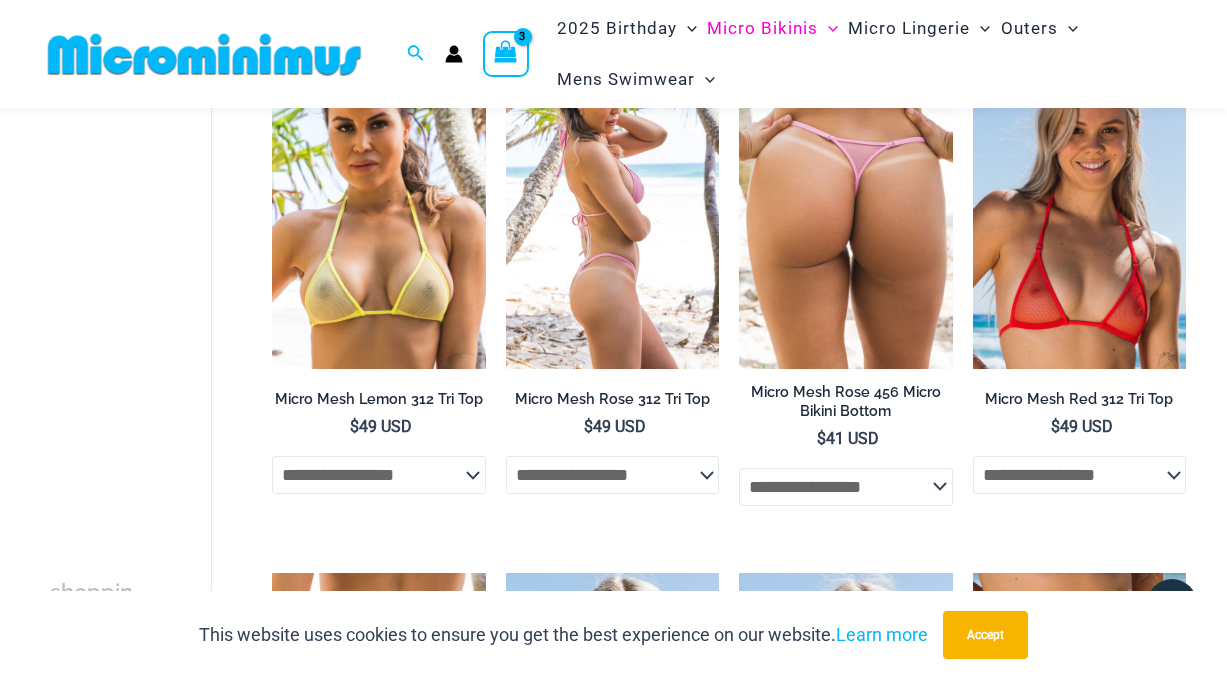 scroll, scrollTop: 3373, scrollLeft: 0, axis: vertical 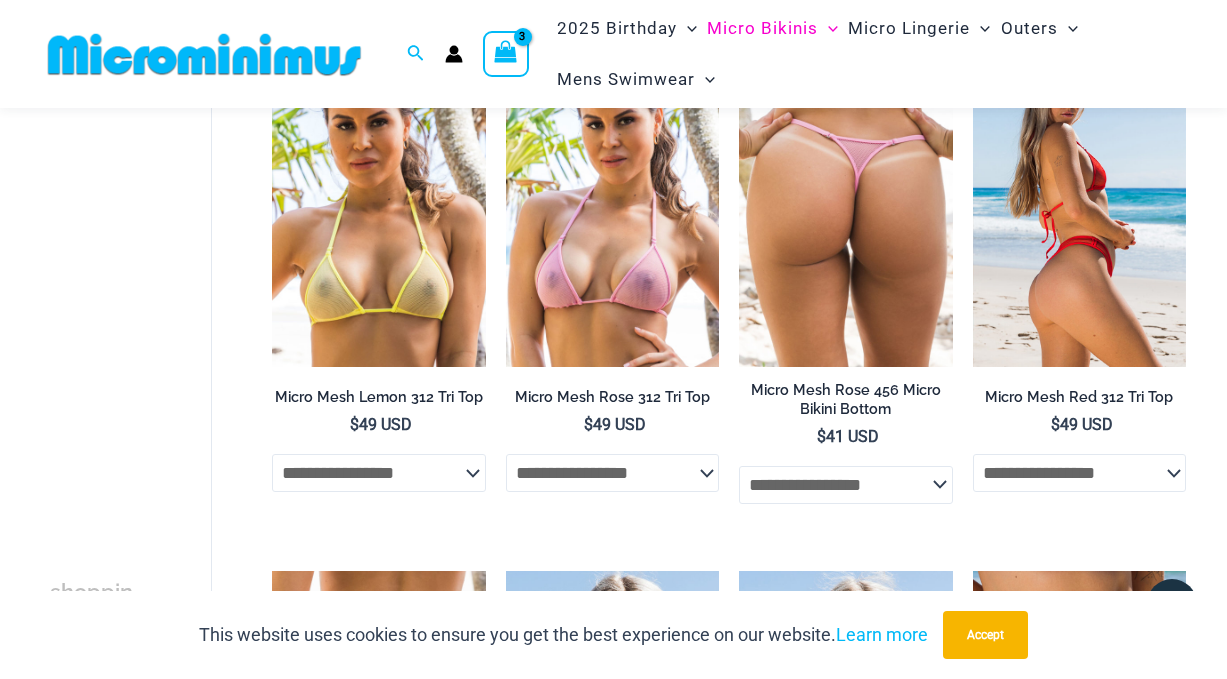 click at bounding box center (1079, 207) 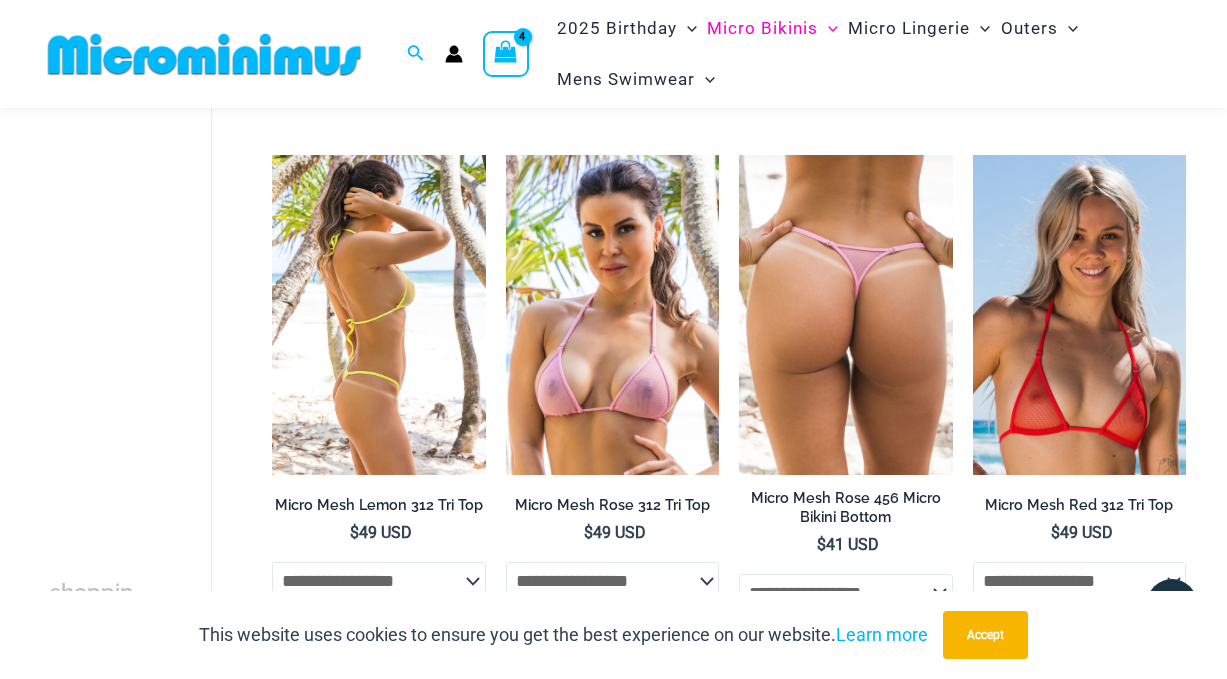 scroll, scrollTop: 3344, scrollLeft: 0, axis: vertical 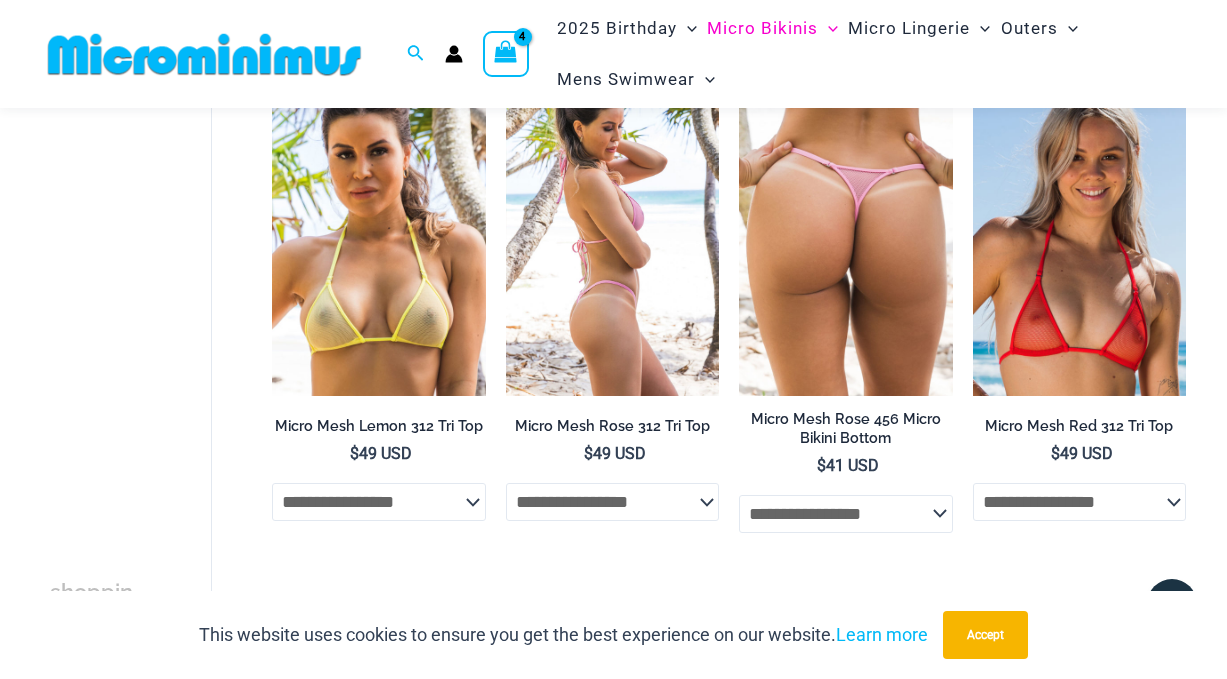 click at bounding box center (612, 236) 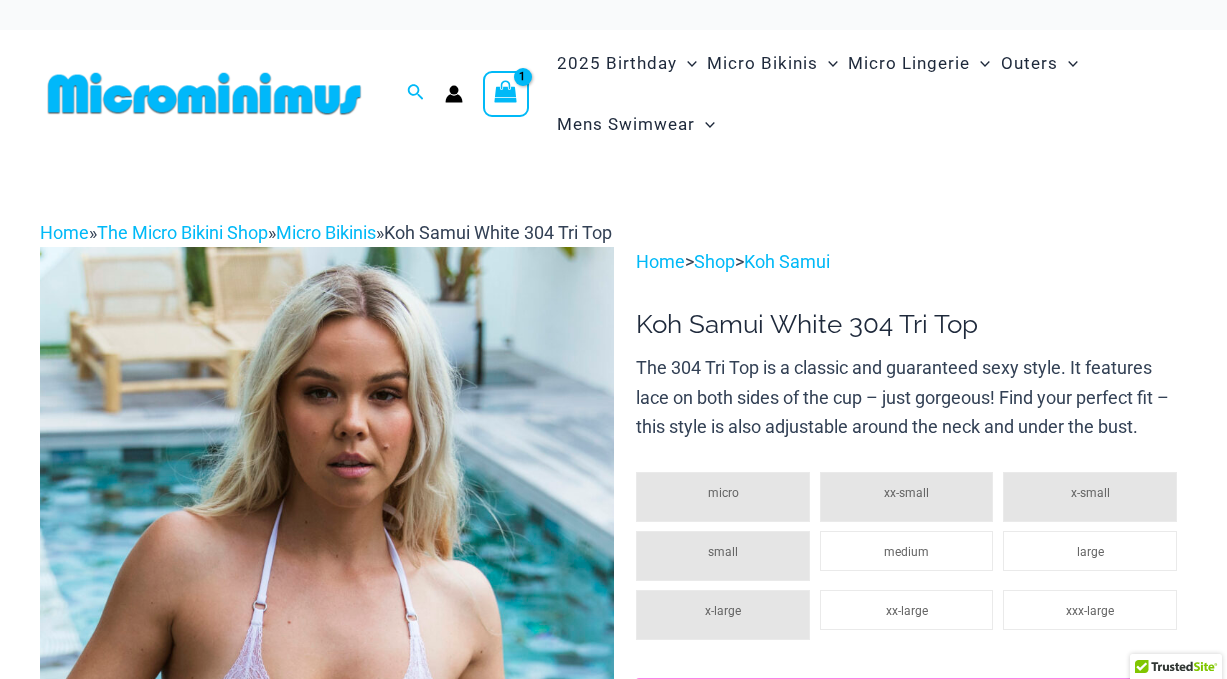 scroll, scrollTop: 0, scrollLeft: 0, axis: both 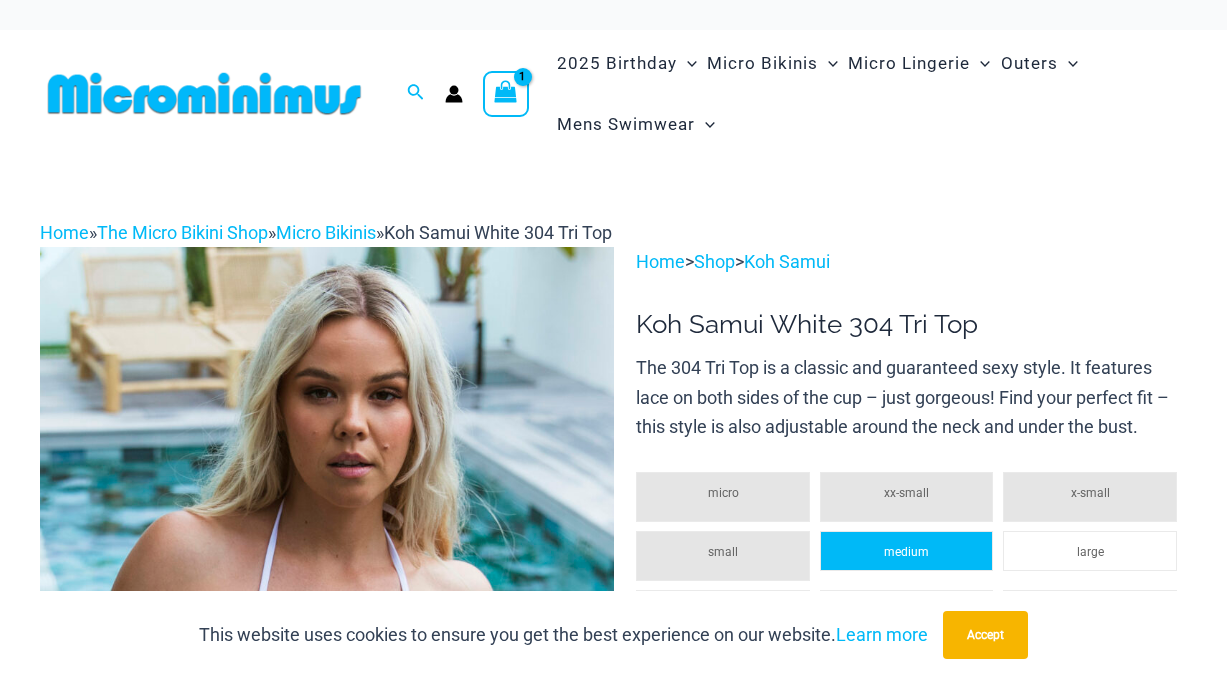 click on "medium" 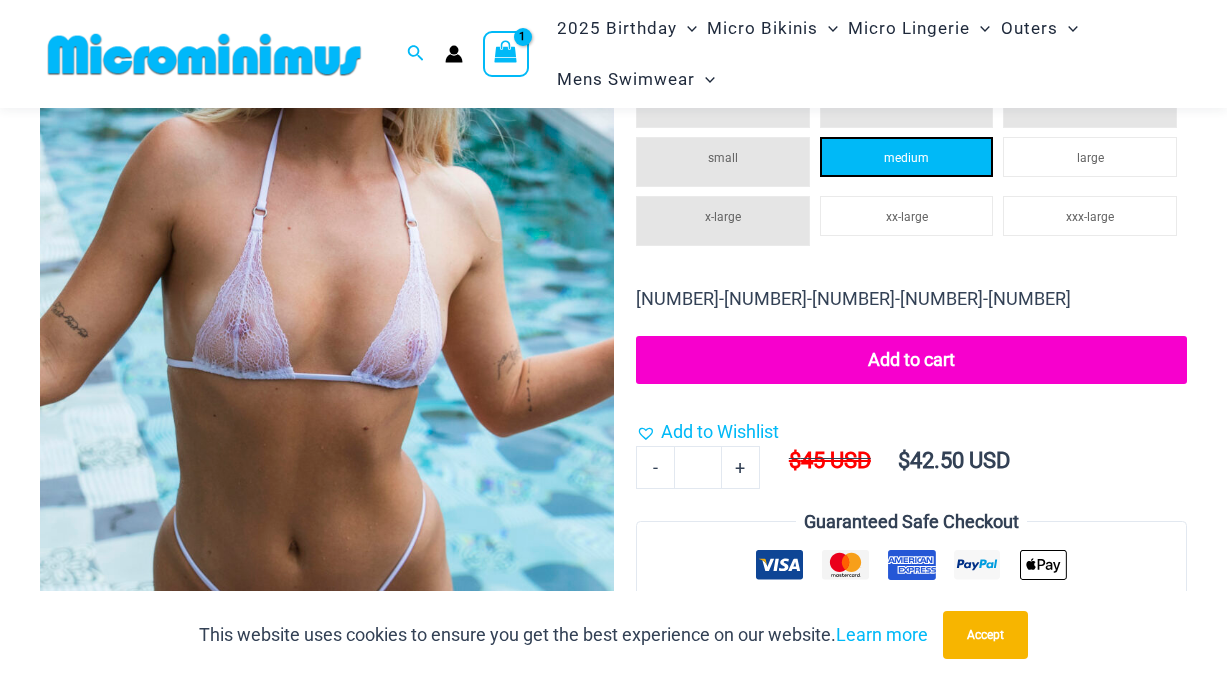 scroll, scrollTop: 385, scrollLeft: 0, axis: vertical 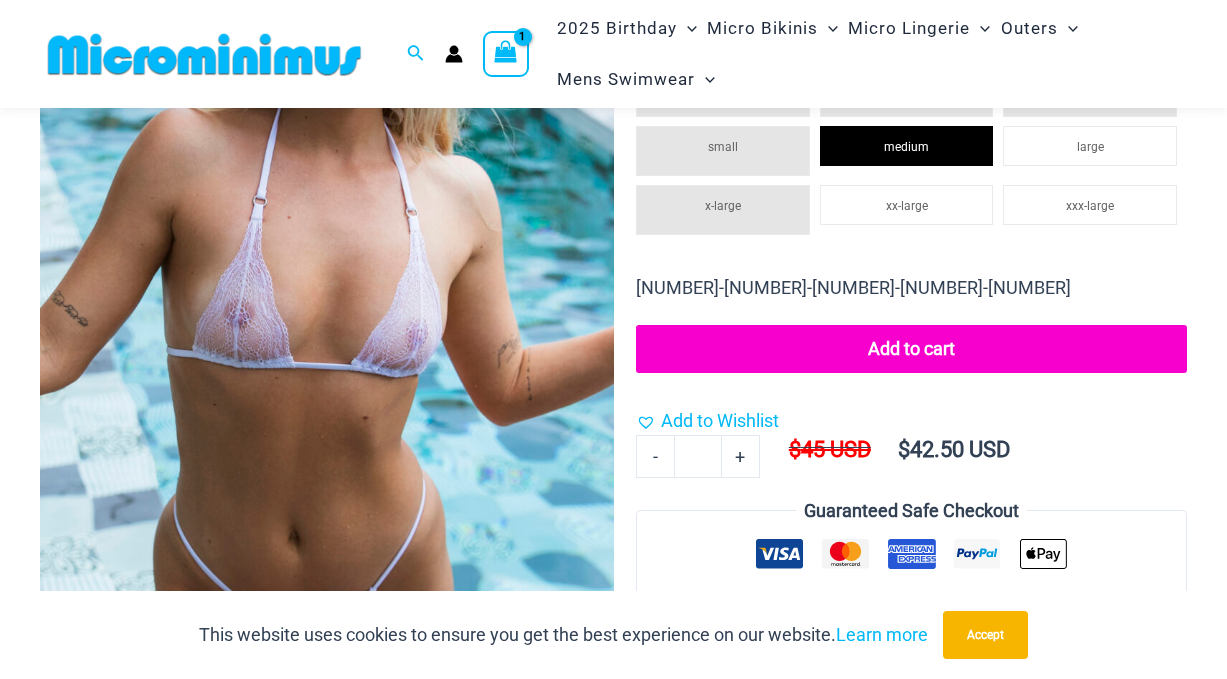 click on "Add to cart" 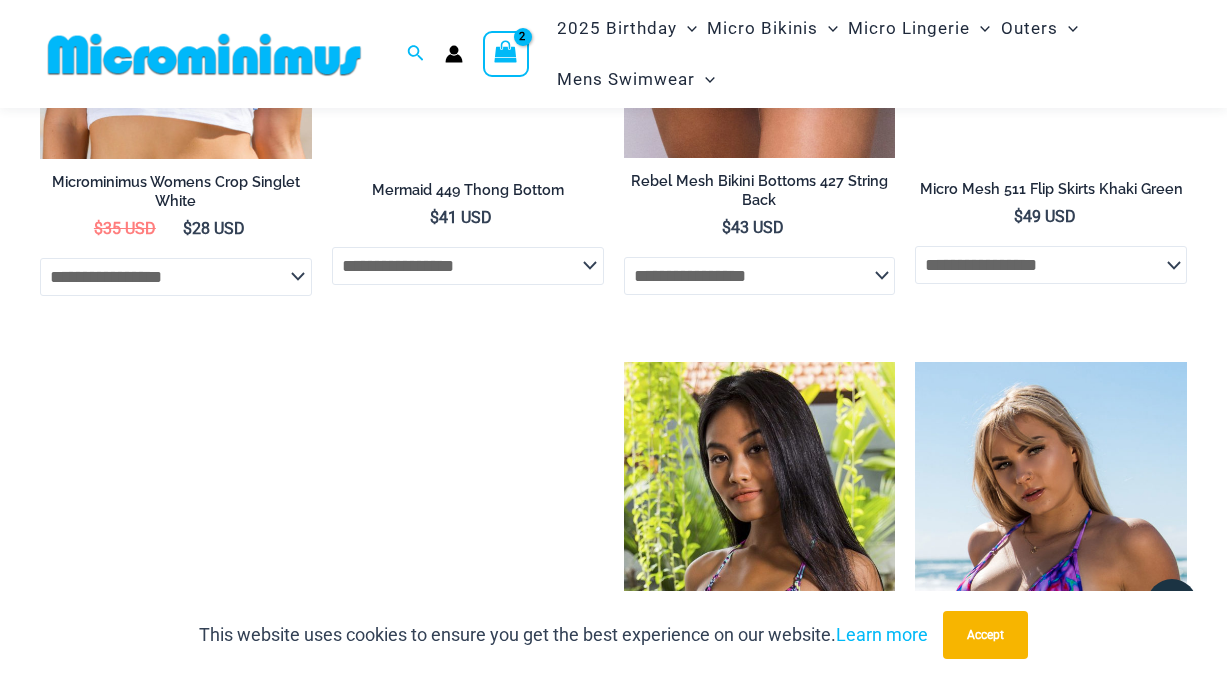 scroll, scrollTop: 2541, scrollLeft: 0, axis: vertical 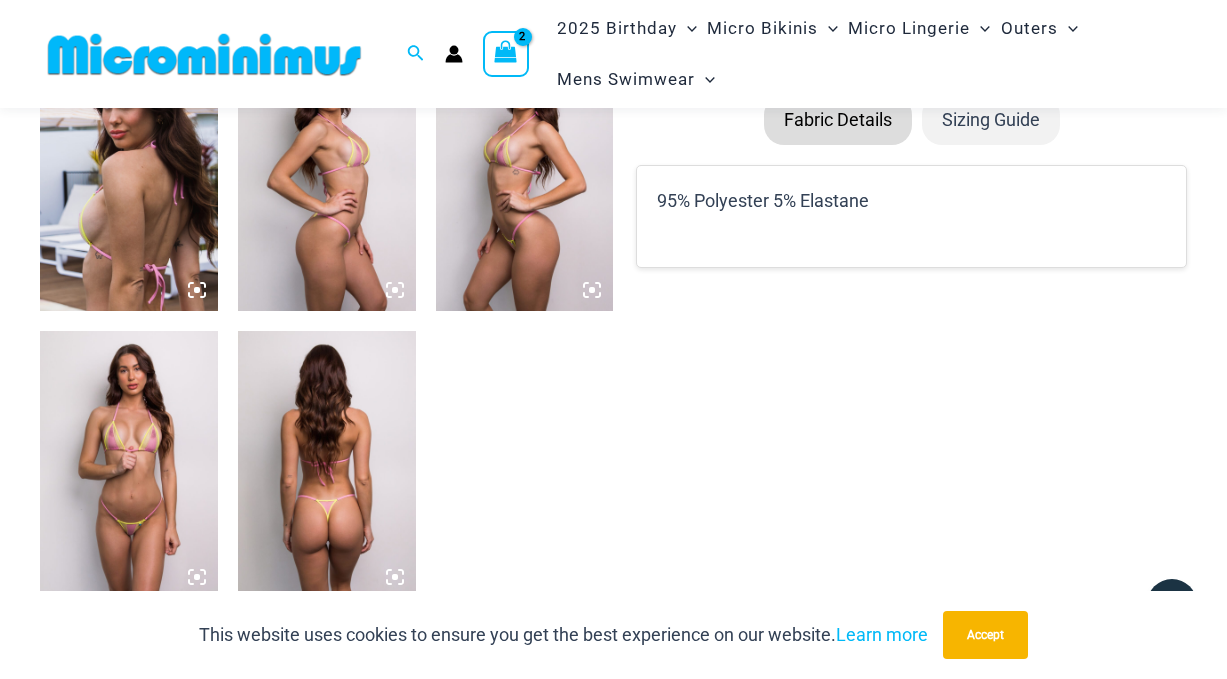 click at bounding box center [129, 464] 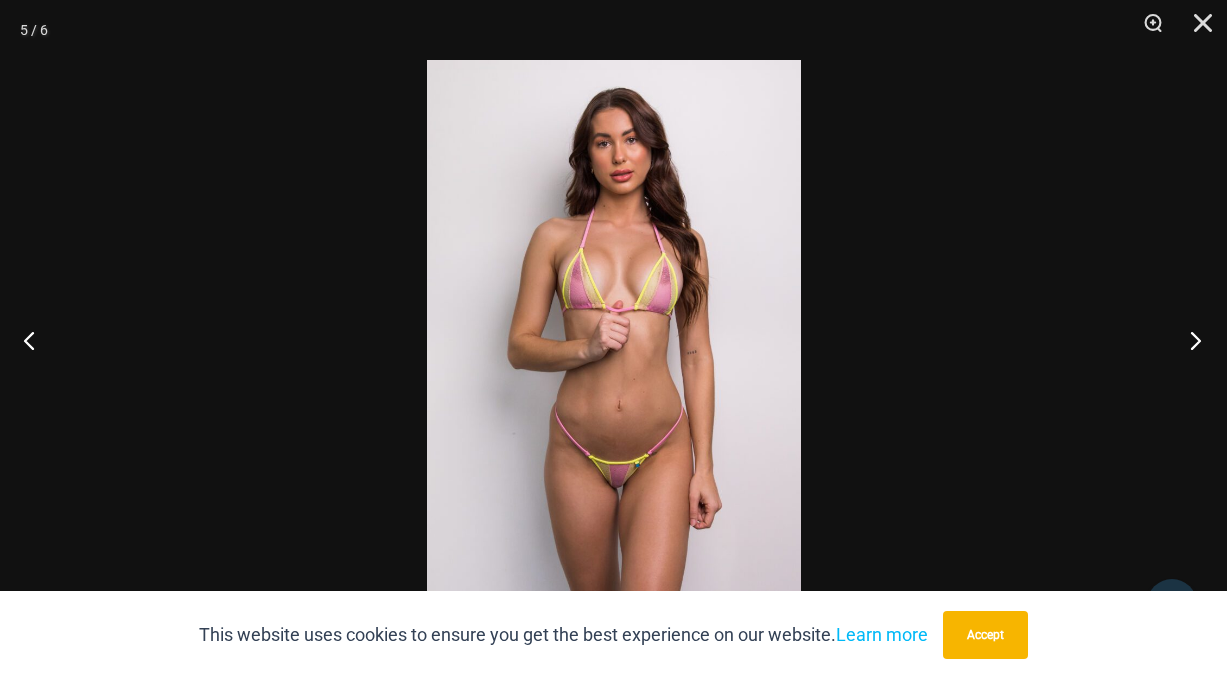 click at bounding box center (1189, 340) 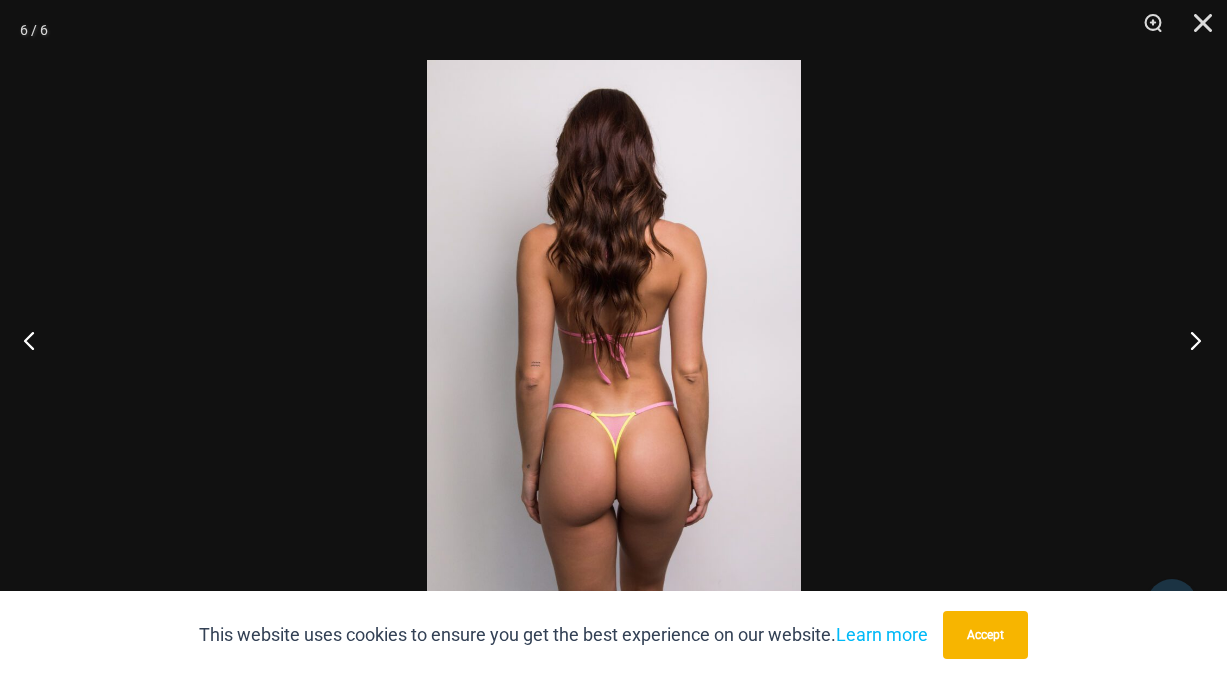 click at bounding box center (1189, 340) 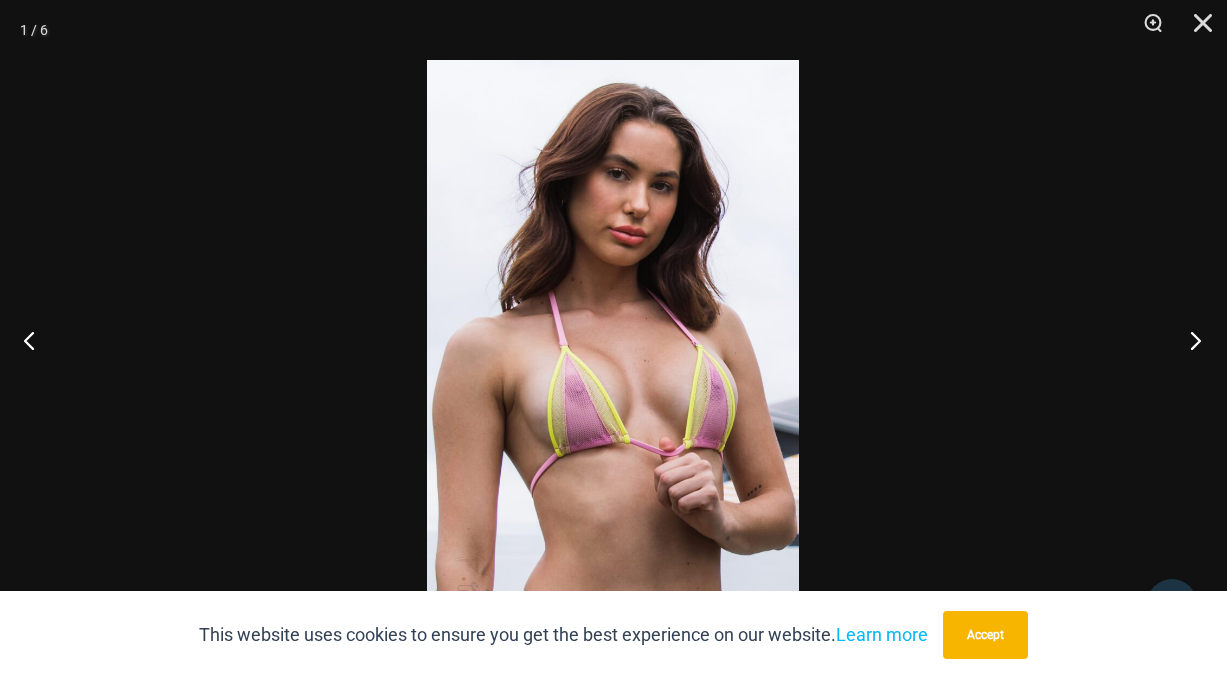 click at bounding box center (1189, 340) 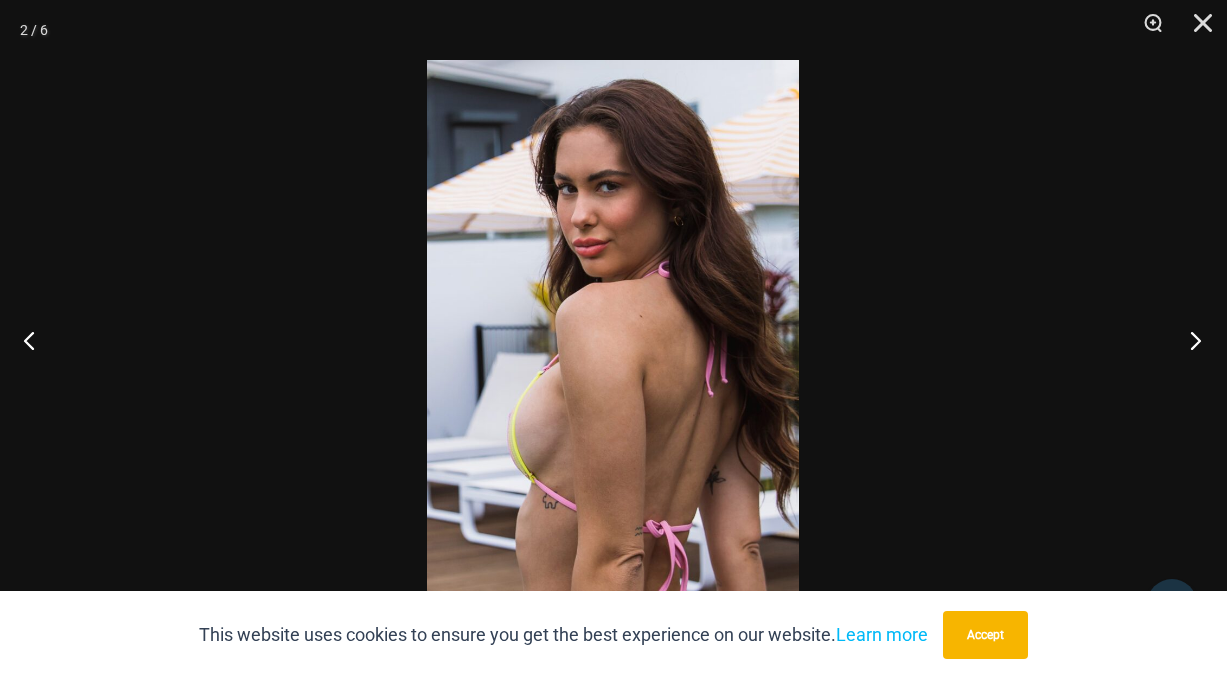 click at bounding box center [1189, 340] 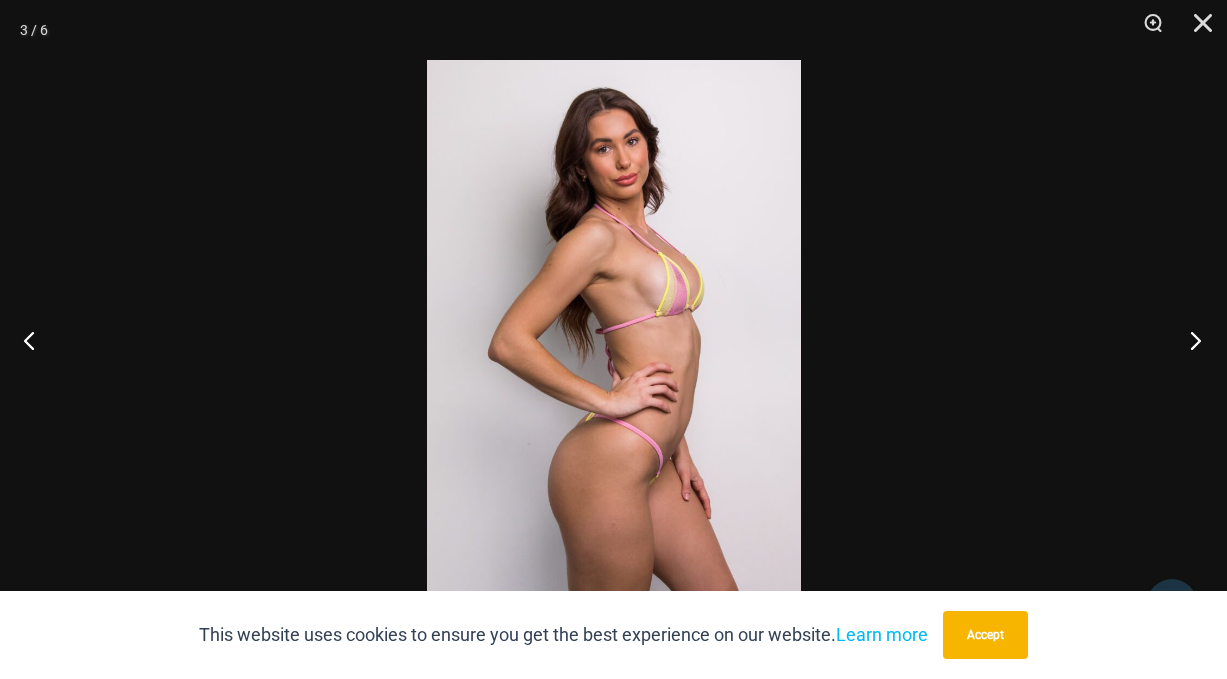 click at bounding box center [1189, 340] 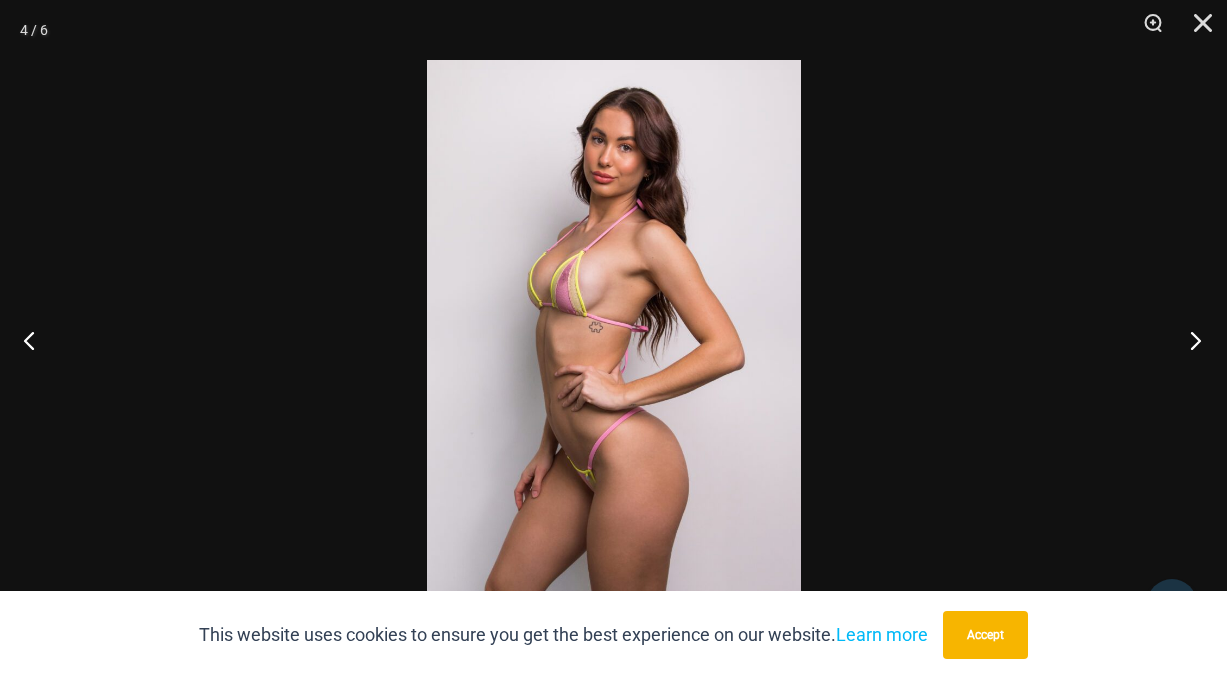 click at bounding box center [1189, 340] 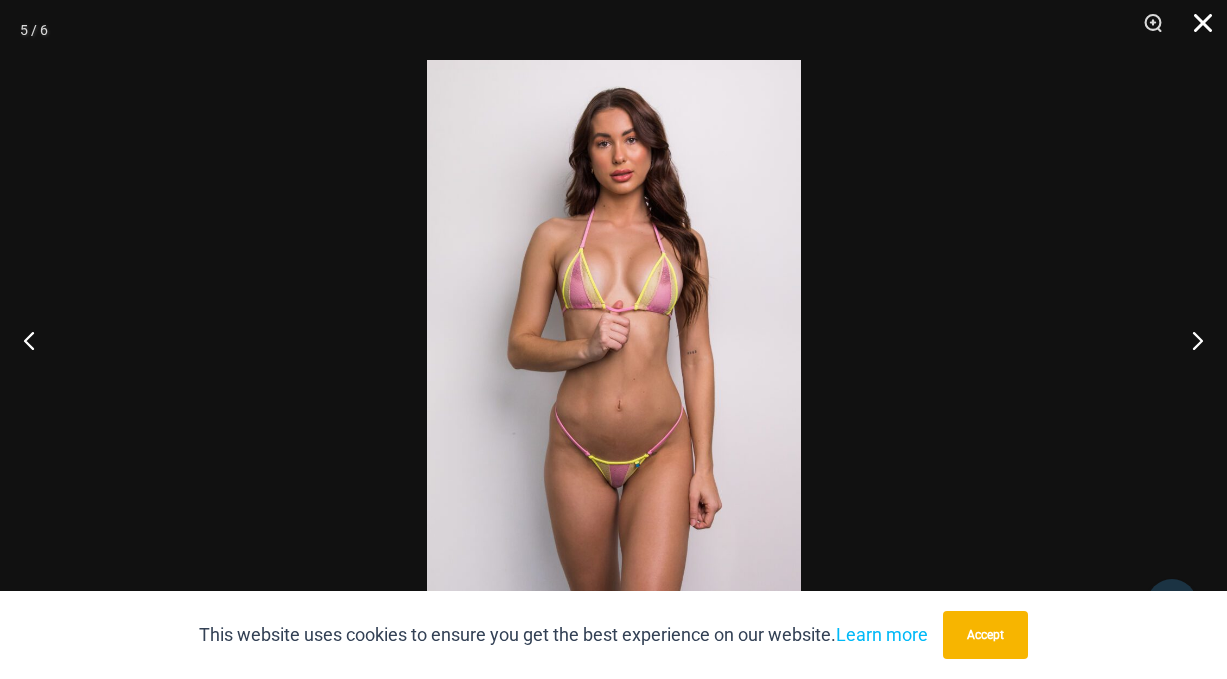 click at bounding box center (1196, 30) 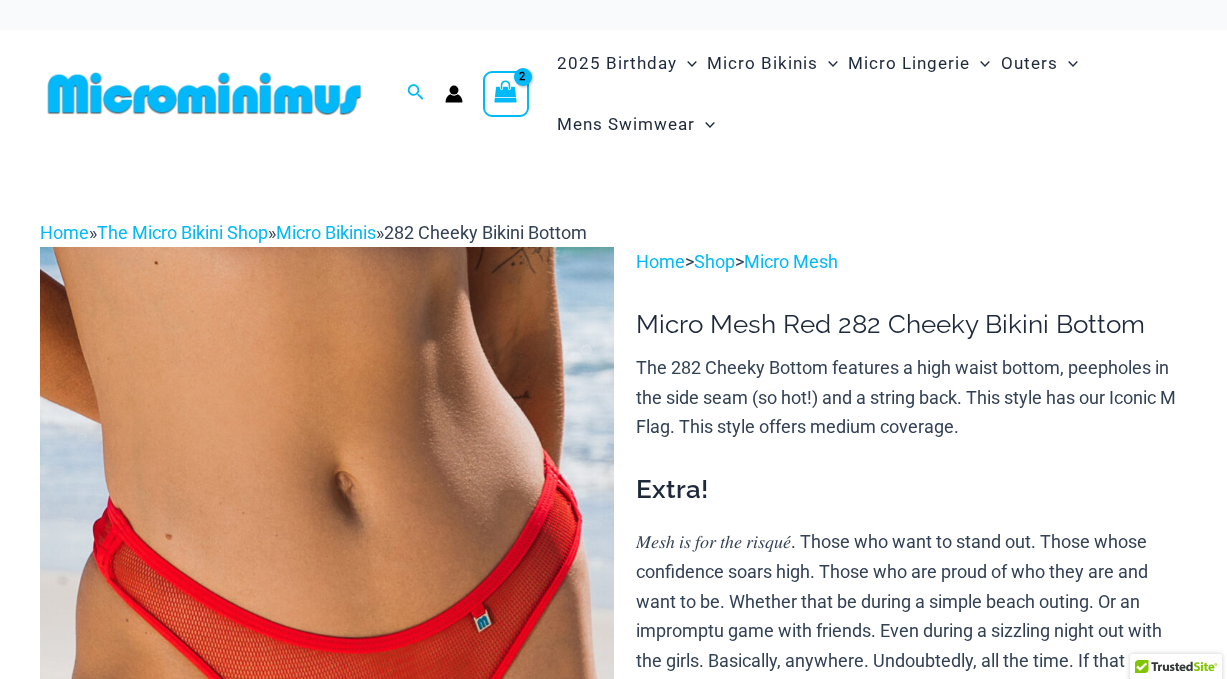 click on "medium" 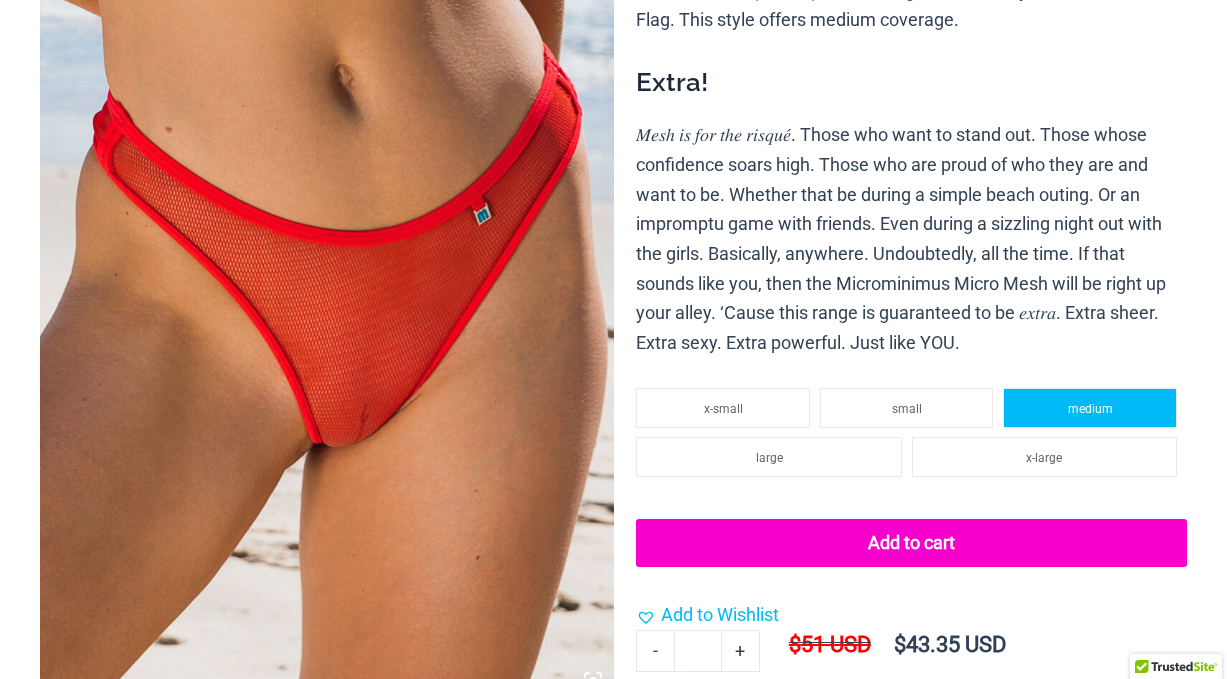 scroll, scrollTop: 407, scrollLeft: 0, axis: vertical 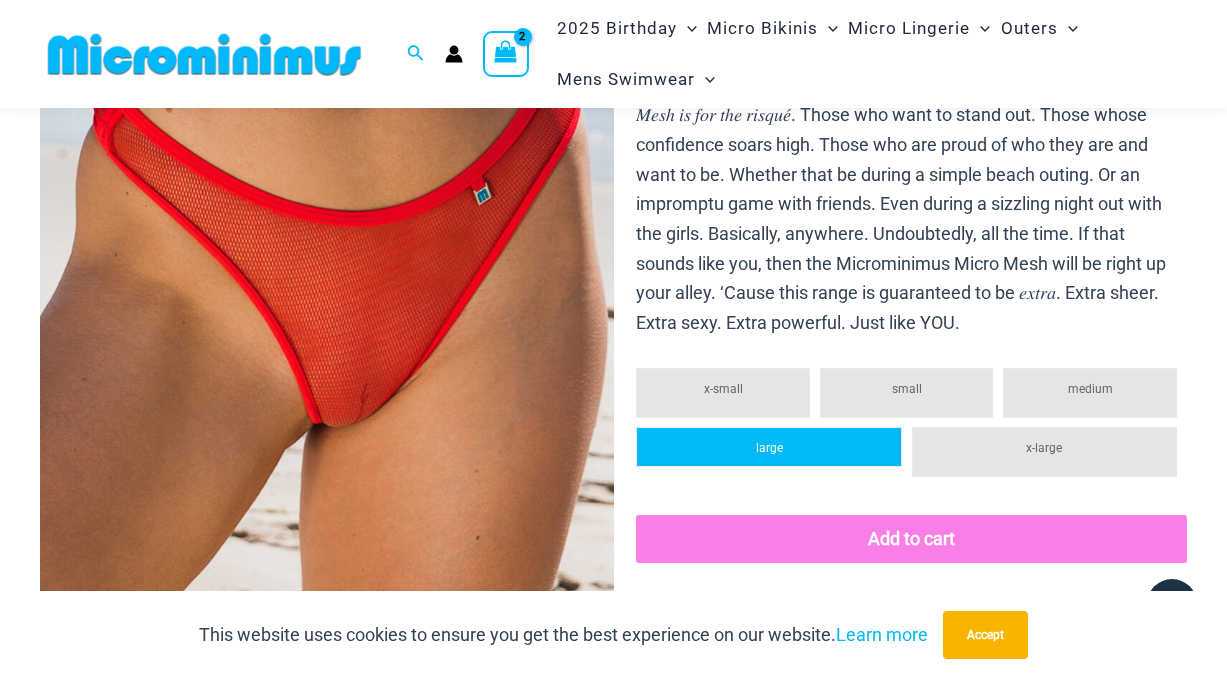 click on "large" 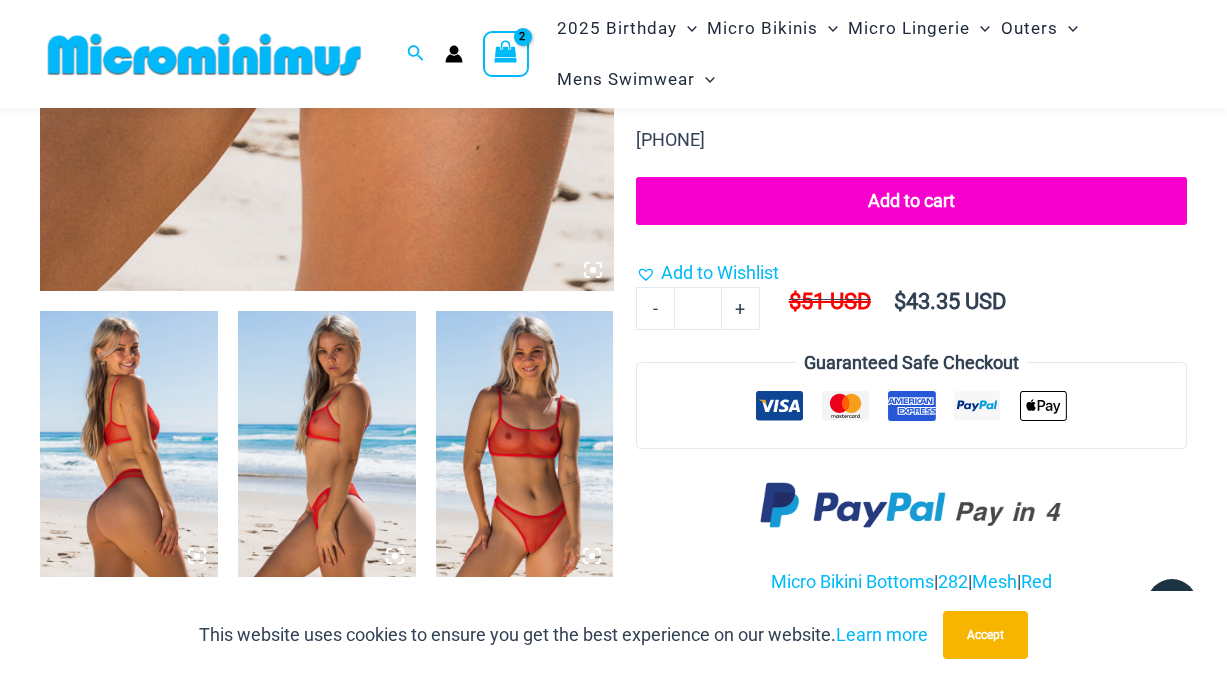 scroll, scrollTop: 798, scrollLeft: 0, axis: vertical 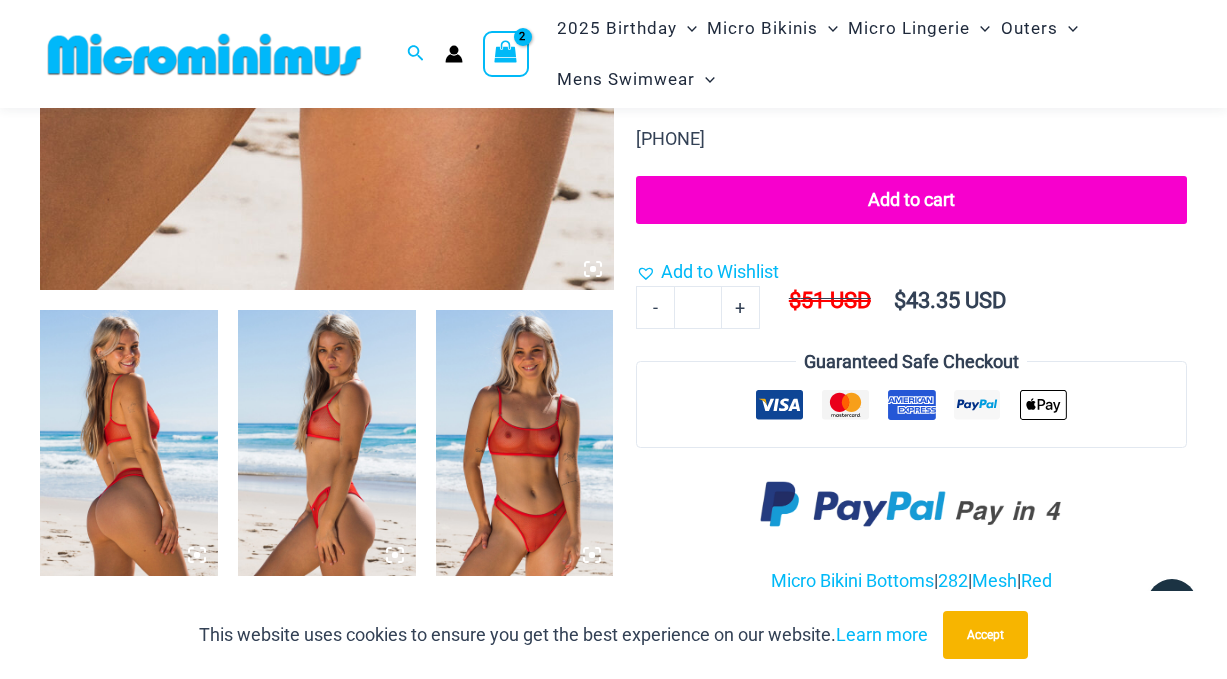 click on "Add to cart" 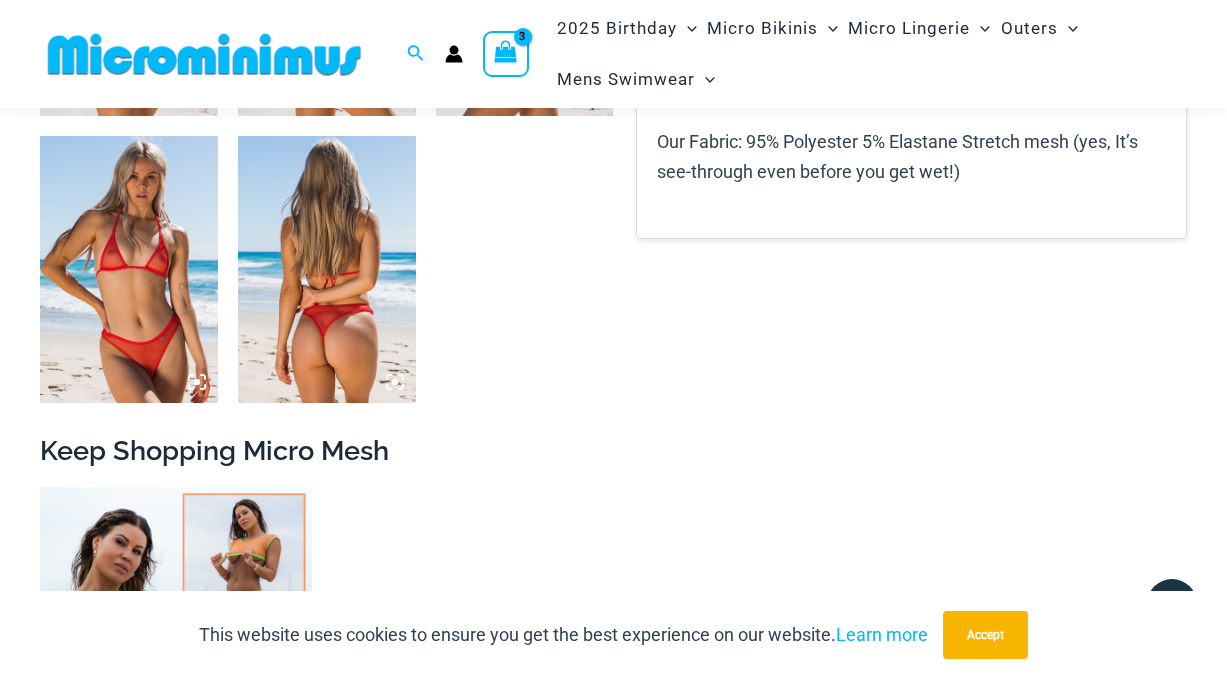 scroll, scrollTop: 1630, scrollLeft: 0, axis: vertical 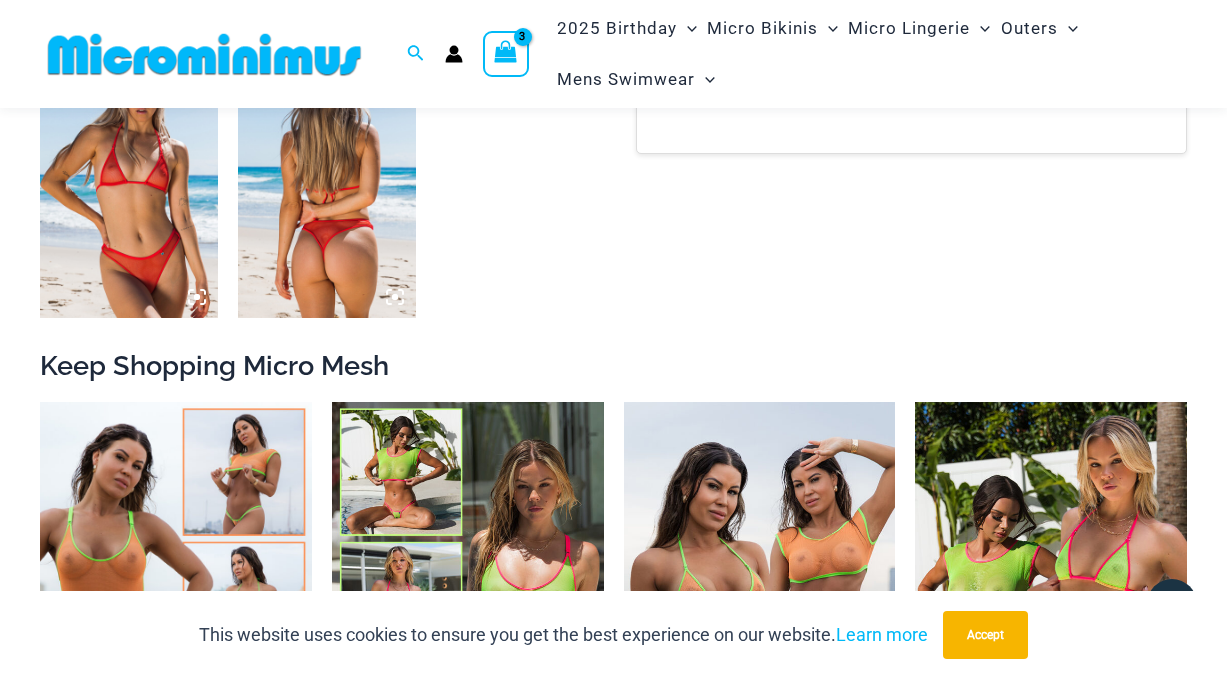 click 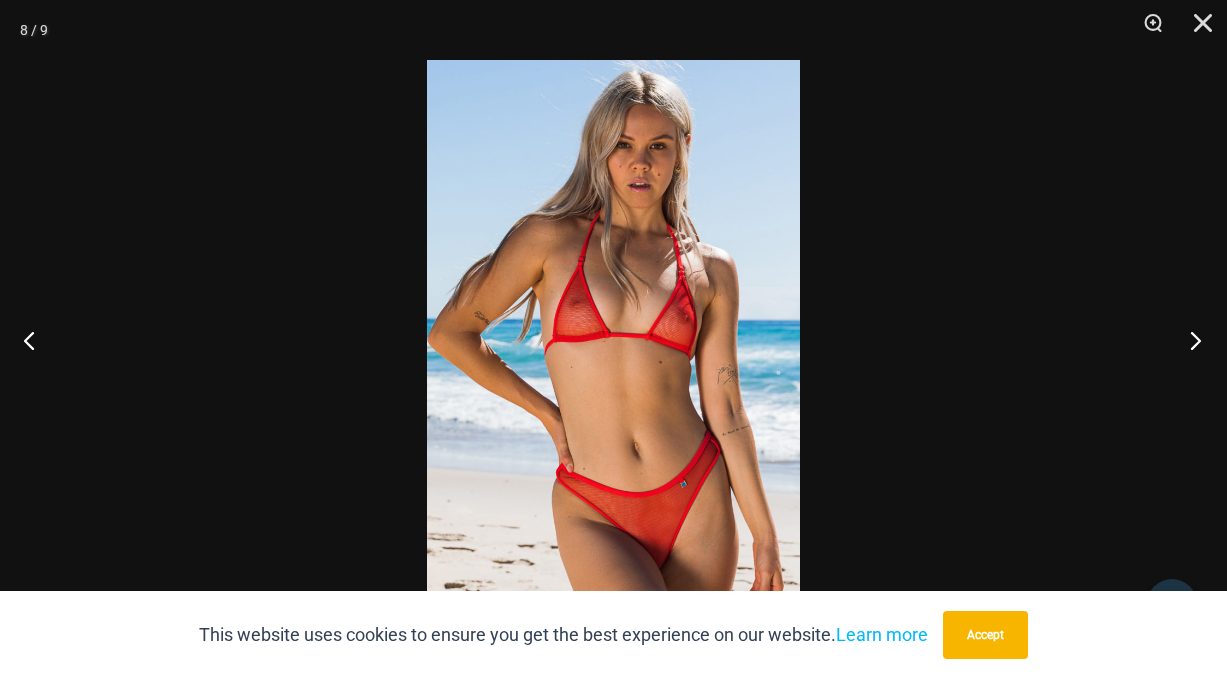 click at bounding box center [1189, 340] 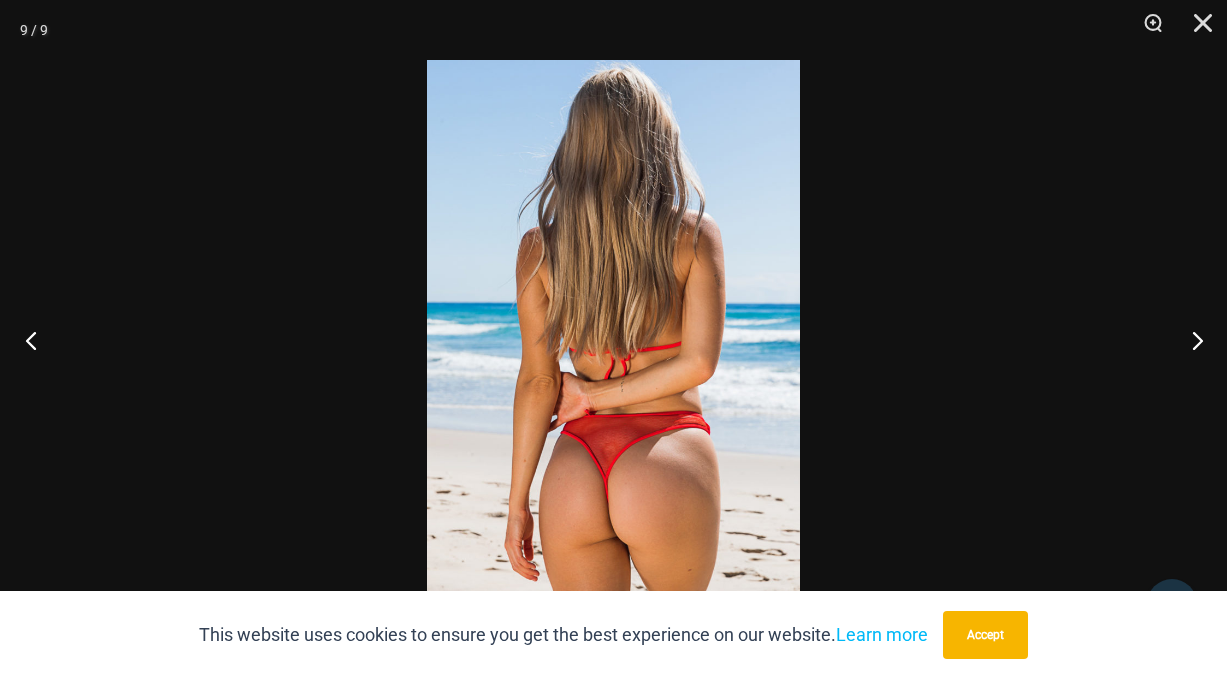 click at bounding box center [37, 340] 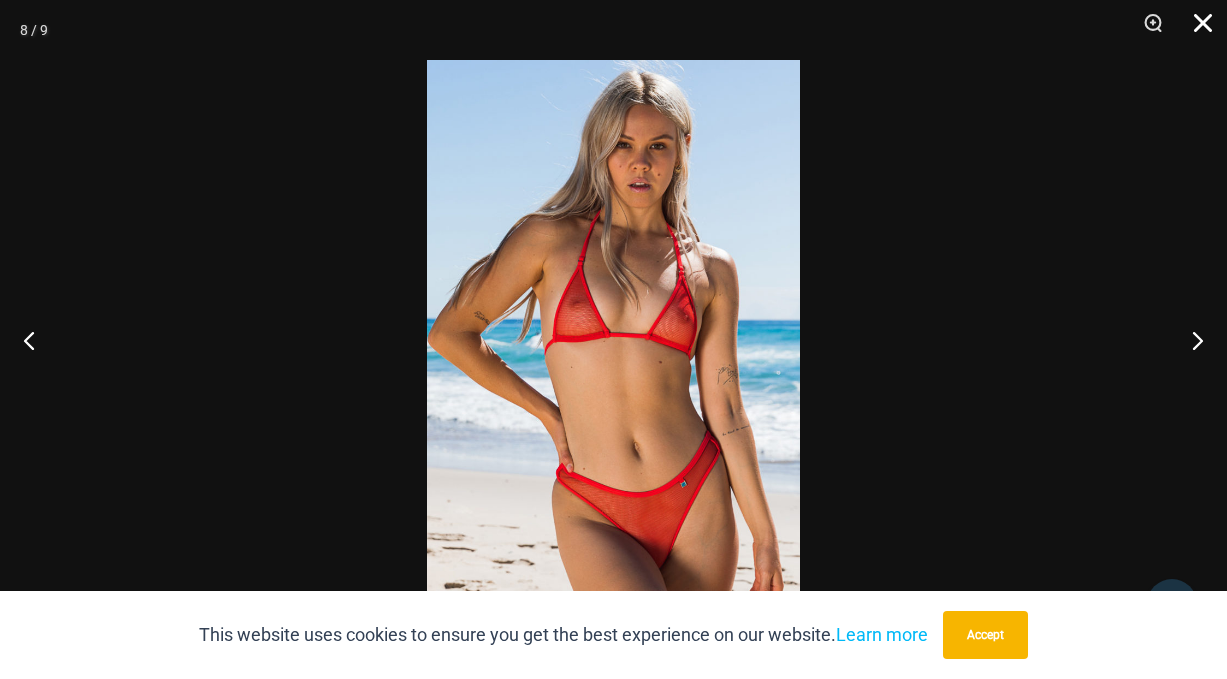 click at bounding box center [1196, 30] 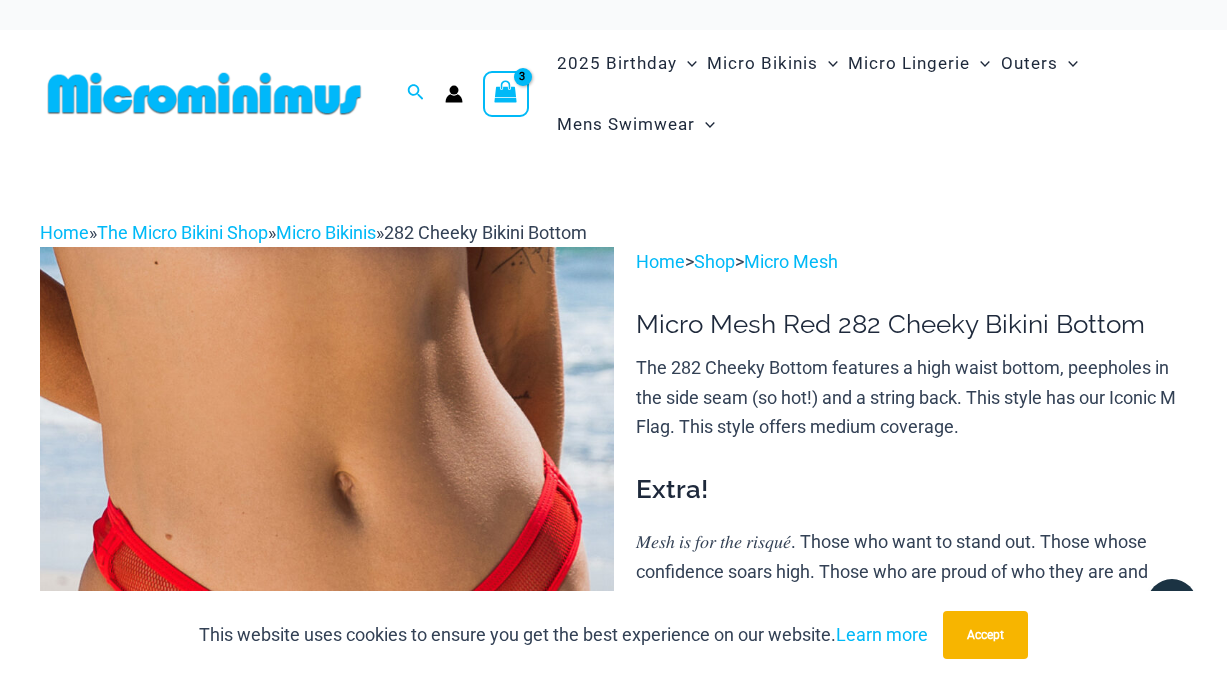 scroll, scrollTop: 0, scrollLeft: 0, axis: both 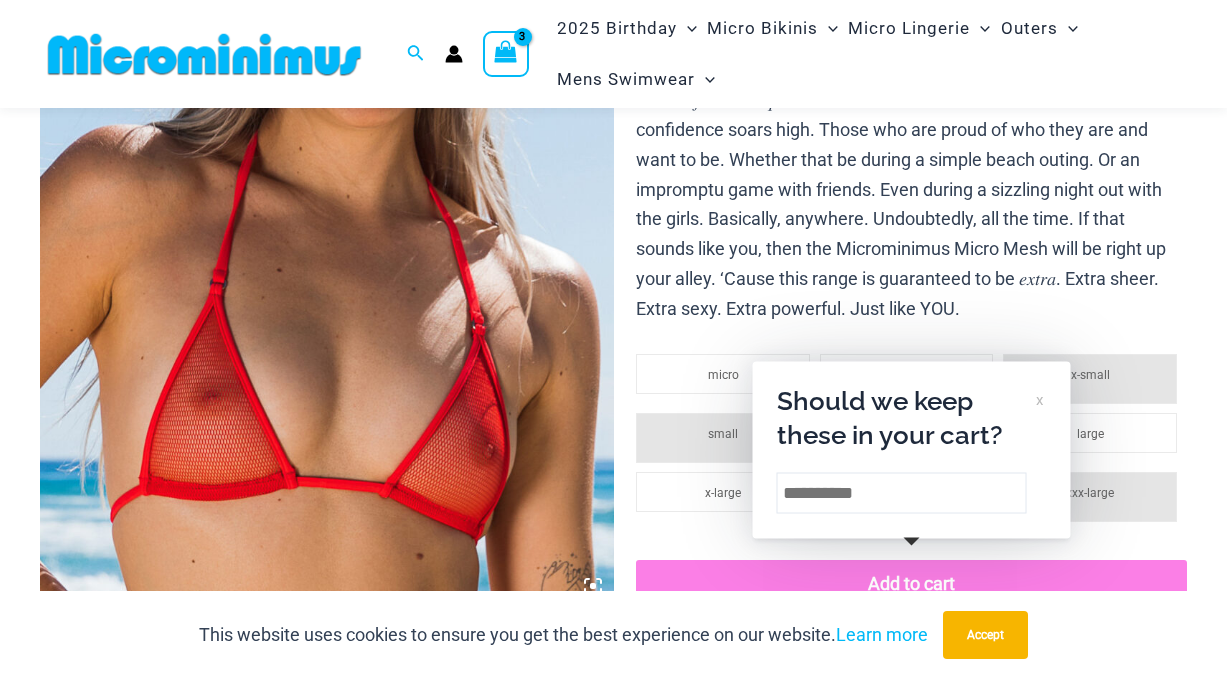 click on "Should we keep these in your cart?" 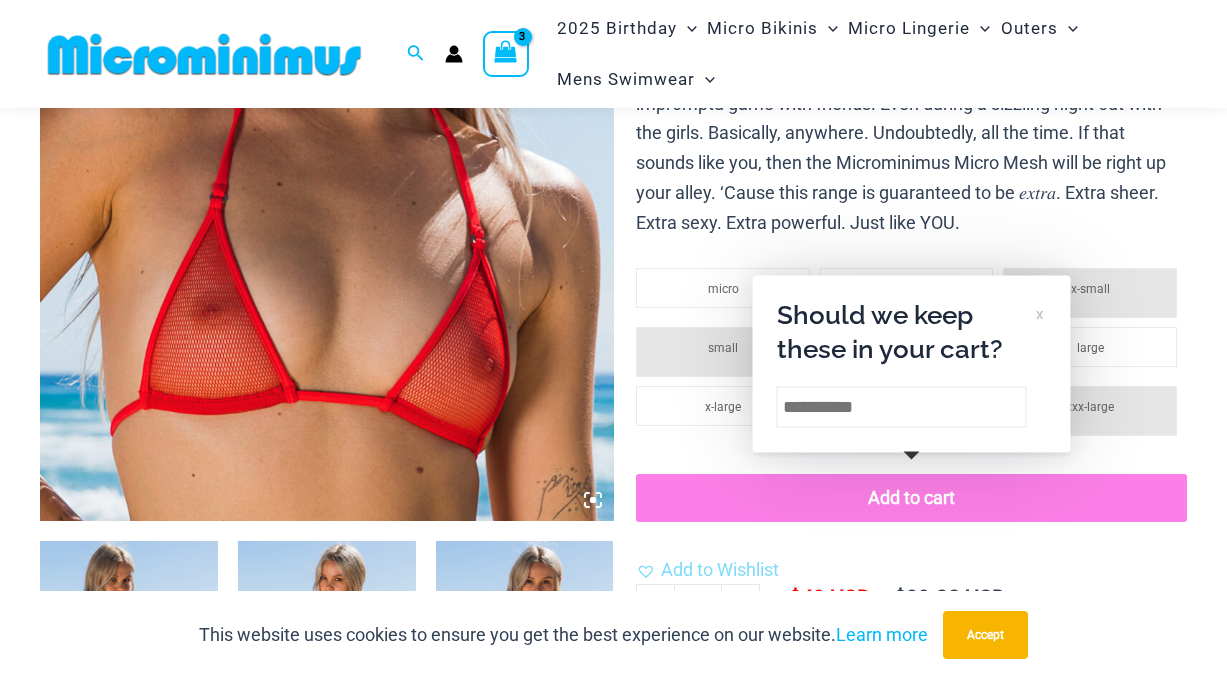 scroll, scrollTop: 571, scrollLeft: 0, axis: vertical 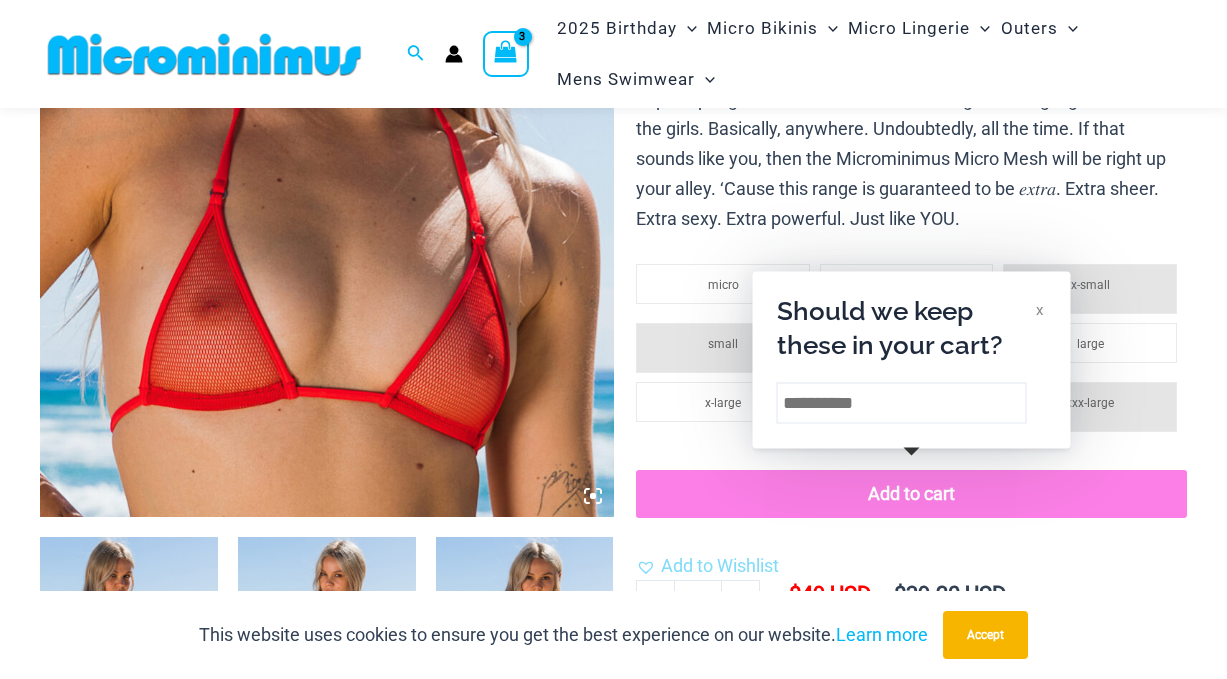 click on "x" 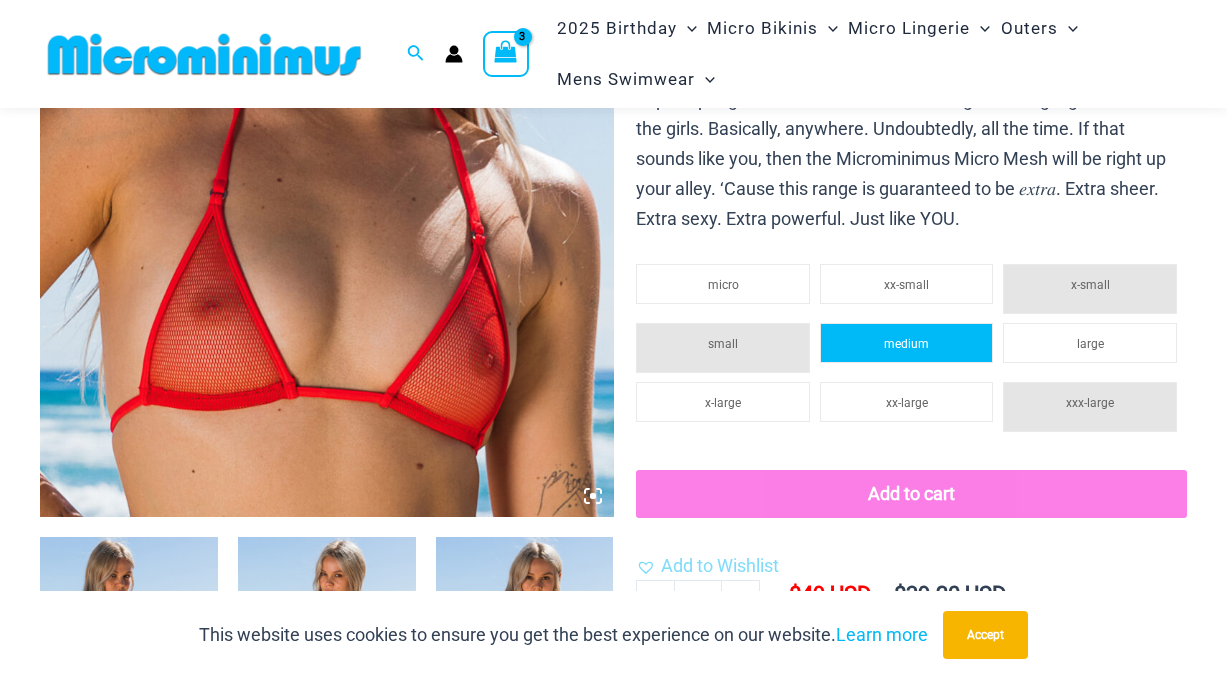 click on "medium" 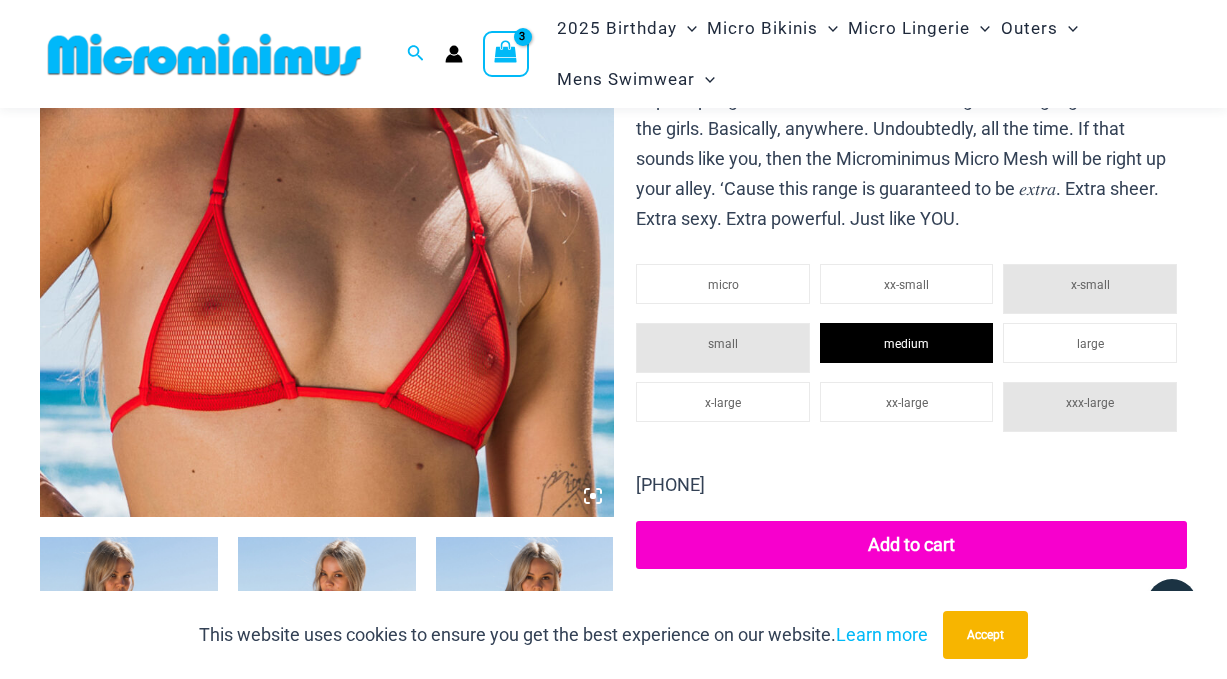 click on "Add to cart" 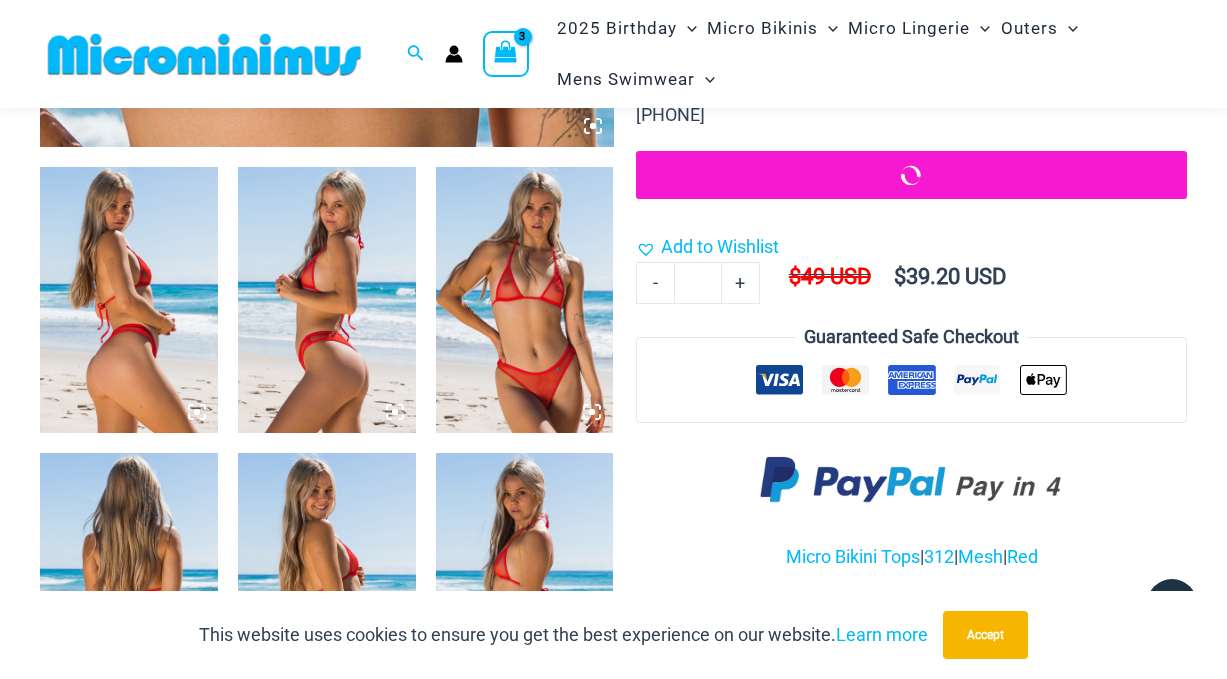 scroll, scrollTop: 949, scrollLeft: 0, axis: vertical 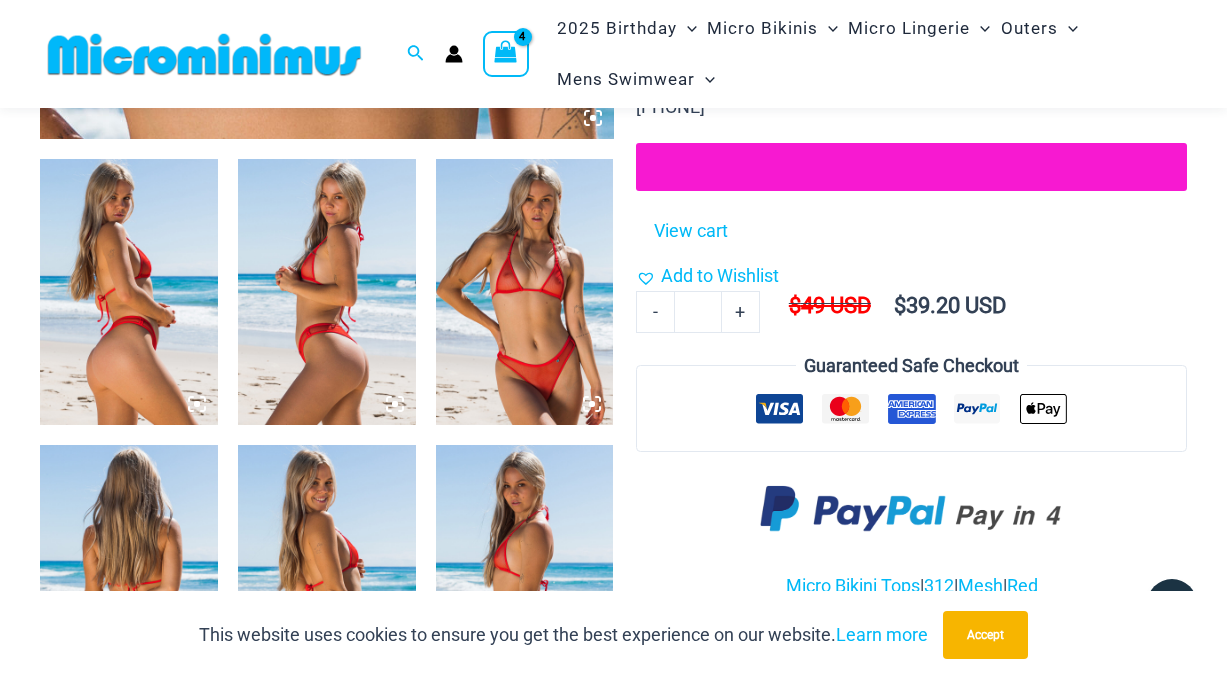 click at bounding box center [129, 292] 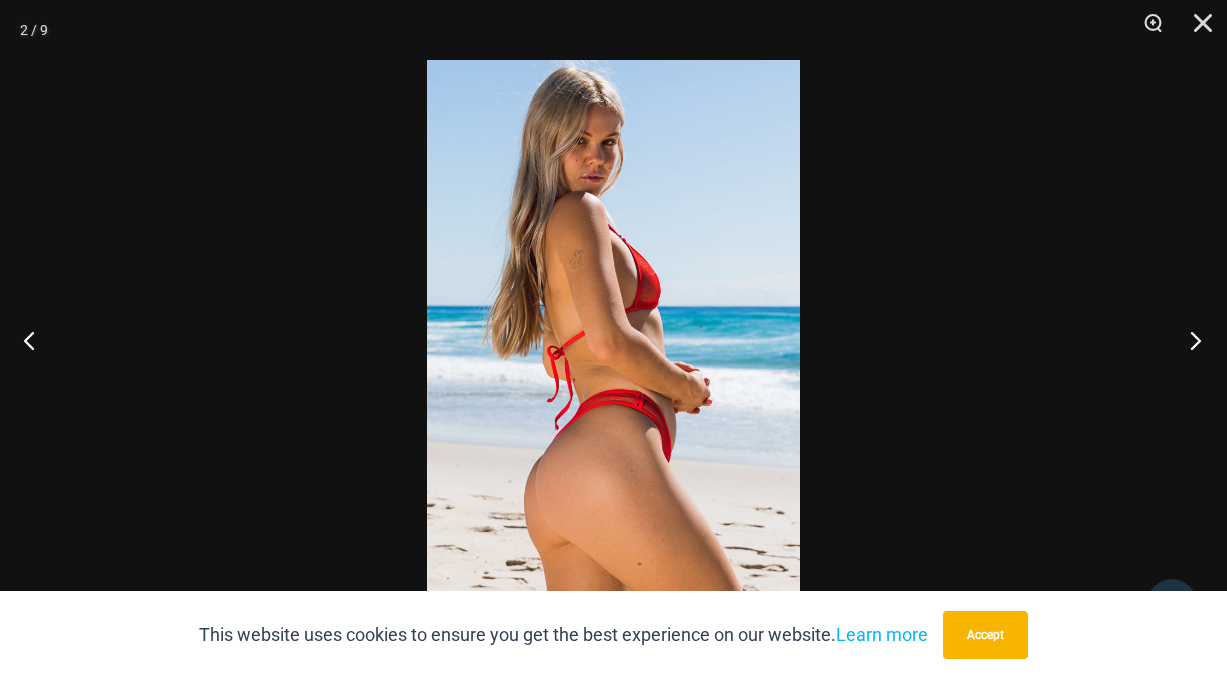 click at bounding box center [1189, 340] 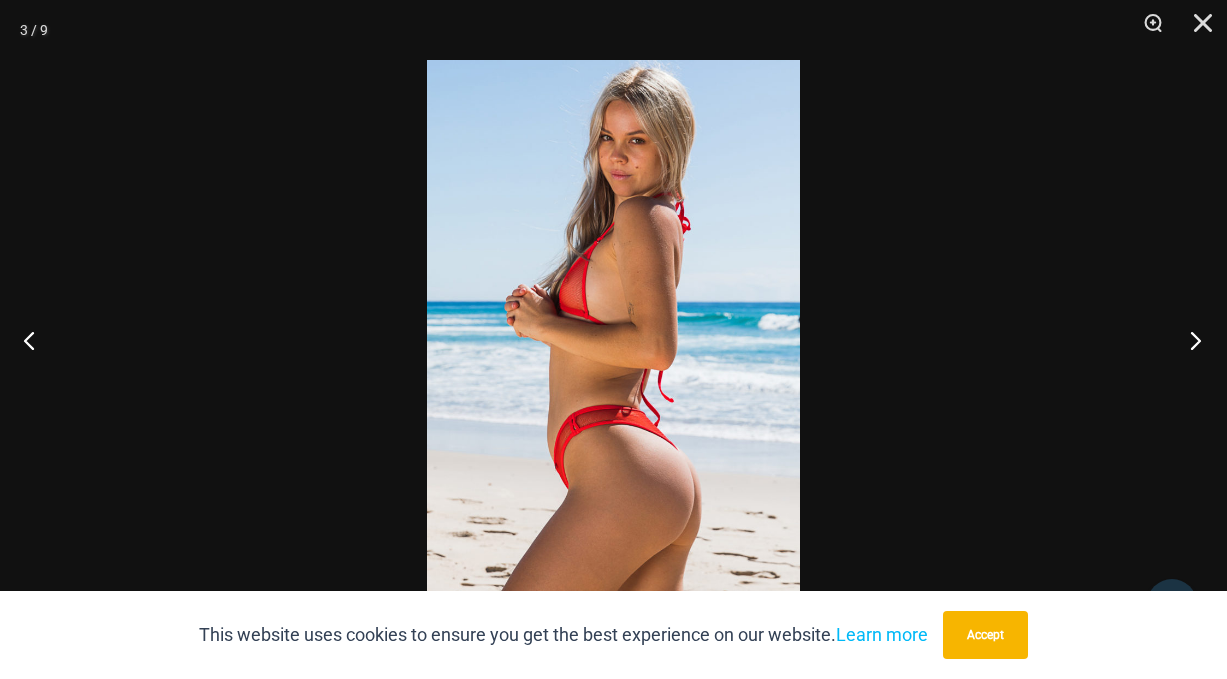 click at bounding box center [1189, 340] 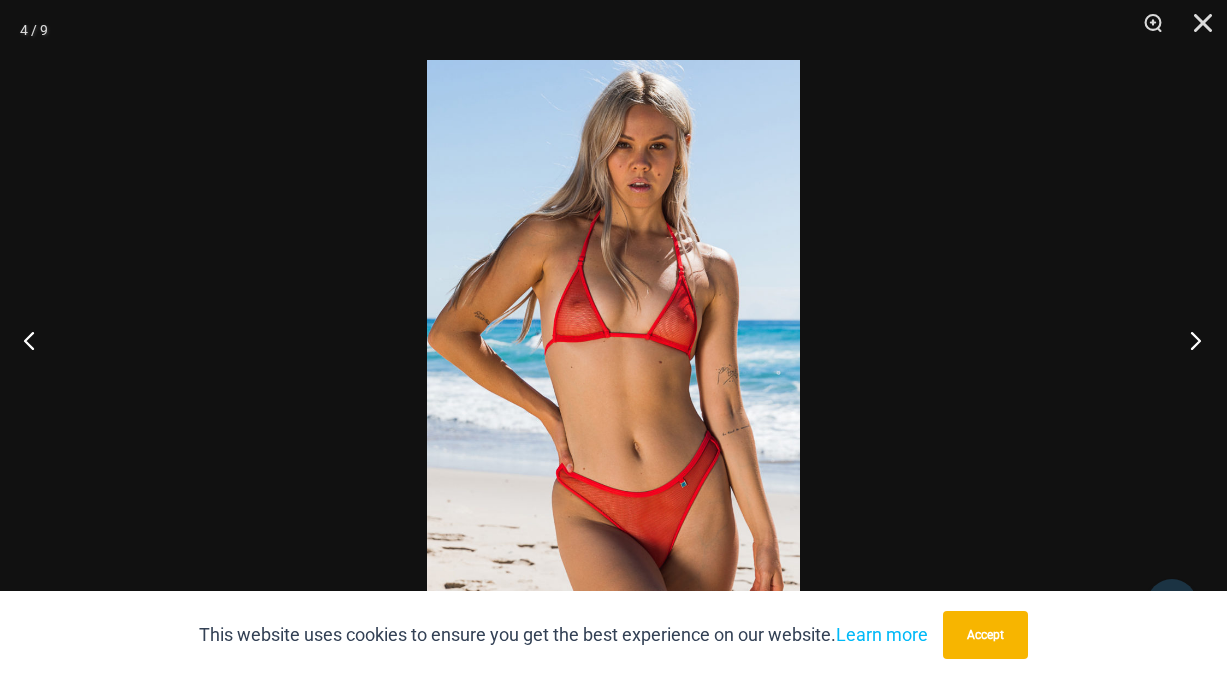 click at bounding box center [1189, 340] 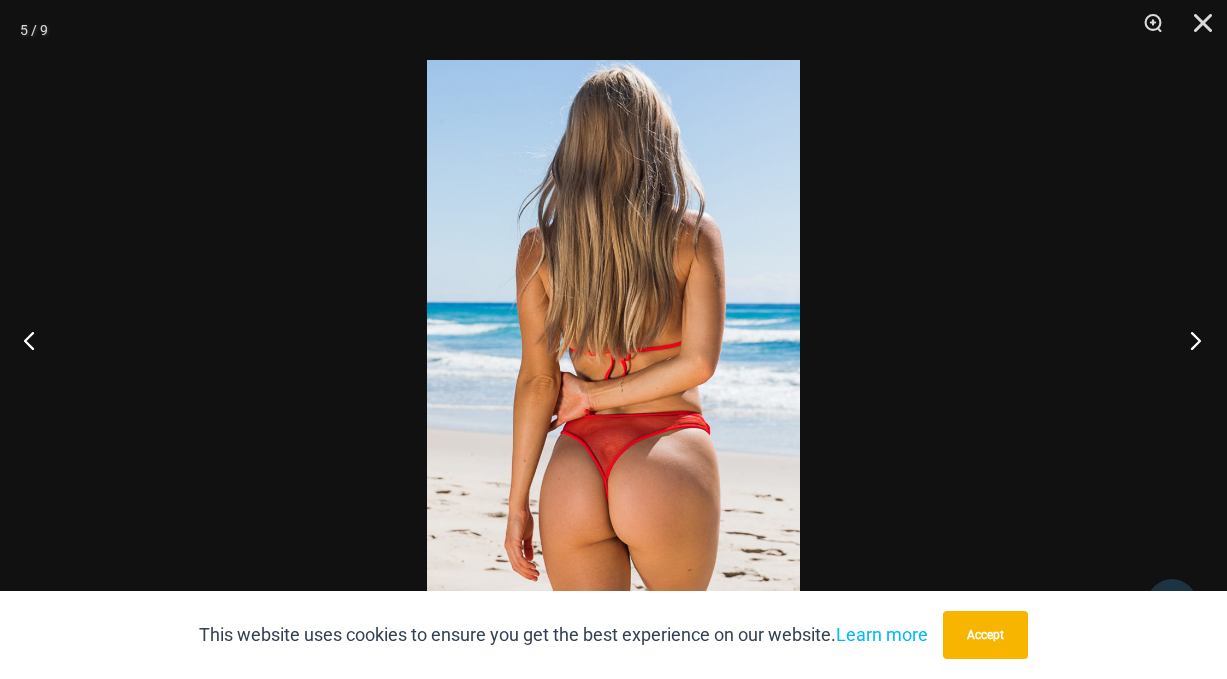 click at bounding box center (1189, 340) 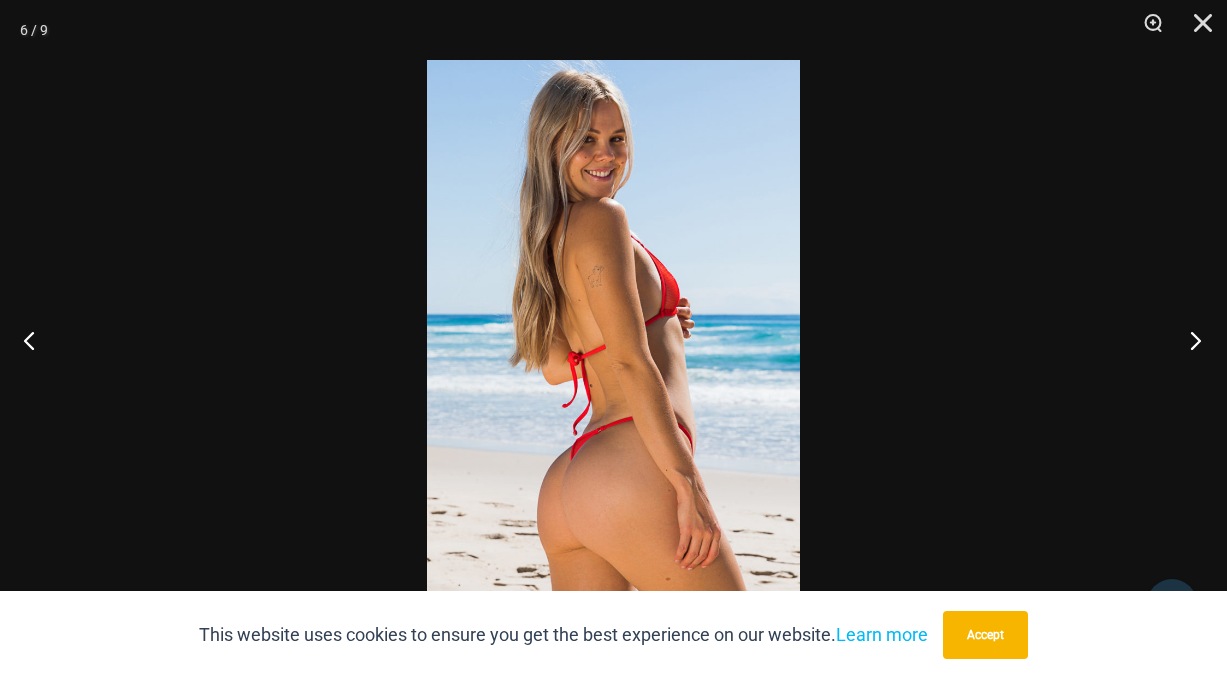click at bounding box center [1189, 340] 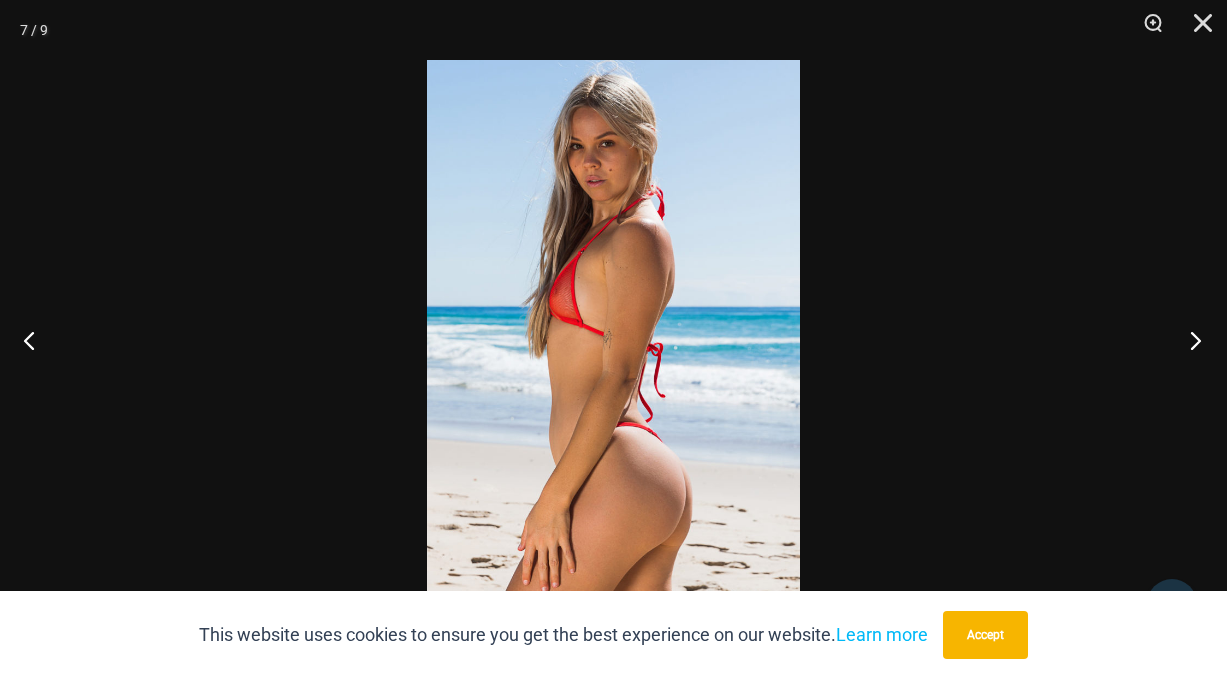 click at bounding box center (1189, 340) 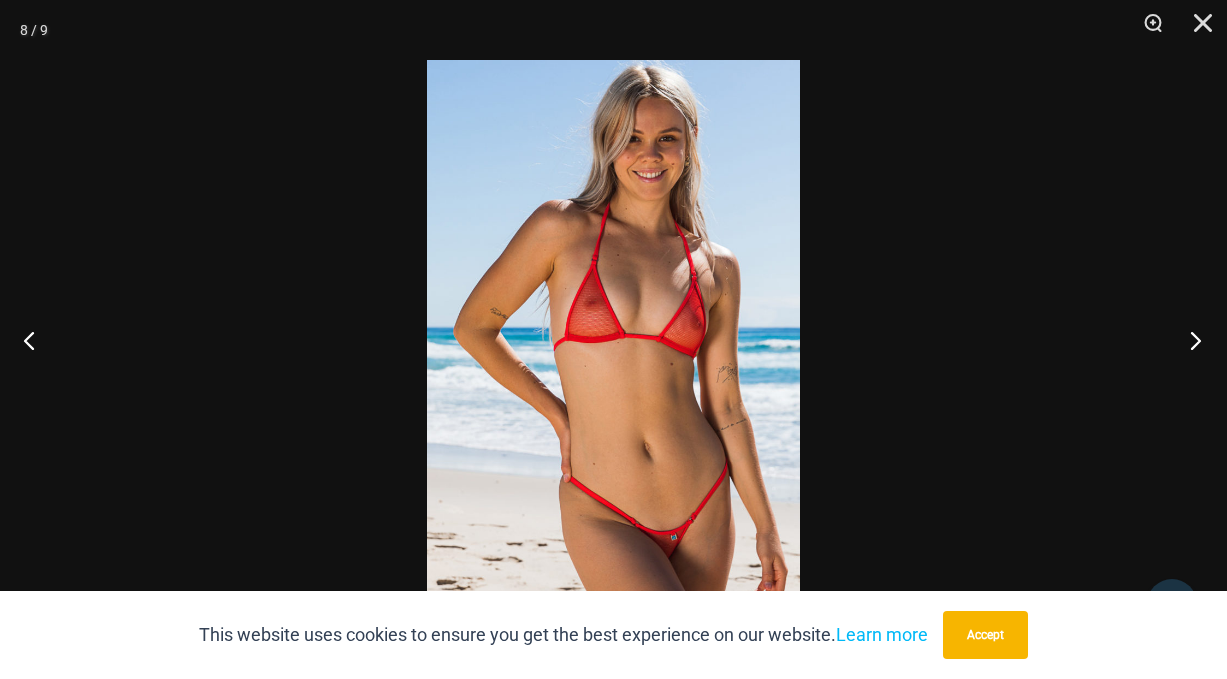click at bounding box center [1189, 340] 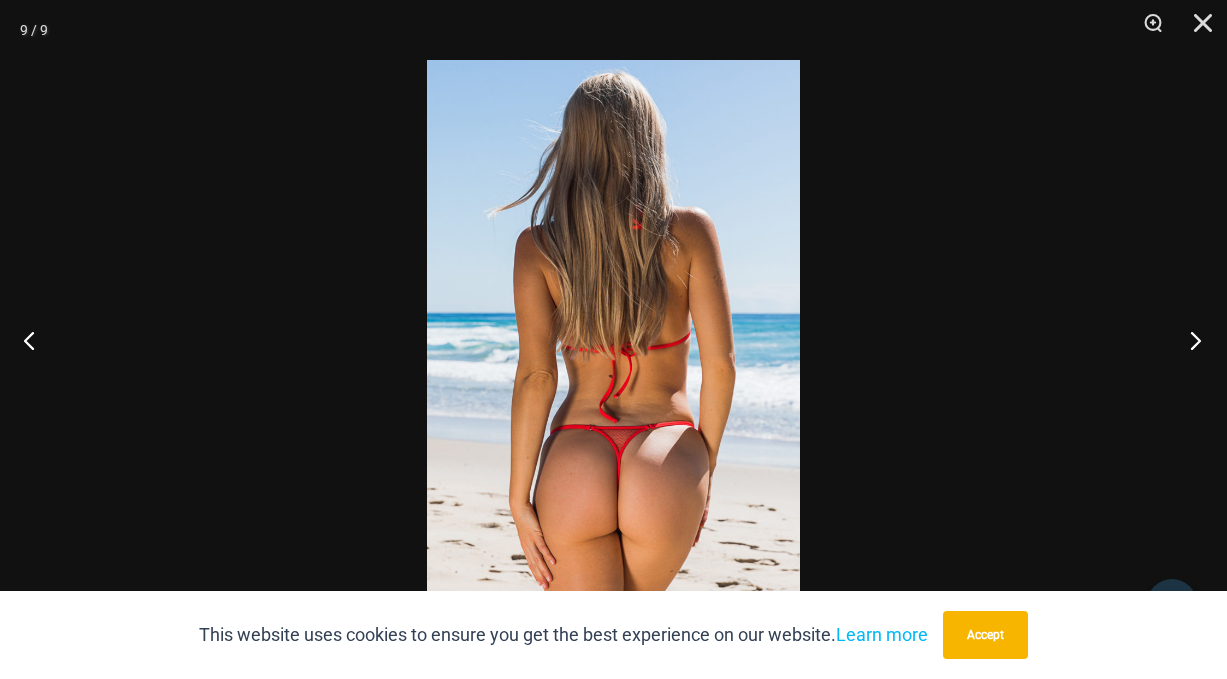 click at bounding box center [1189, 340] 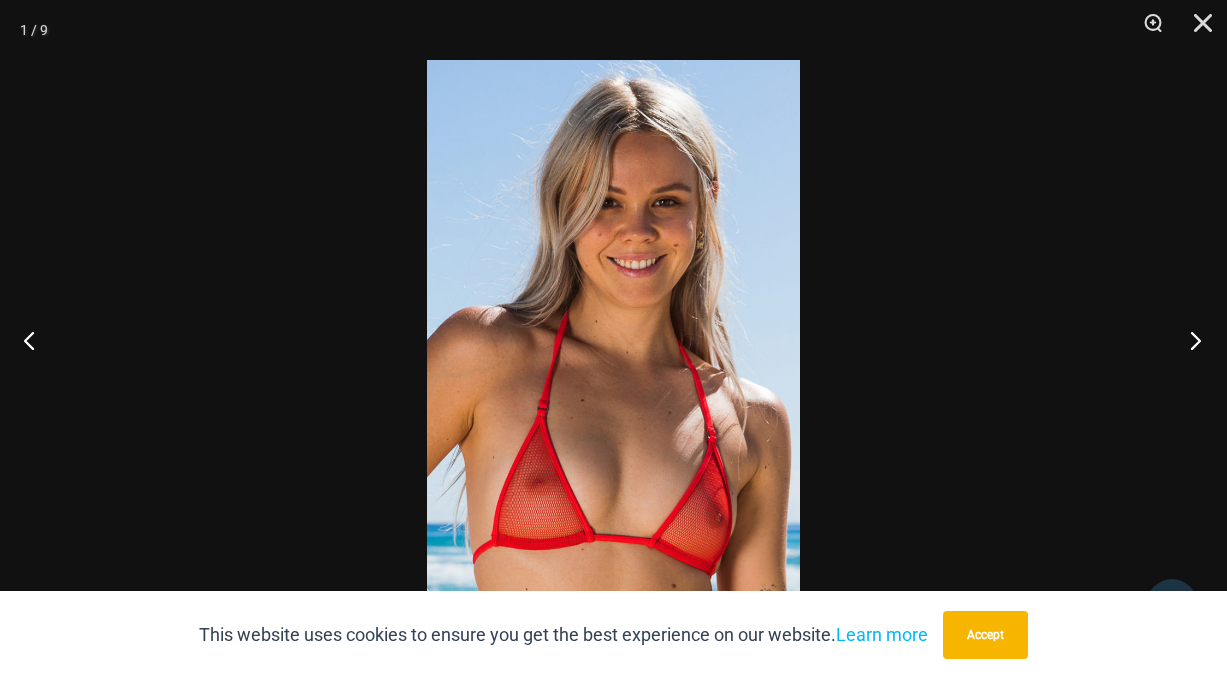 click at bounding box center [1189, 340] 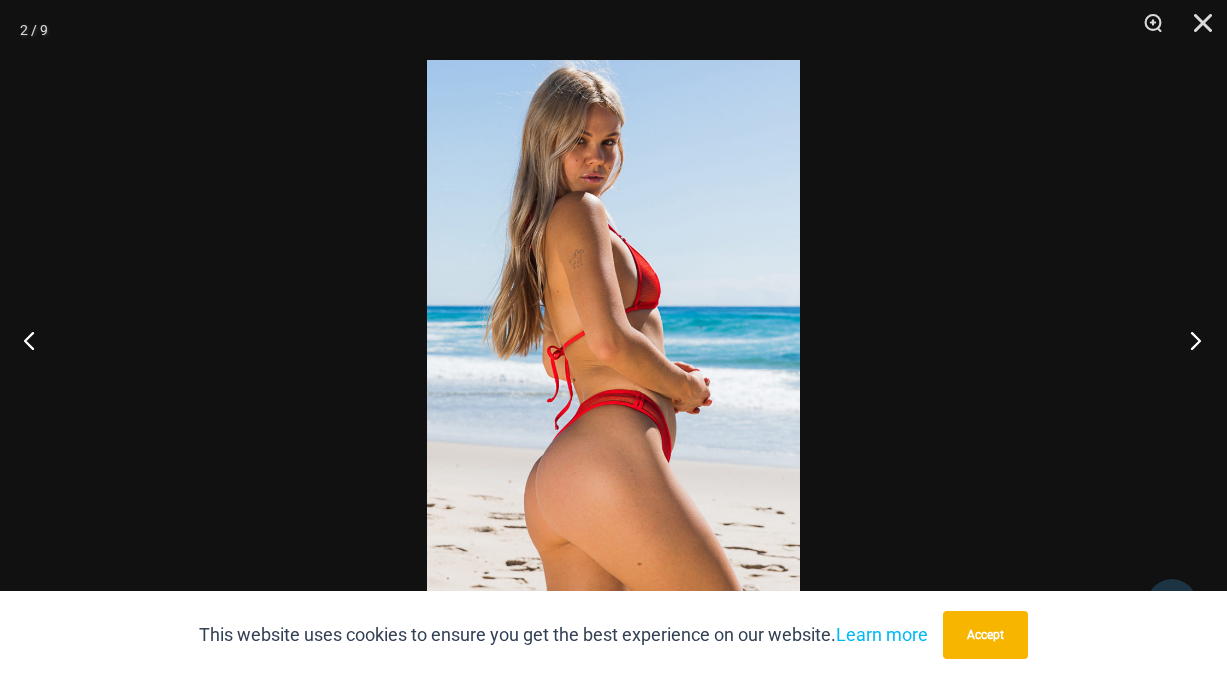 click at bounding box center (1189, 340) 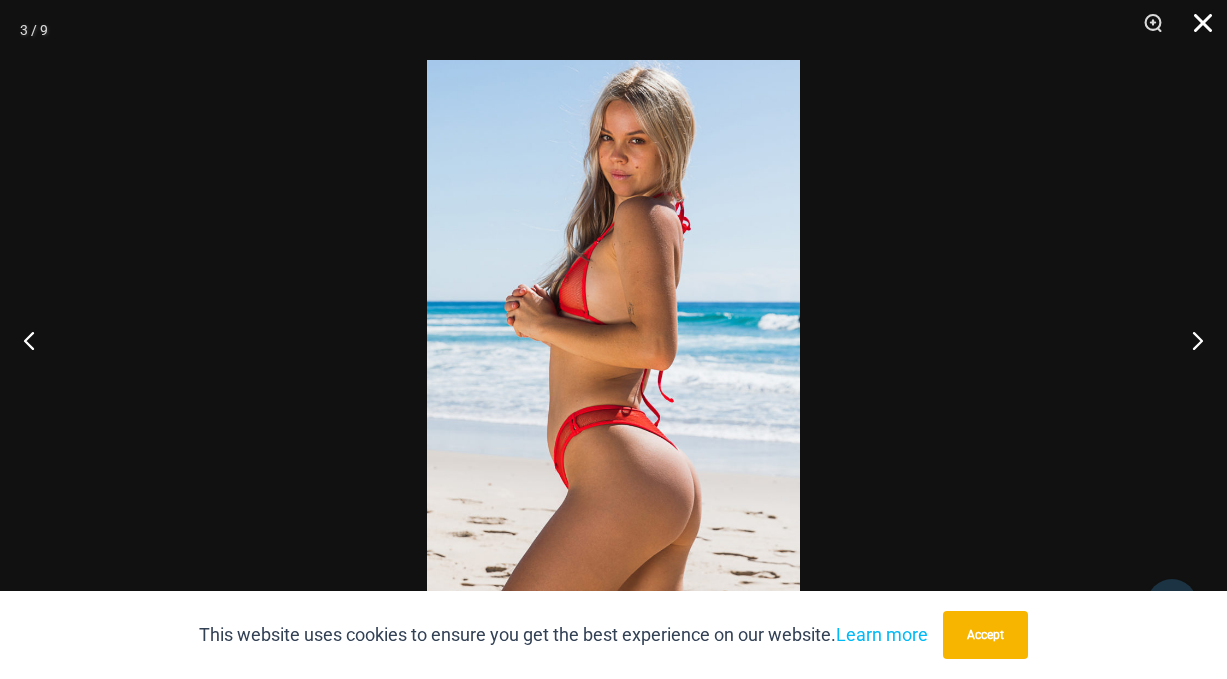 click at bounding box center [1196, 30] 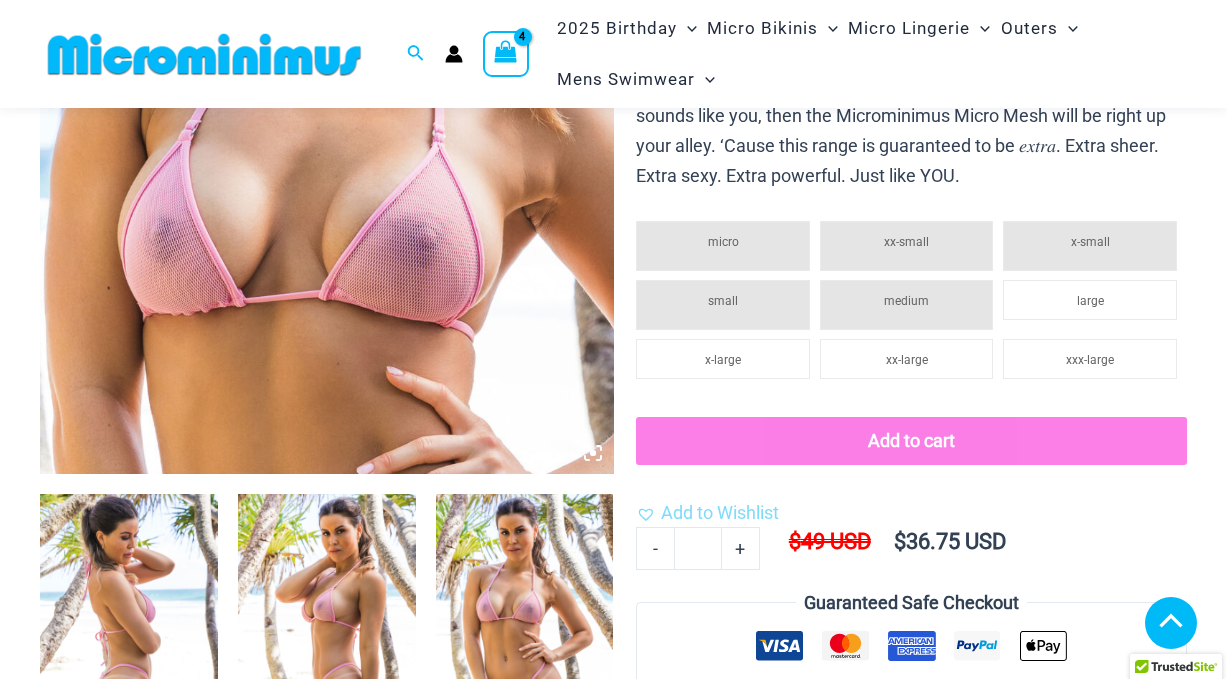 scroll, scrollTop: 614, scrollLeft: 0, axis: vertical 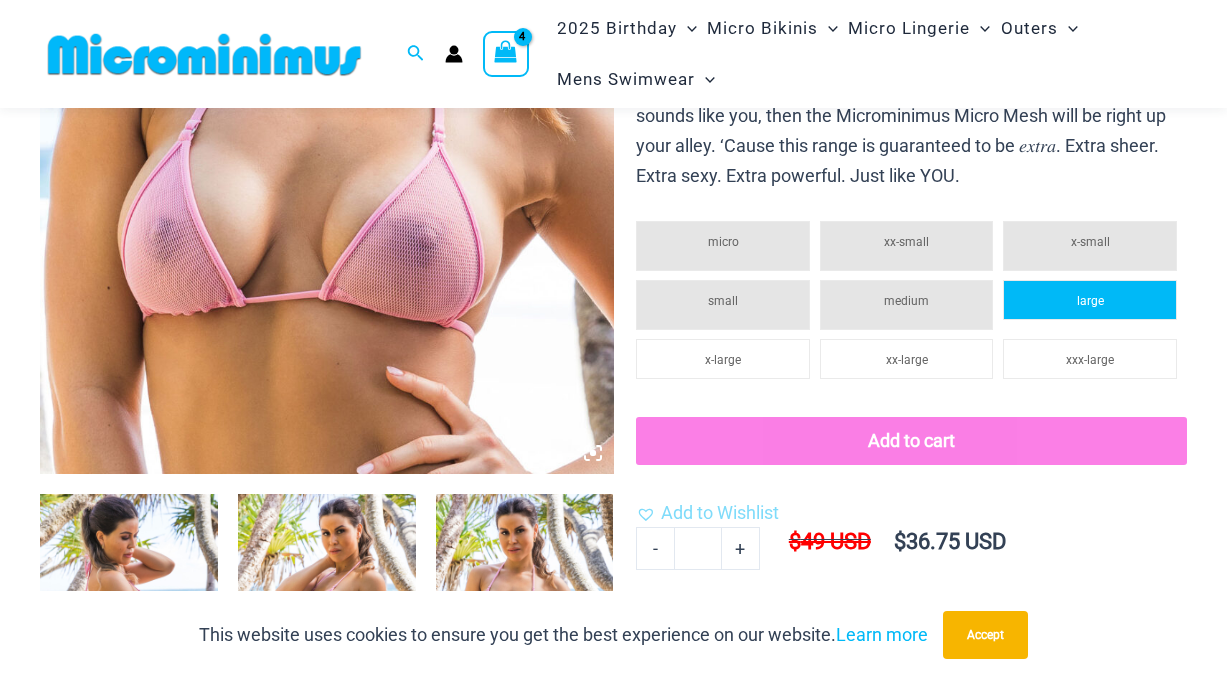 click on "large" 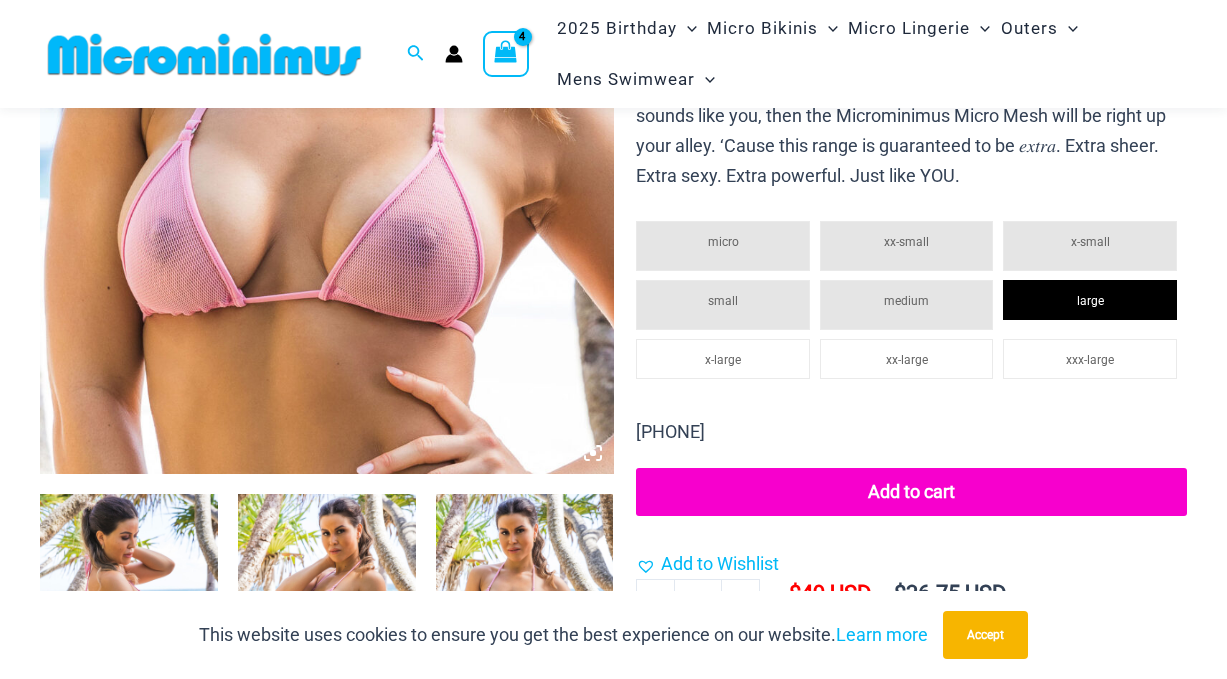click on "Add to cart" 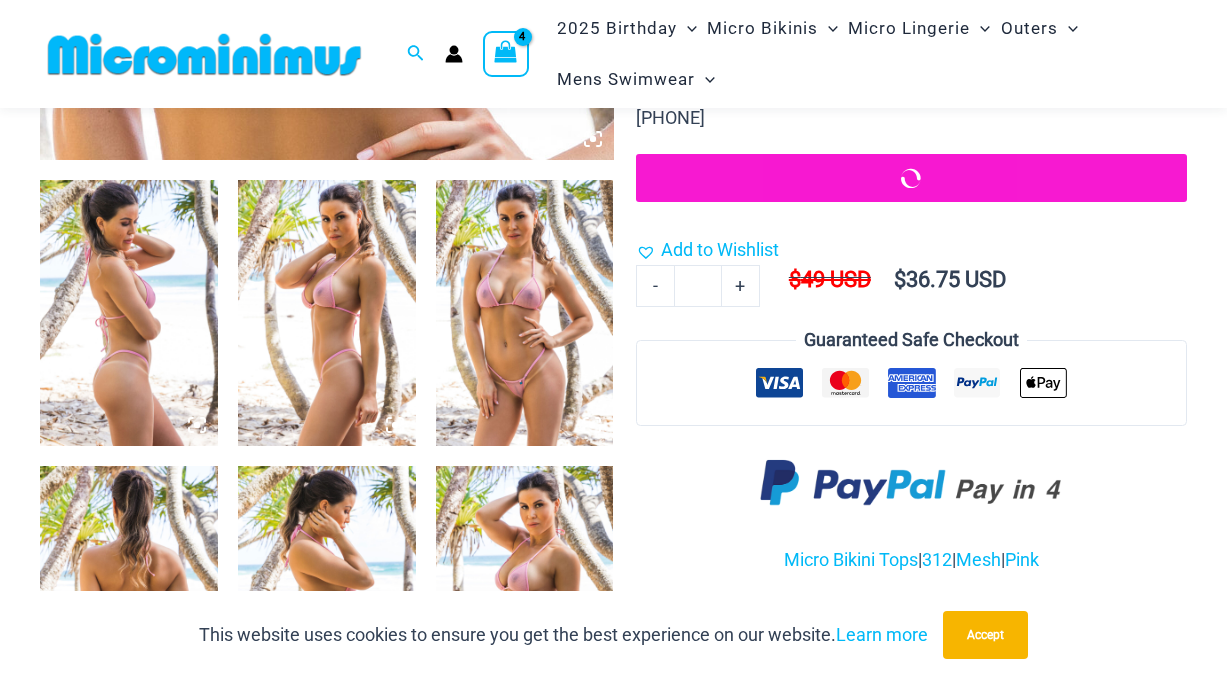 scroll, scrollTop: 929, scrollLeft: 0, axis: vertical 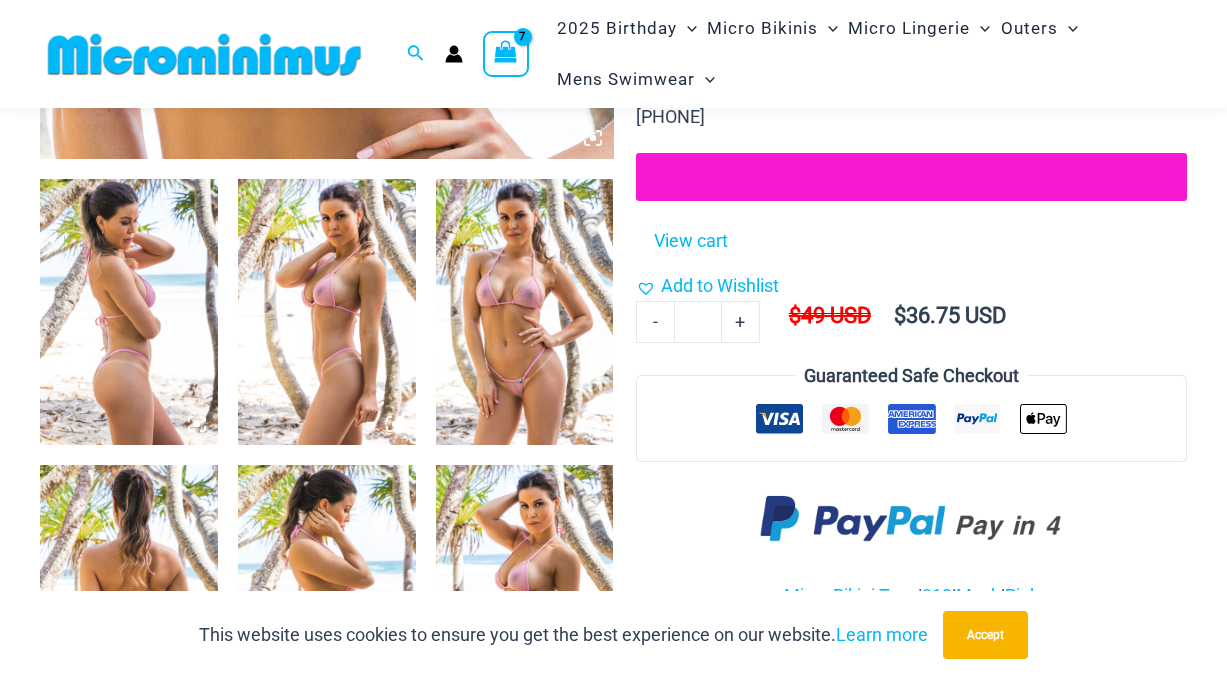 click at bounding box center [129, 312] 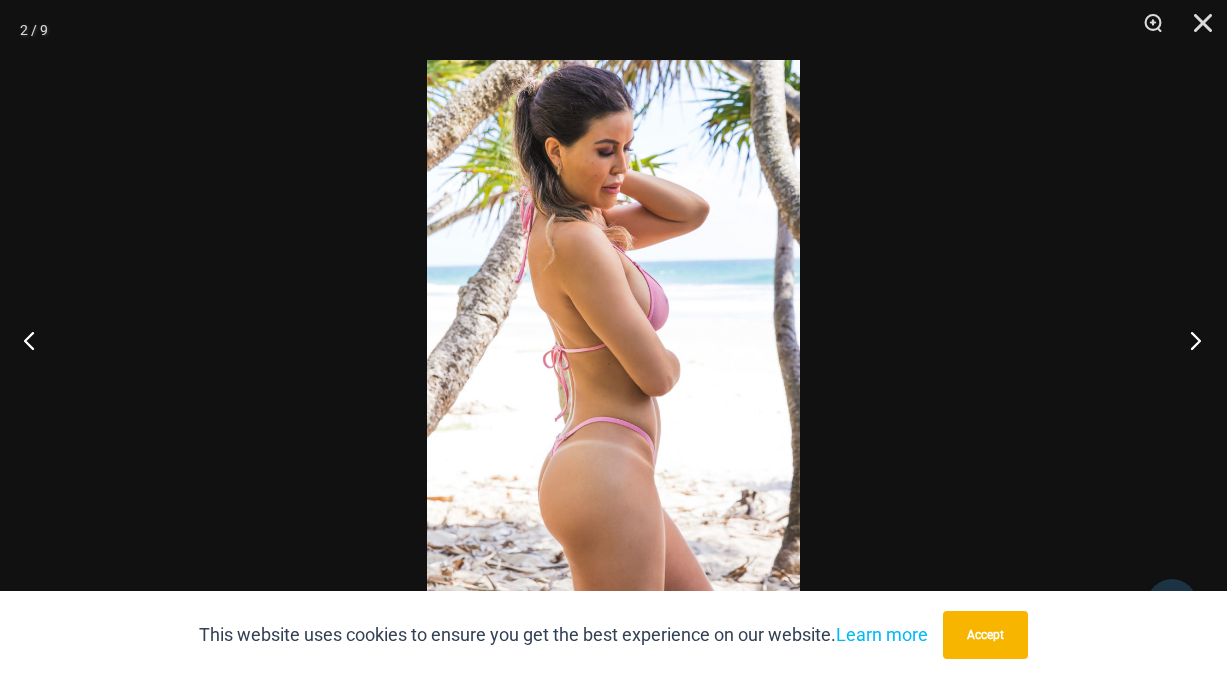 click at bounding box center (1189, 340) 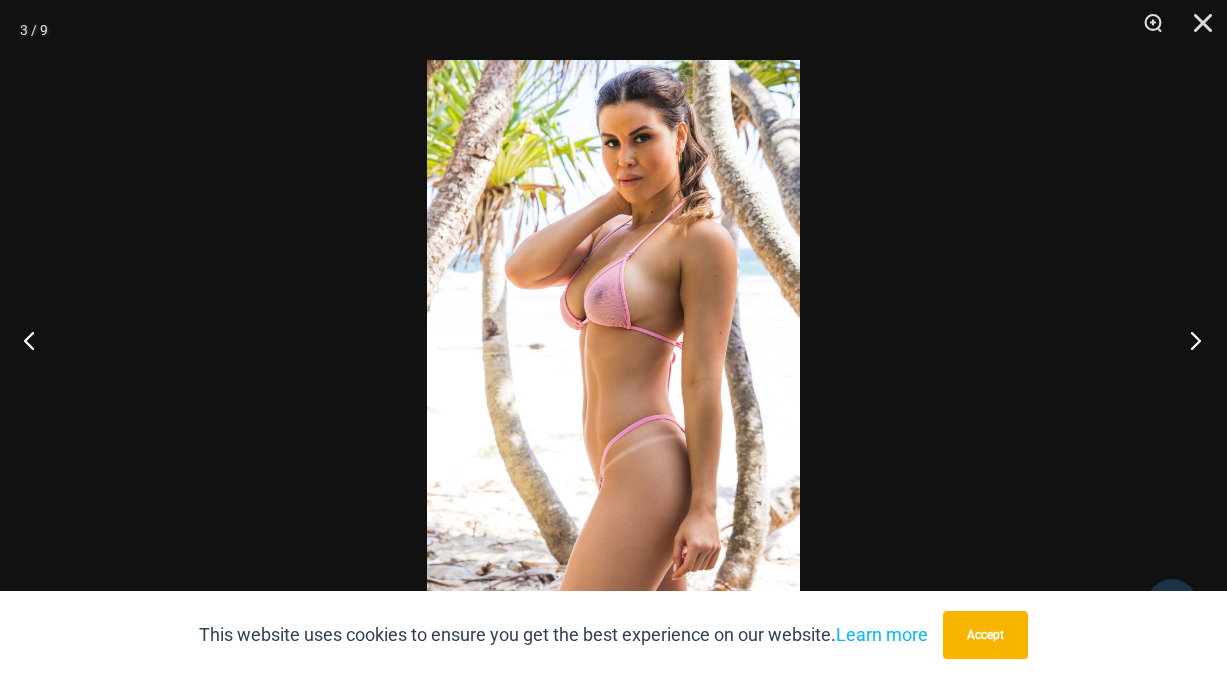 click at bounding box center (1189, 340) 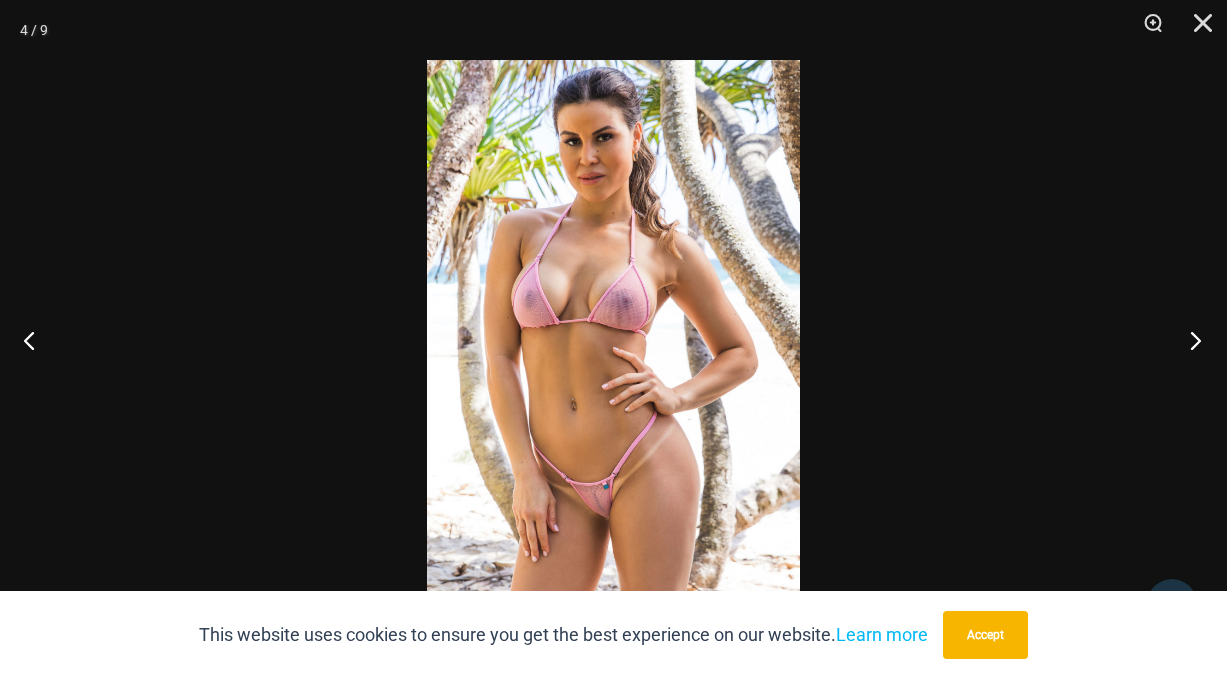 click at bounding box center (1189, 340) 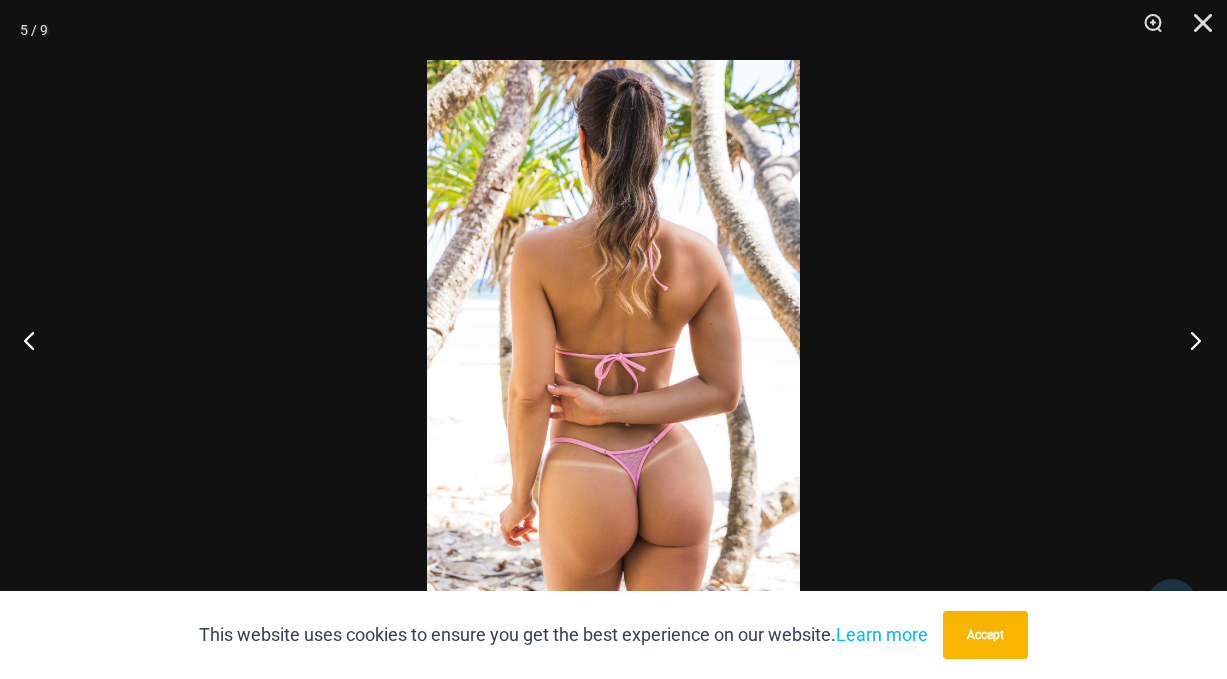 click at bounding box center (1189, 340) 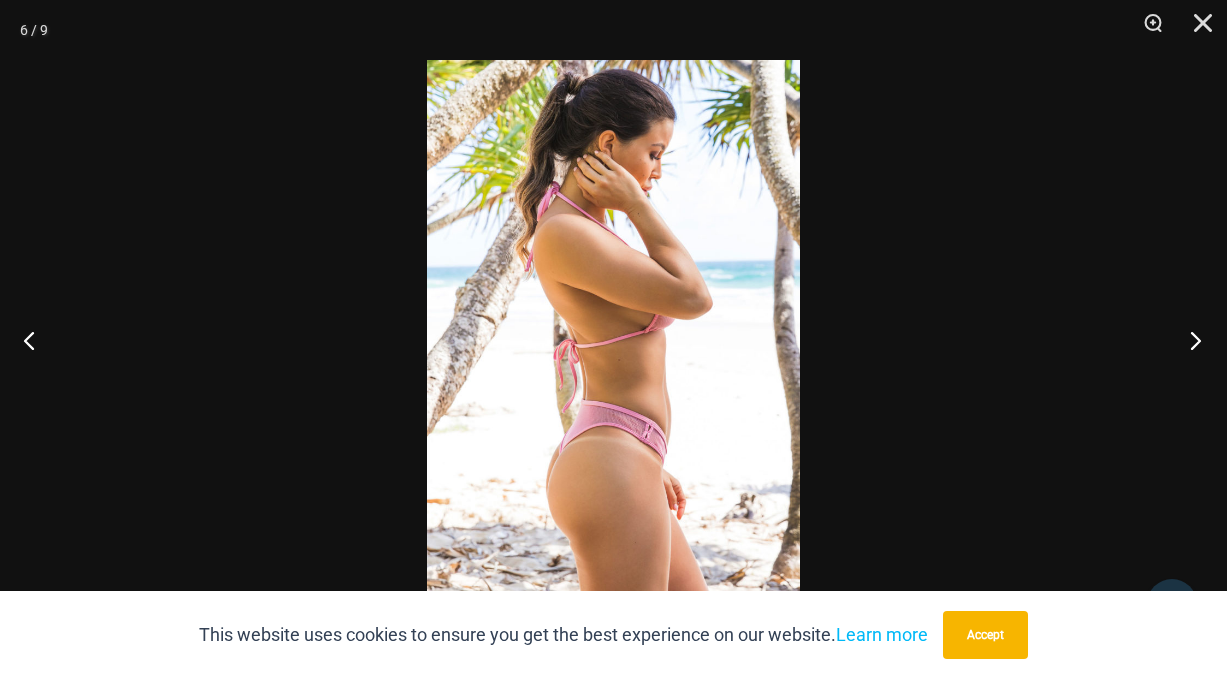 click at bounding box center [1189, 340] 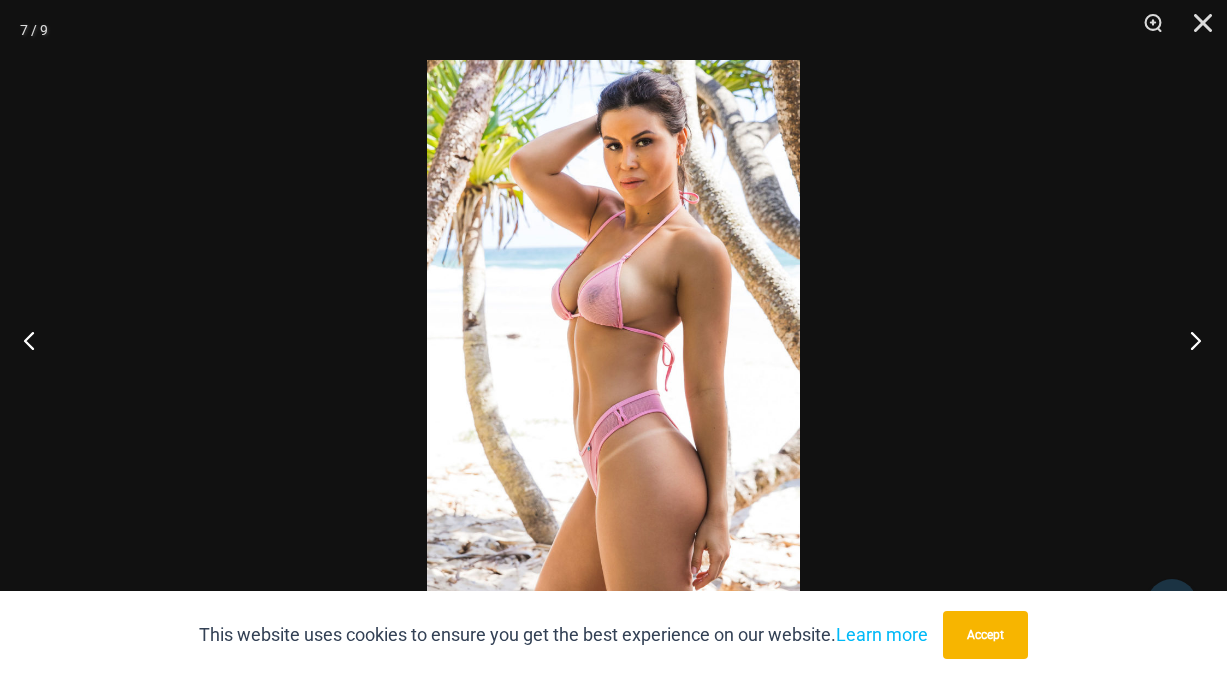 click at bounding box center (1189, 340) 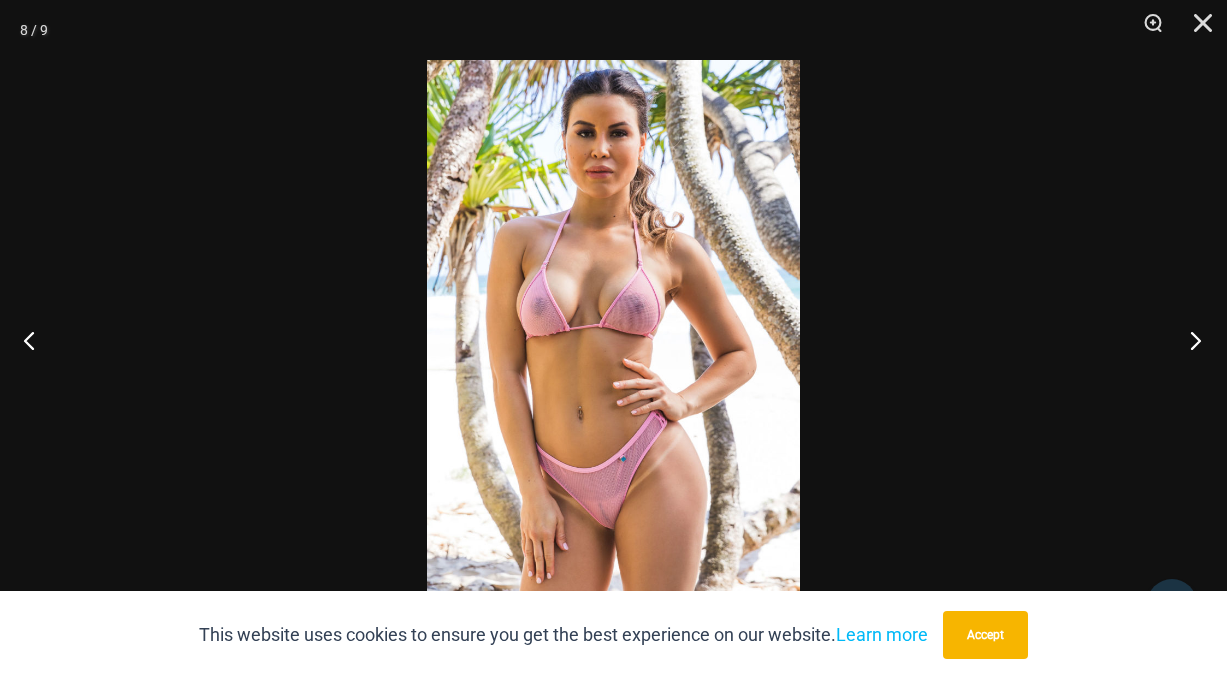click at bounding box center [1189, 340] 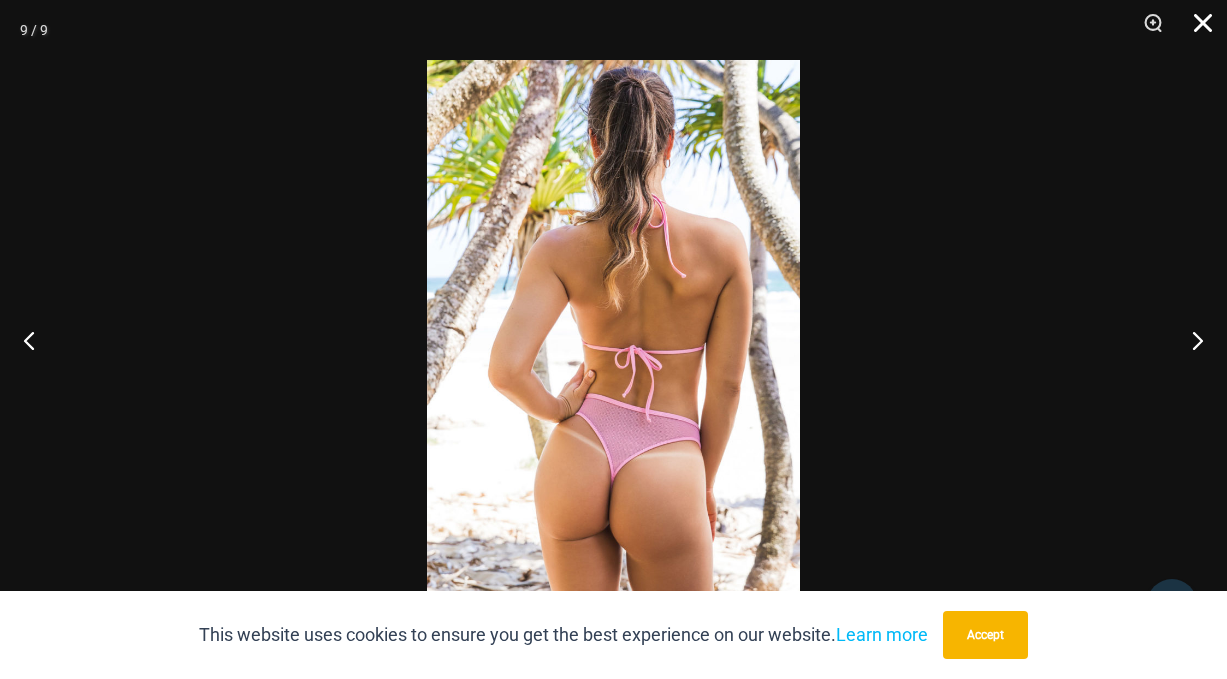 click at bounding box center [1196, 30] 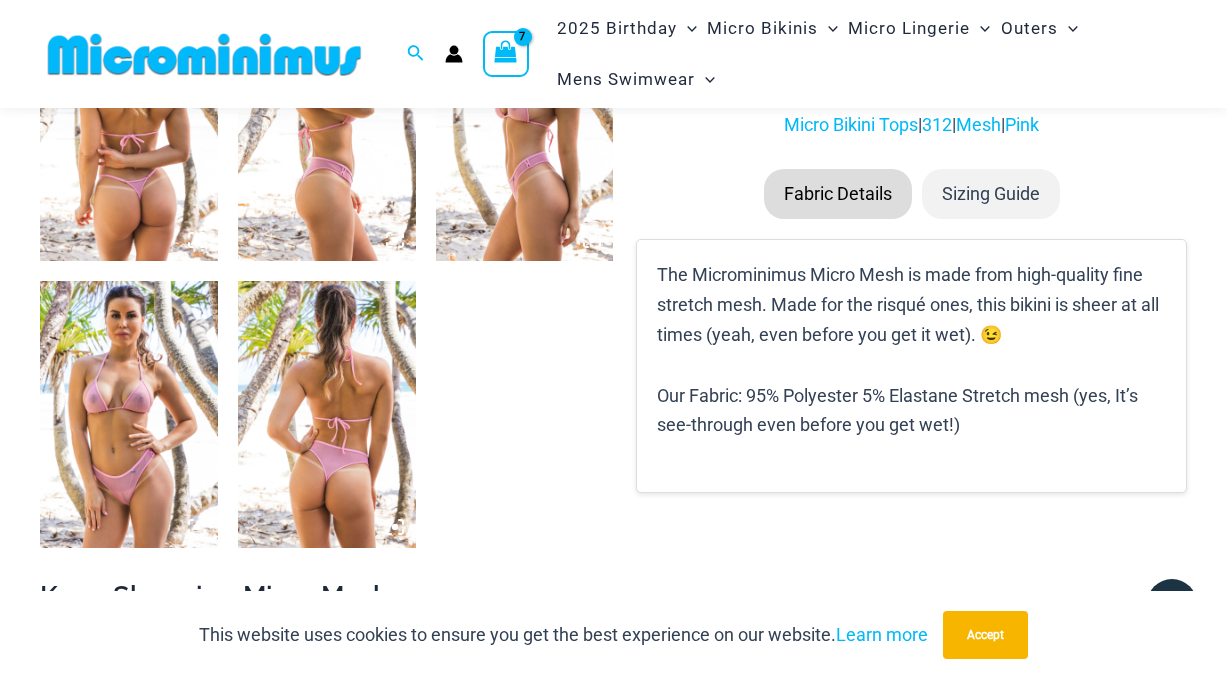 scroll, scrollTop: 1402, scrollLeft: 0, axis: vertical 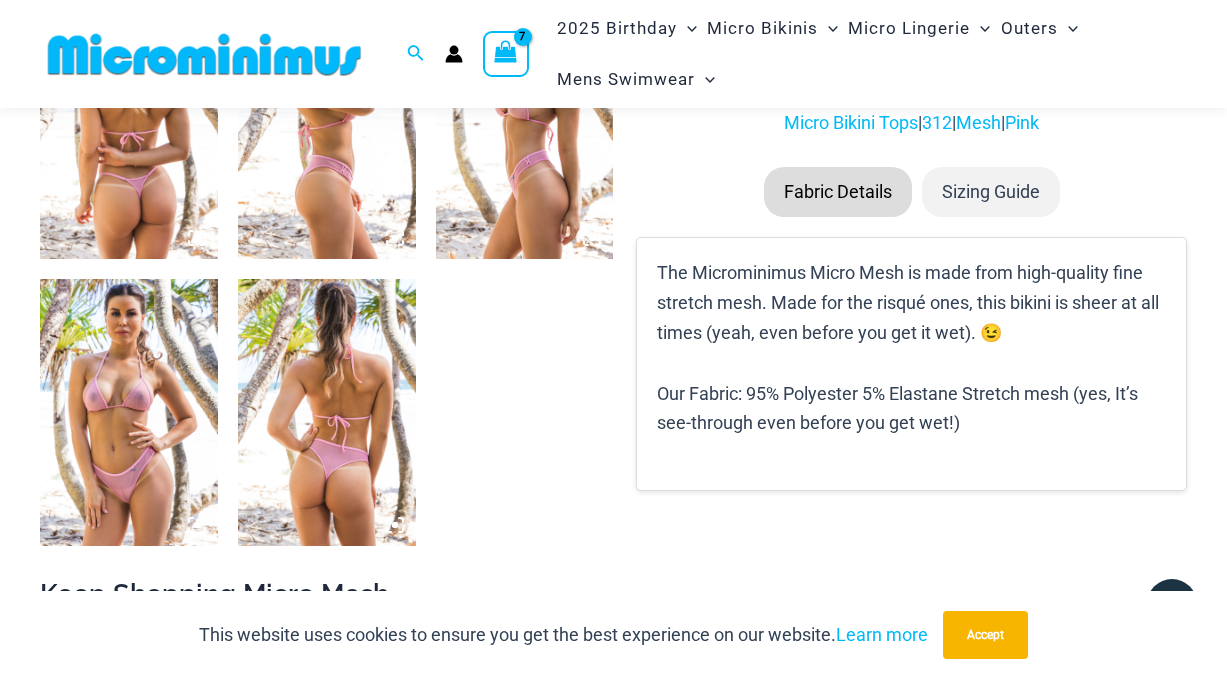 click at bounding box center (129, 412) 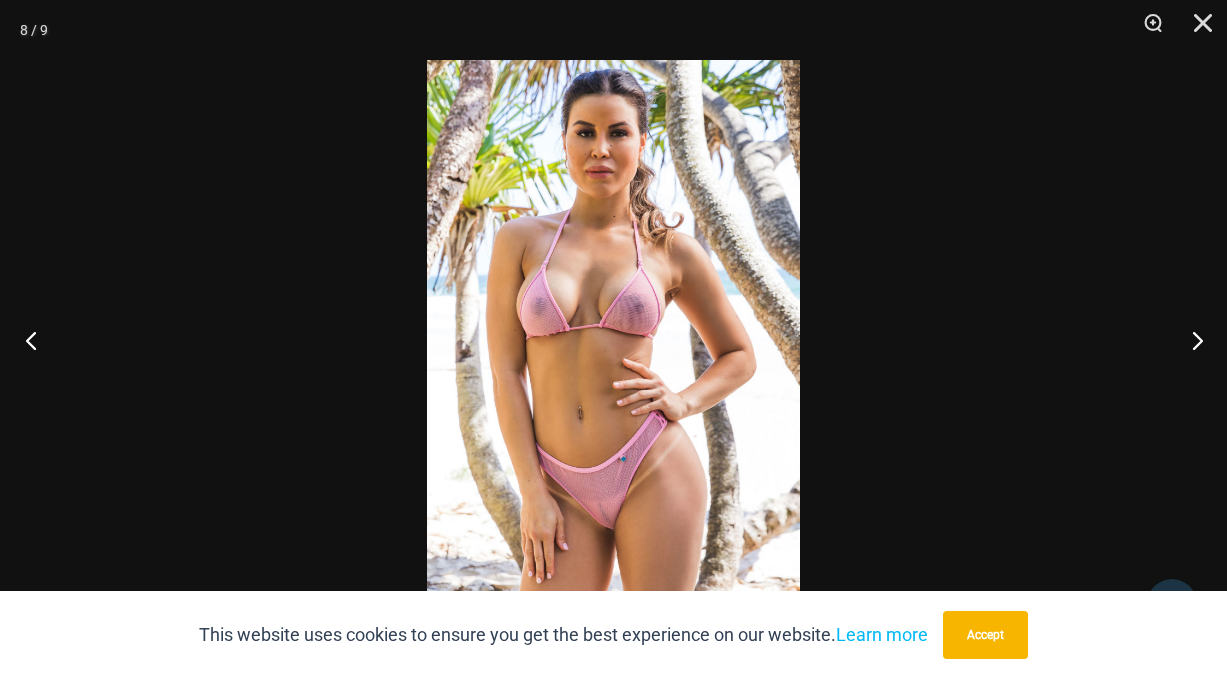 click at bounding box center (37, 340) 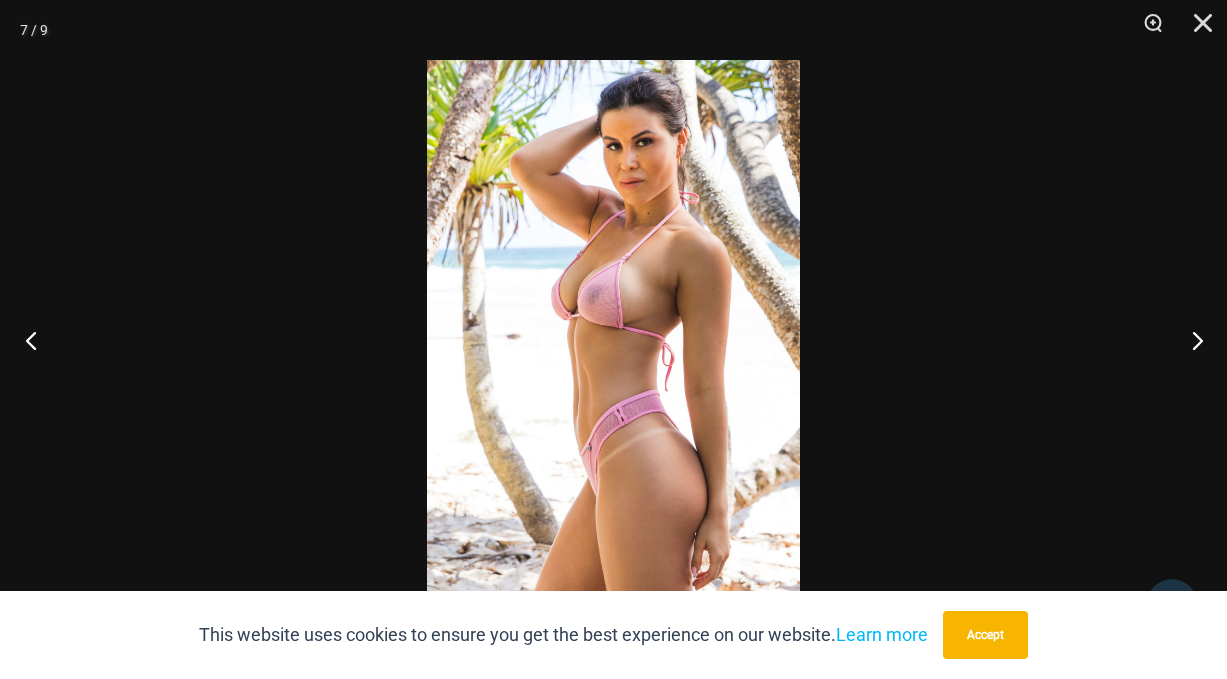 click at bounding box center (37, 340) 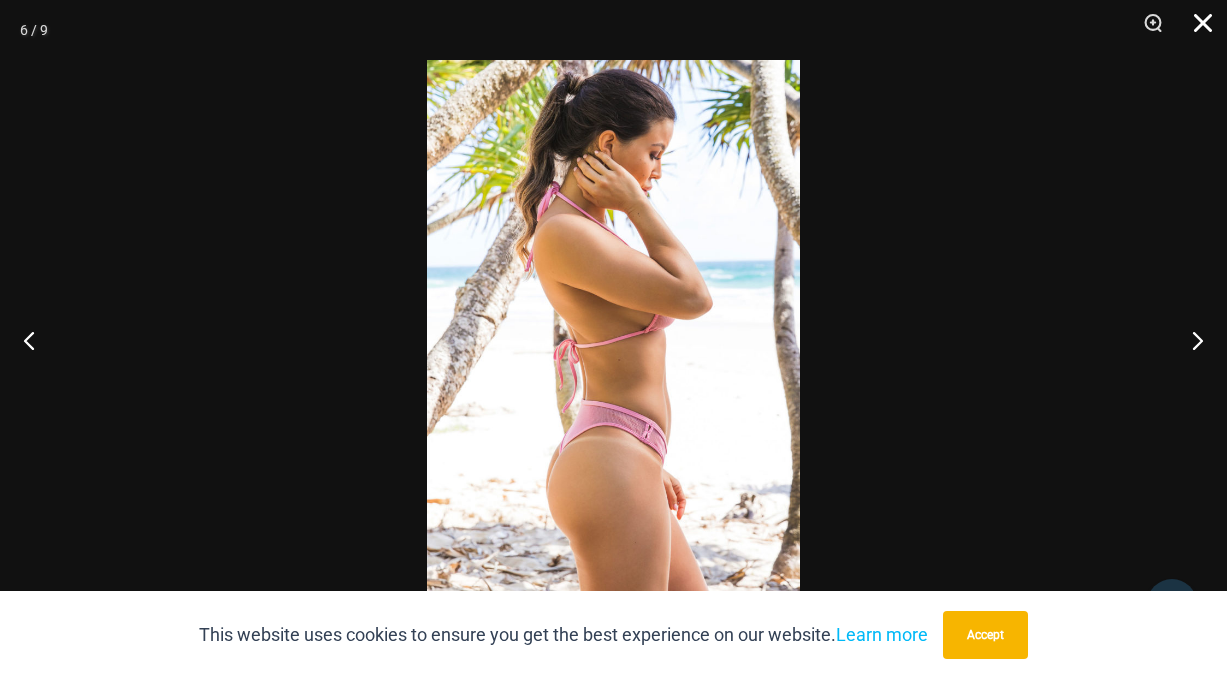 click at bounding box center (1196, 30) 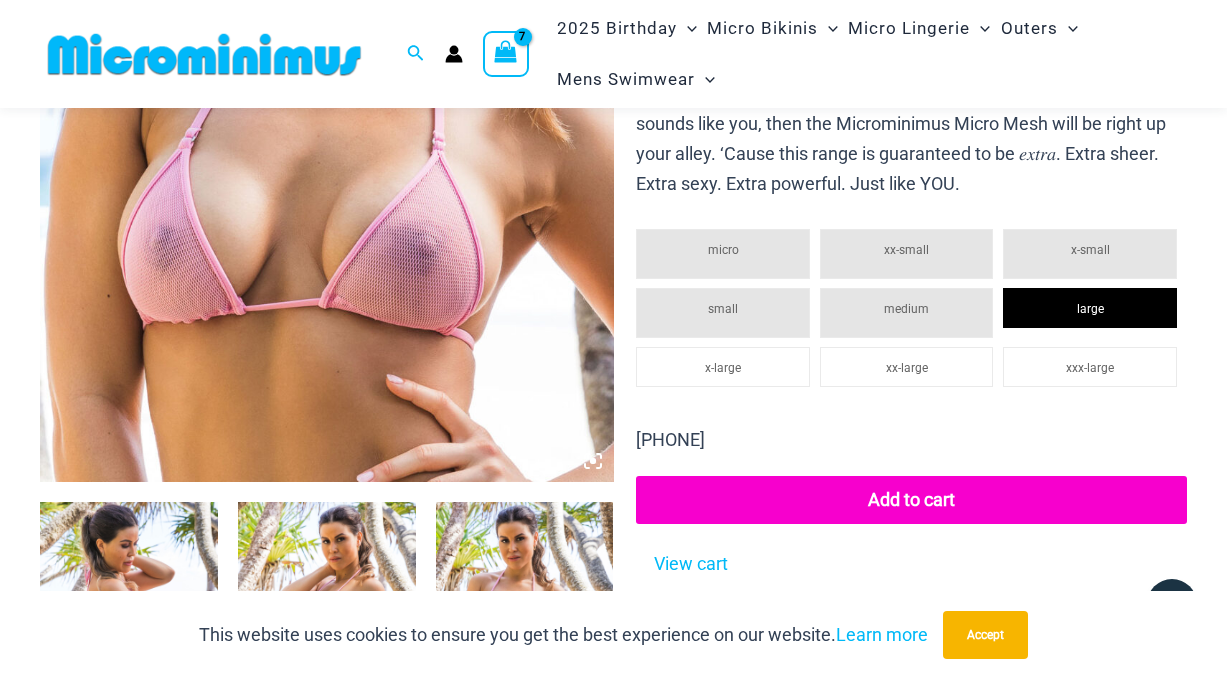 scroll, scrollTop: 614, scrollLeft: 0, axis: vertical 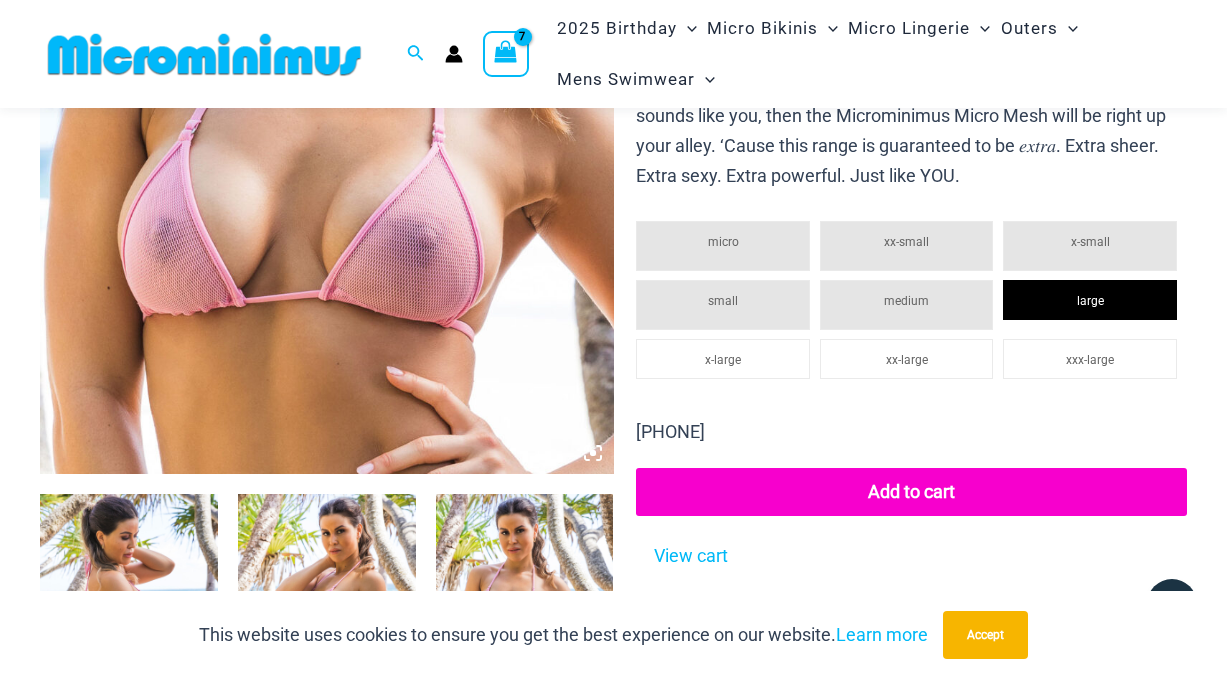 click on "Add to cart" 